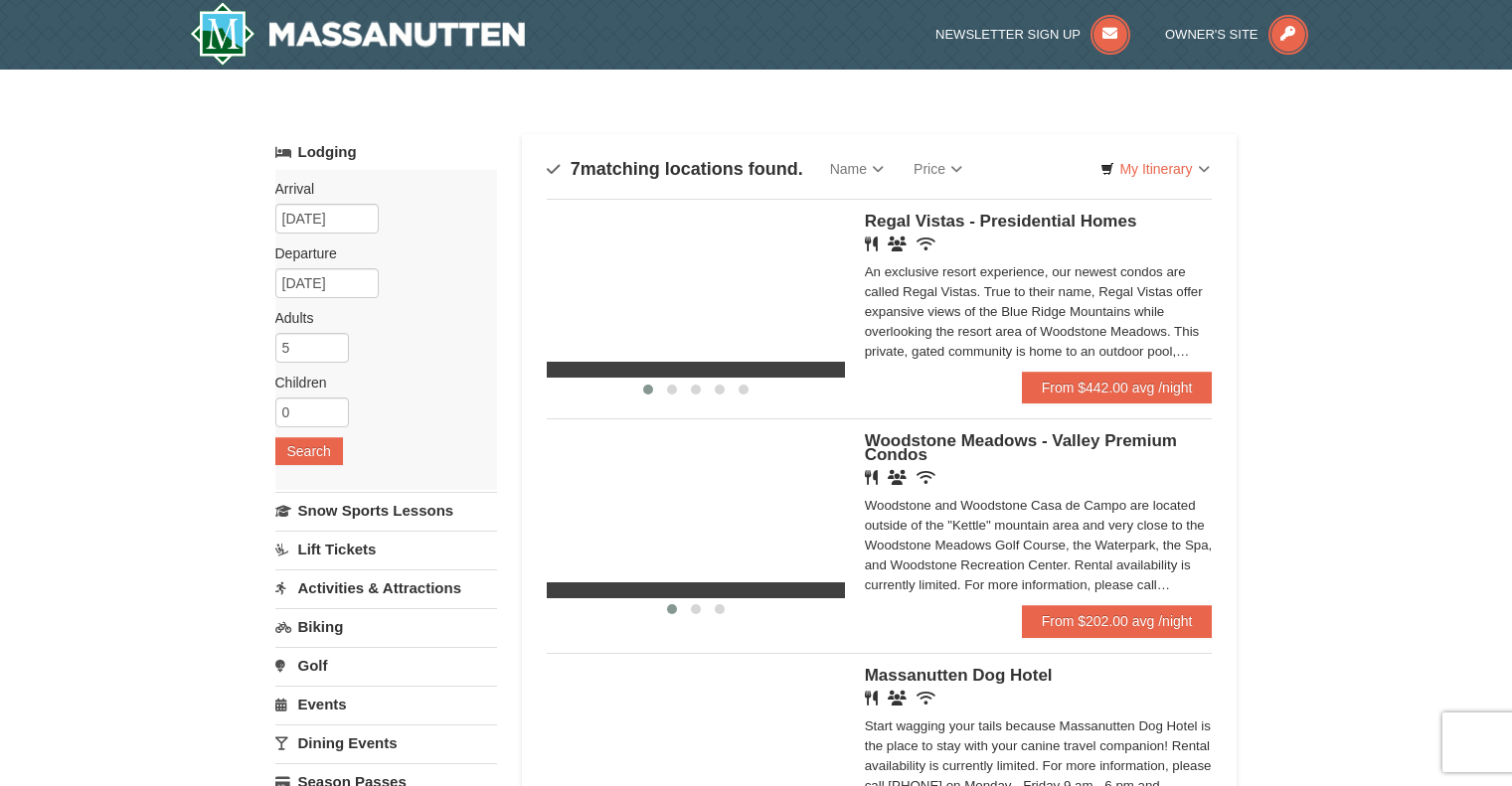 scroll, scrollTop: 0, scrollLeft: 0, axis: both 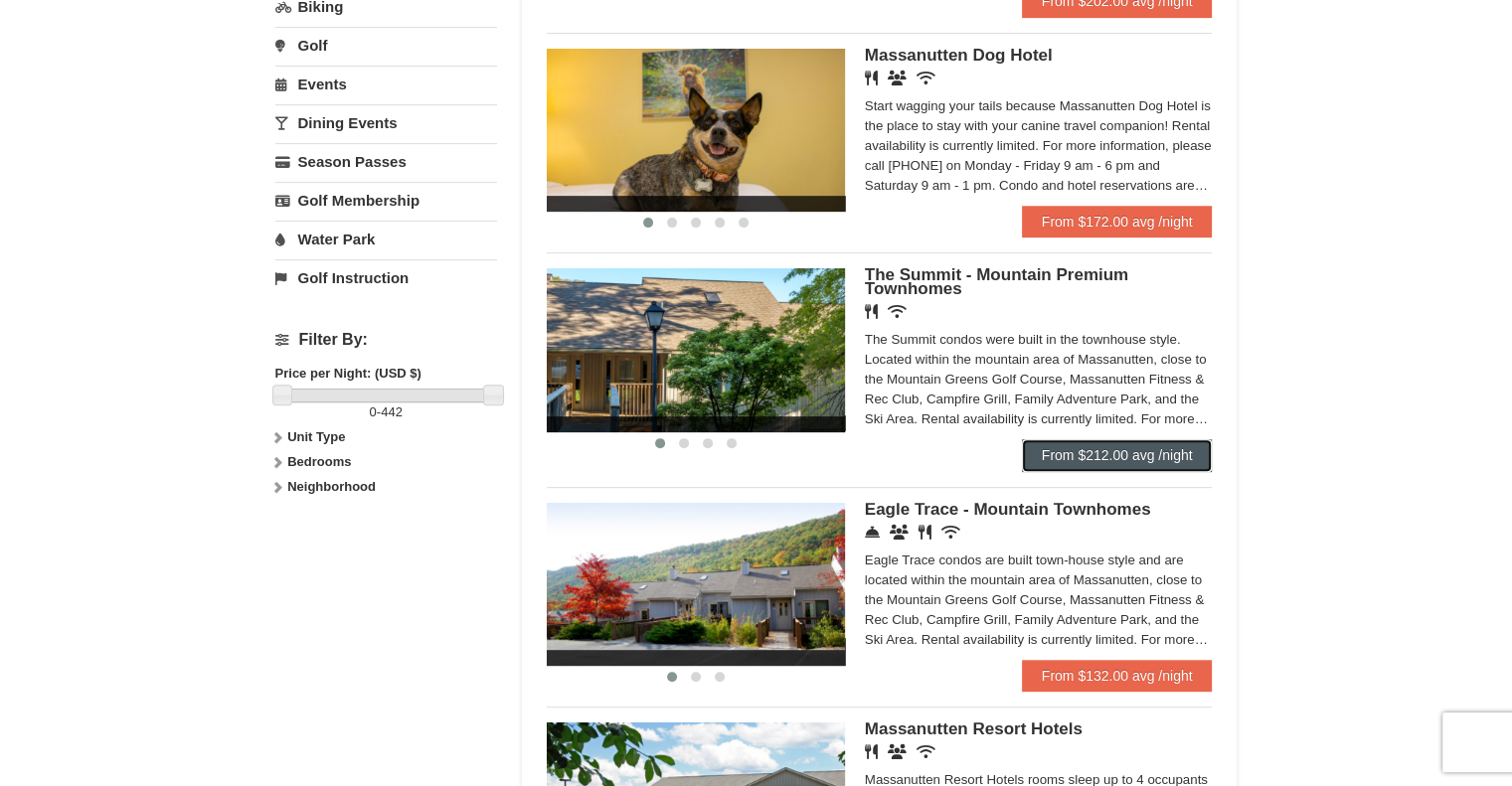 click on "From $212.00 avg /night" at bounding box center [1117, 455] 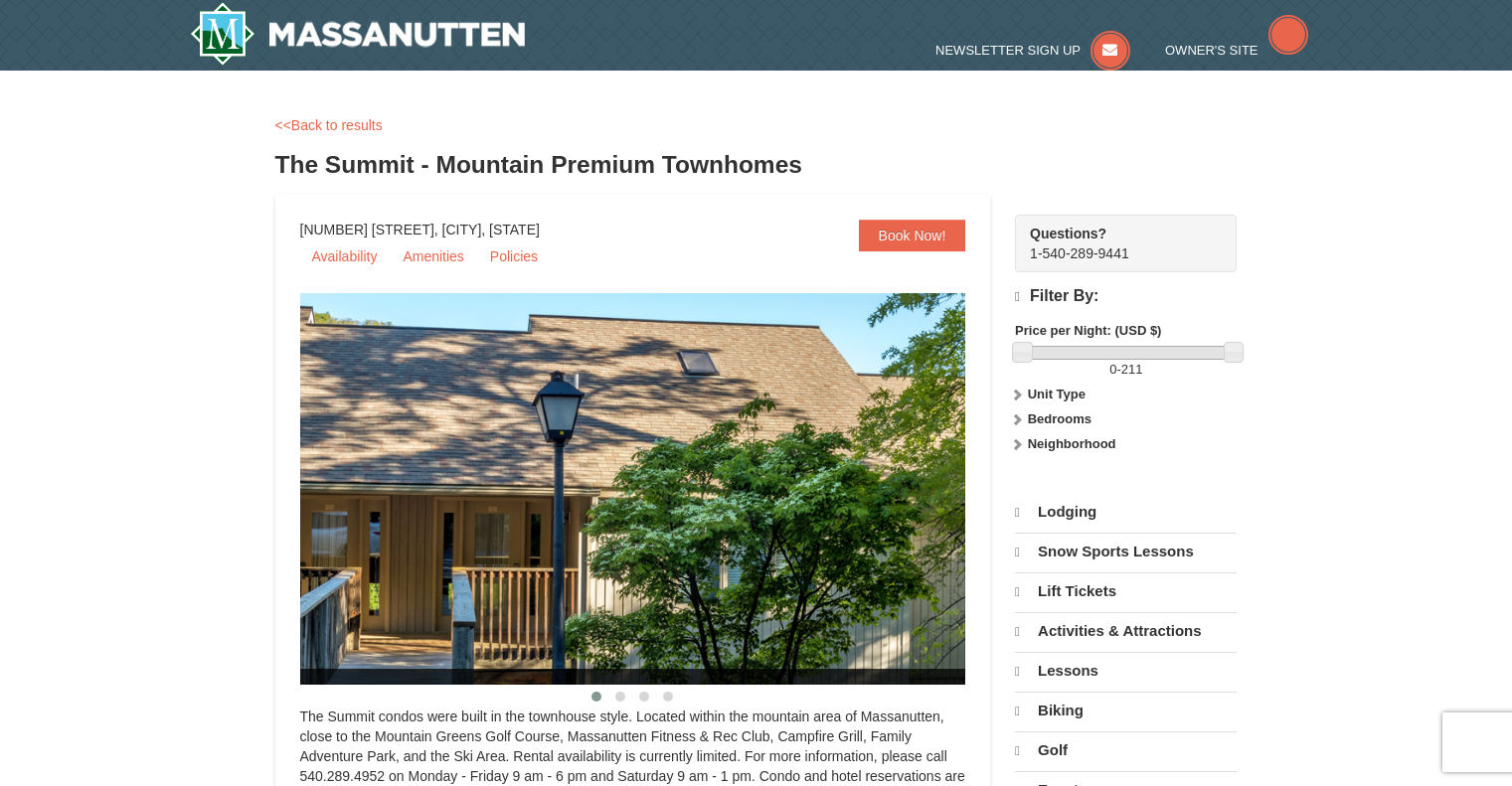 scroll, scrollTop: 0, scrollLeft: 0, axis: both 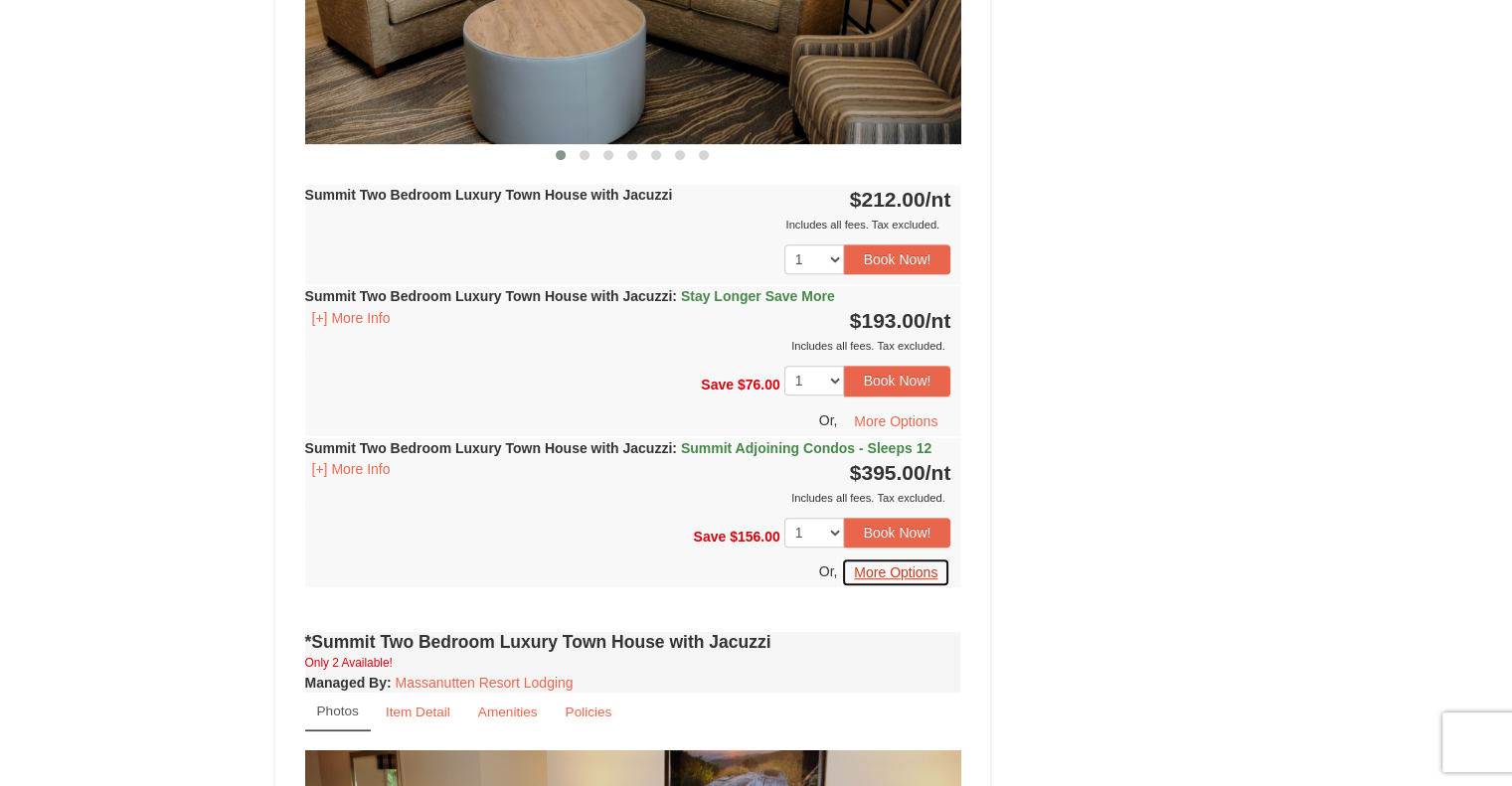 click on "More Options" at bounding box center [896, 572] 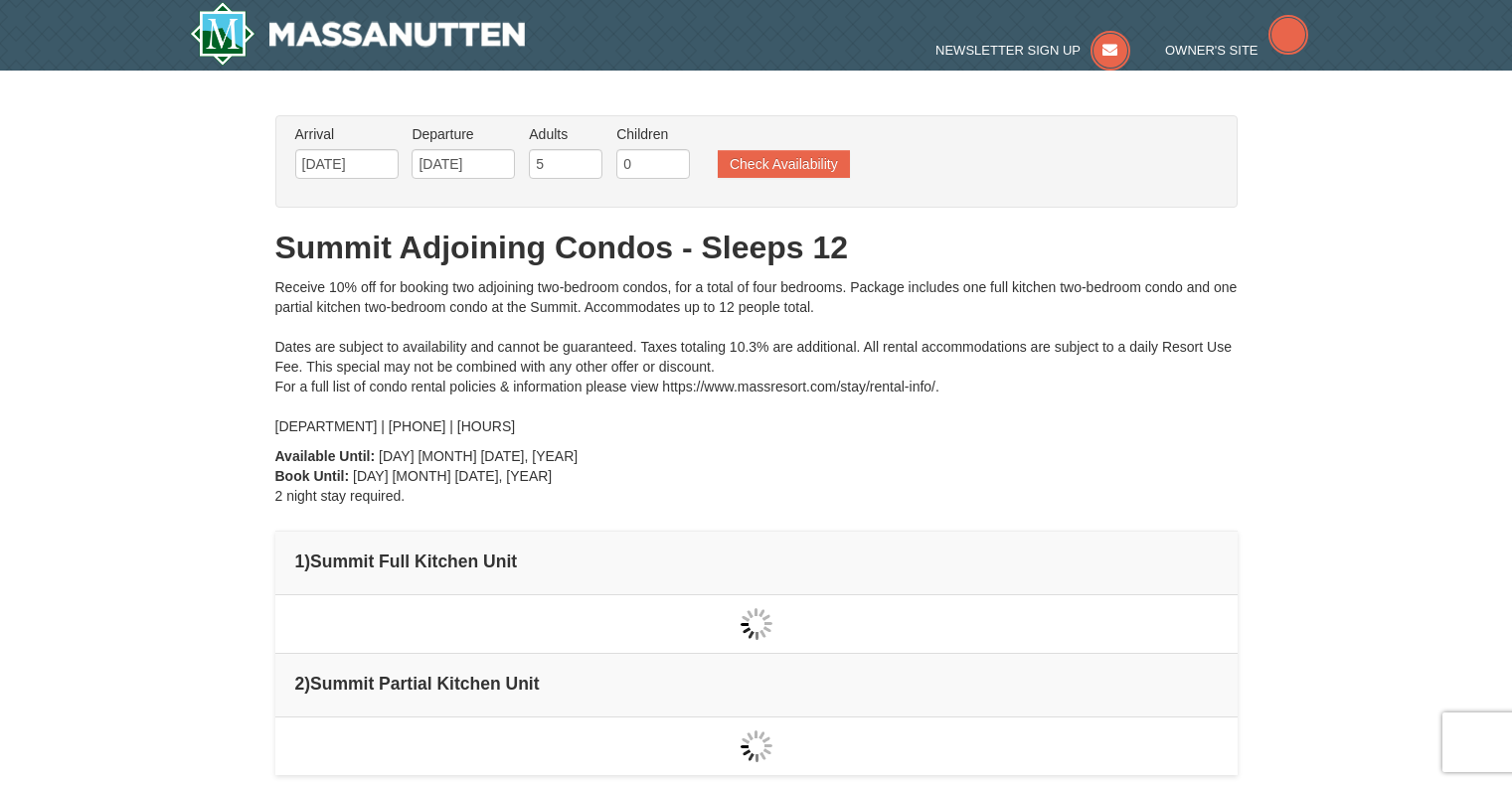 scroll, scrollTop: 0, scrollLeft: 0, axis: both 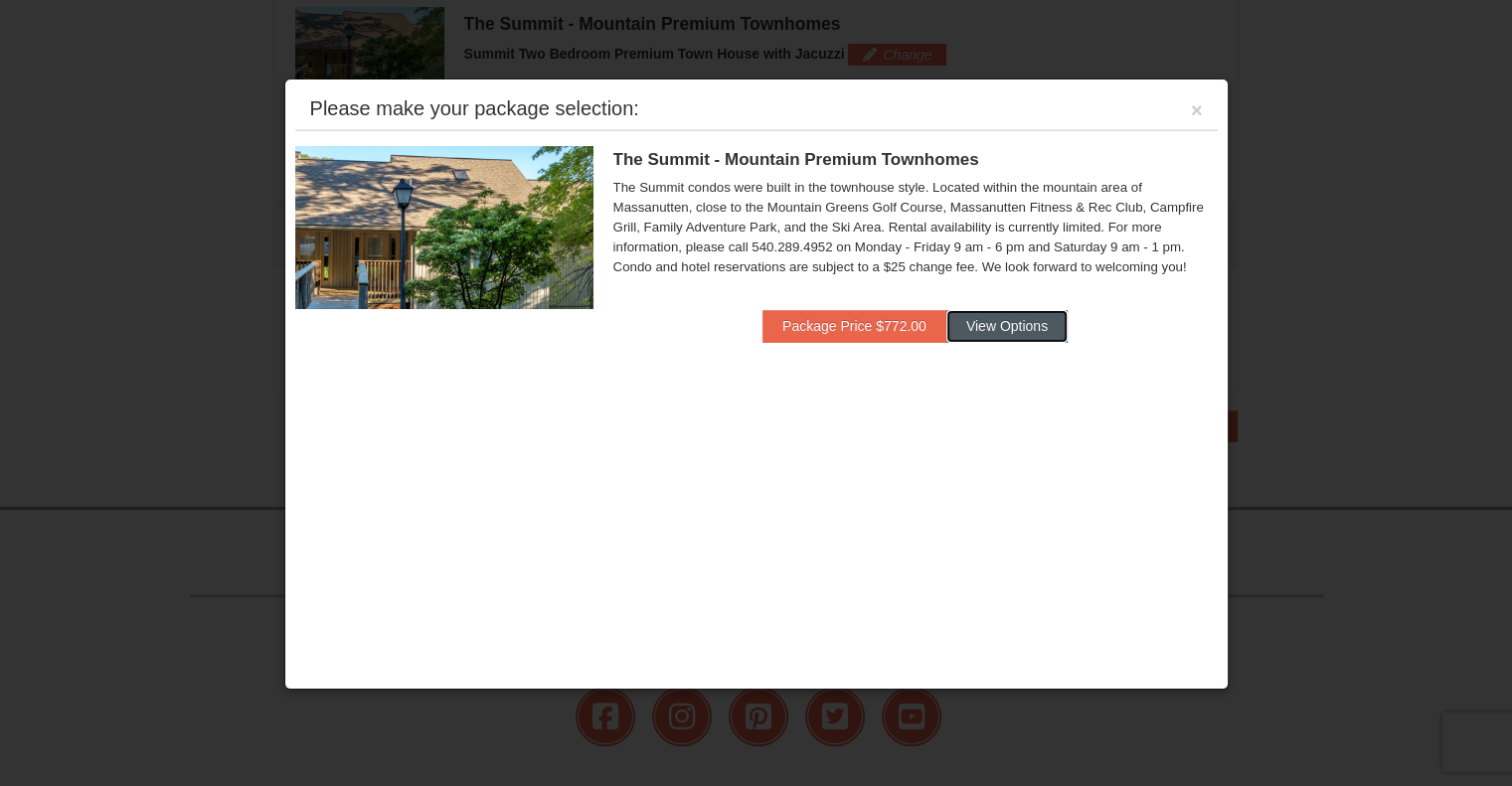 click on "View Options" at bounding box center (1007, 326) 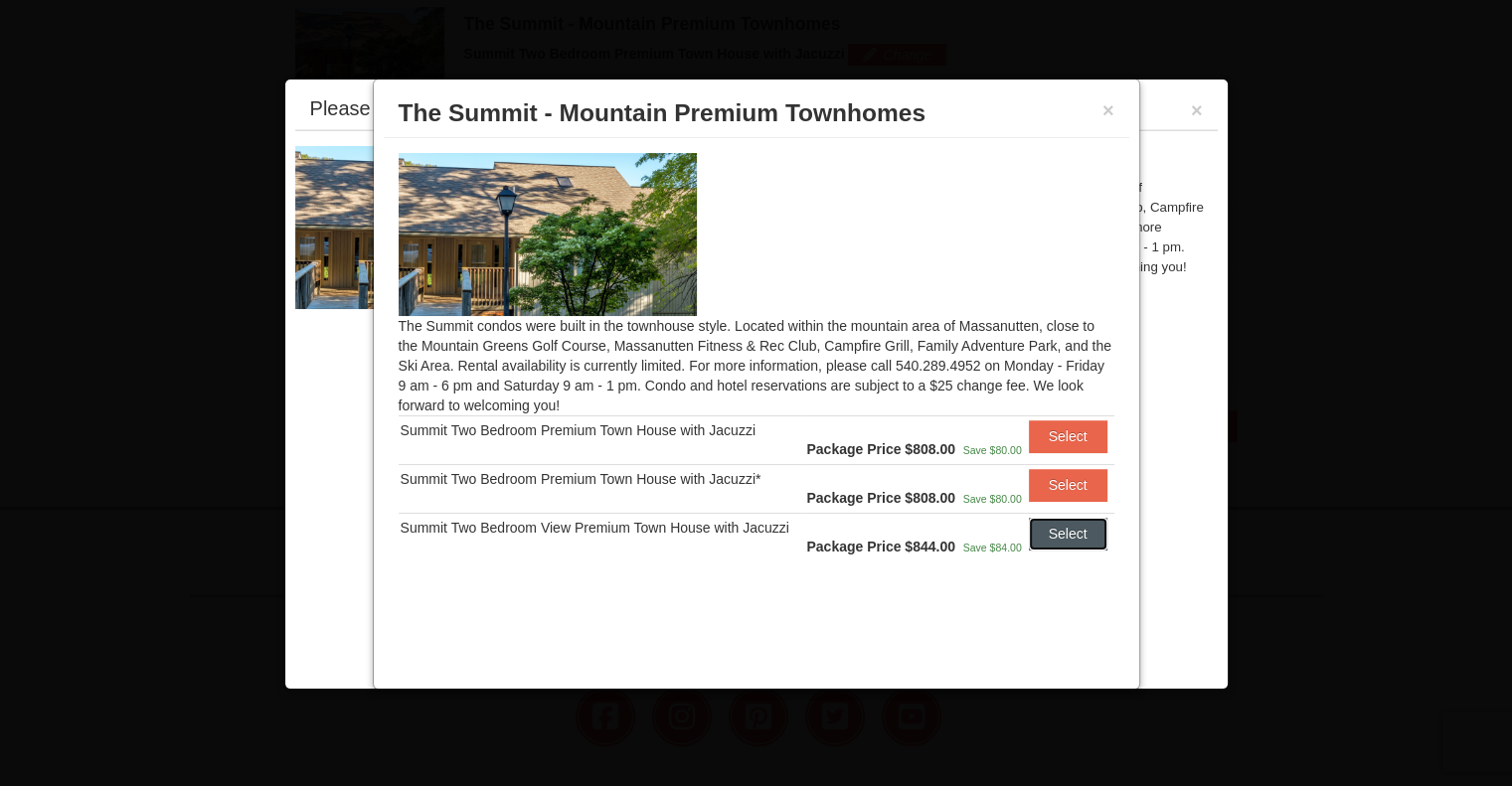 click on "Select" at bounding box center [1068, 534] 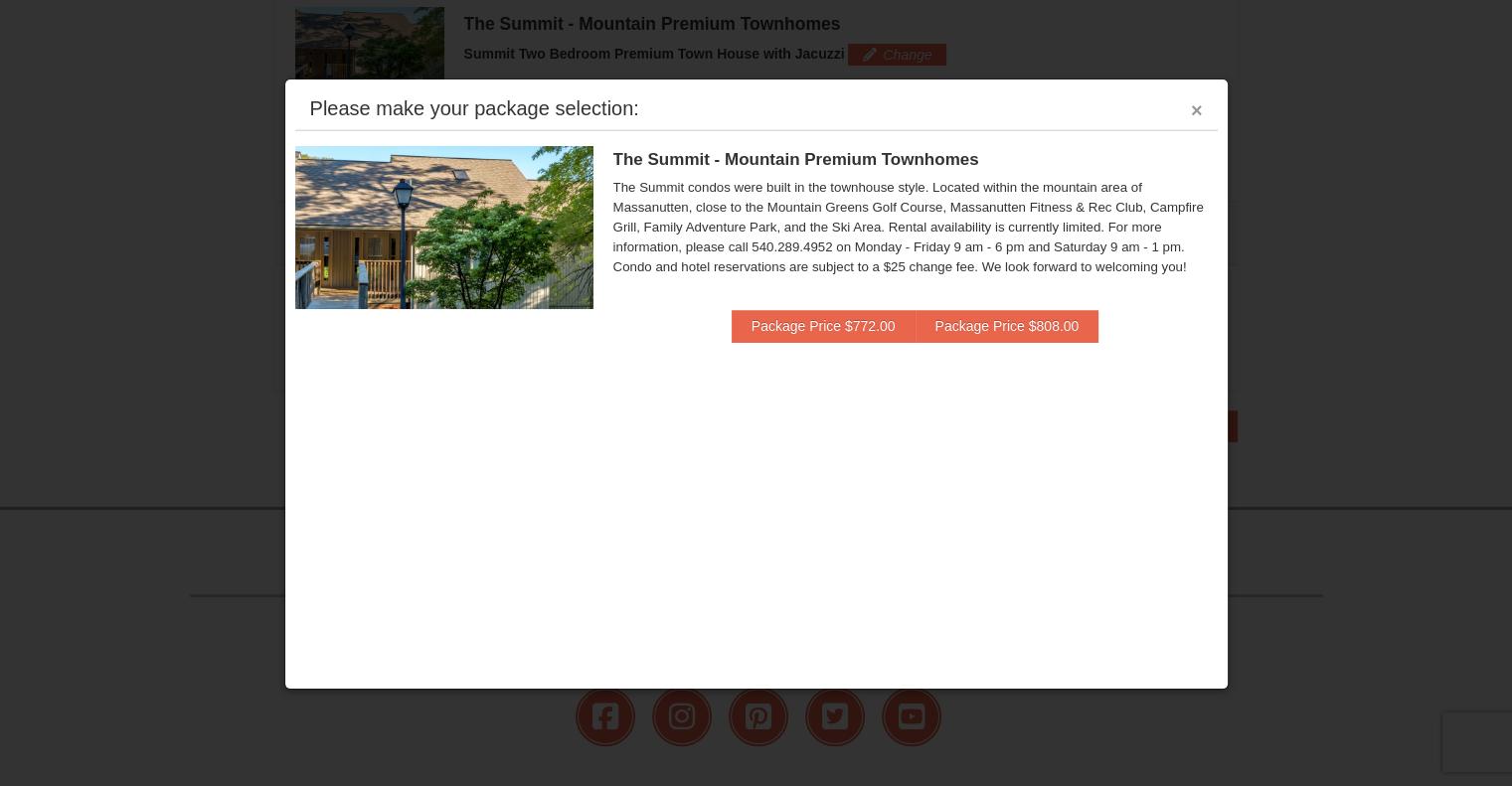 click on "×" at bounding box center [1197, 110] 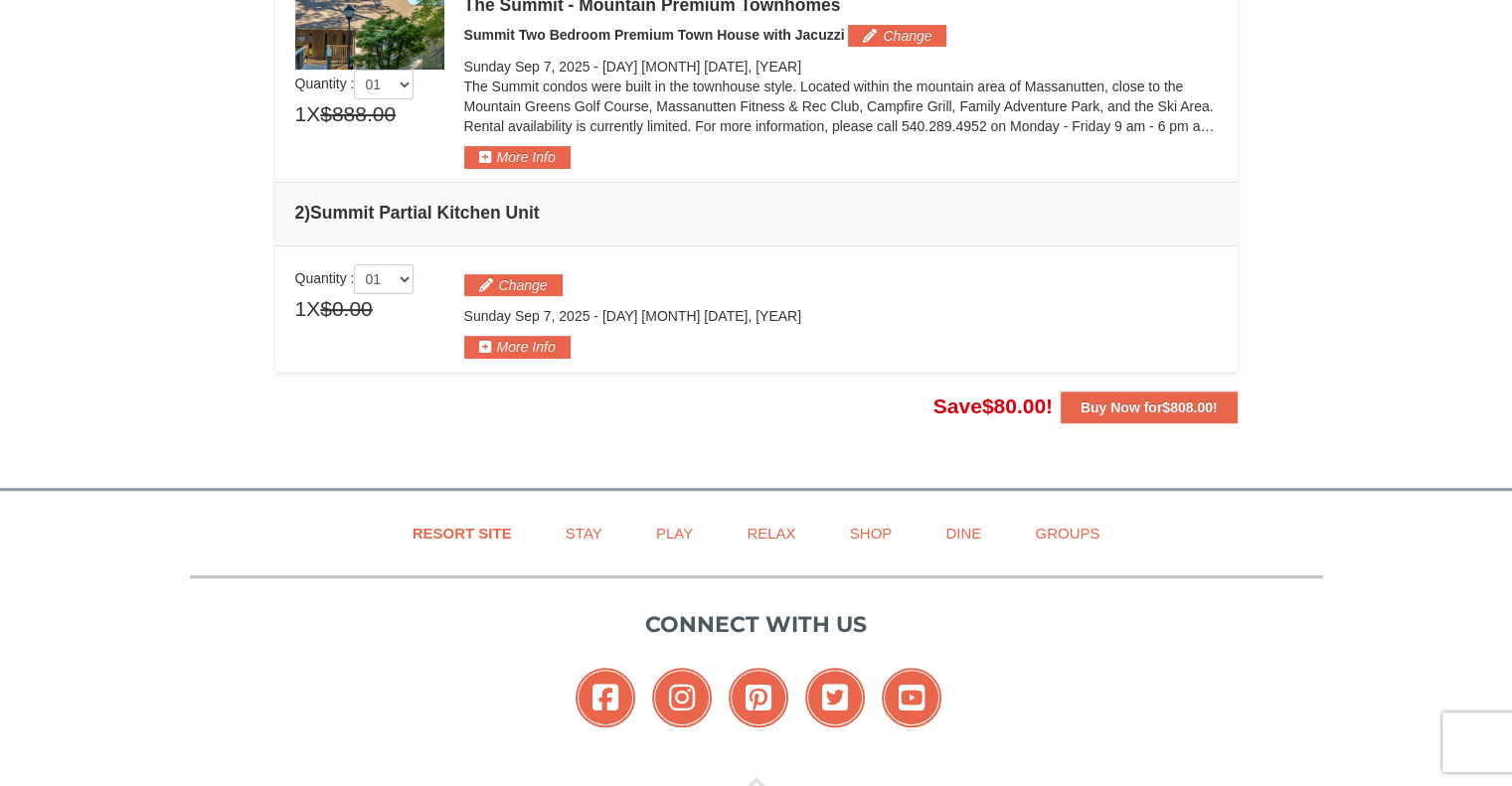 scroll, scrollTop: 624, scrollLeft: 0, axis: vertical 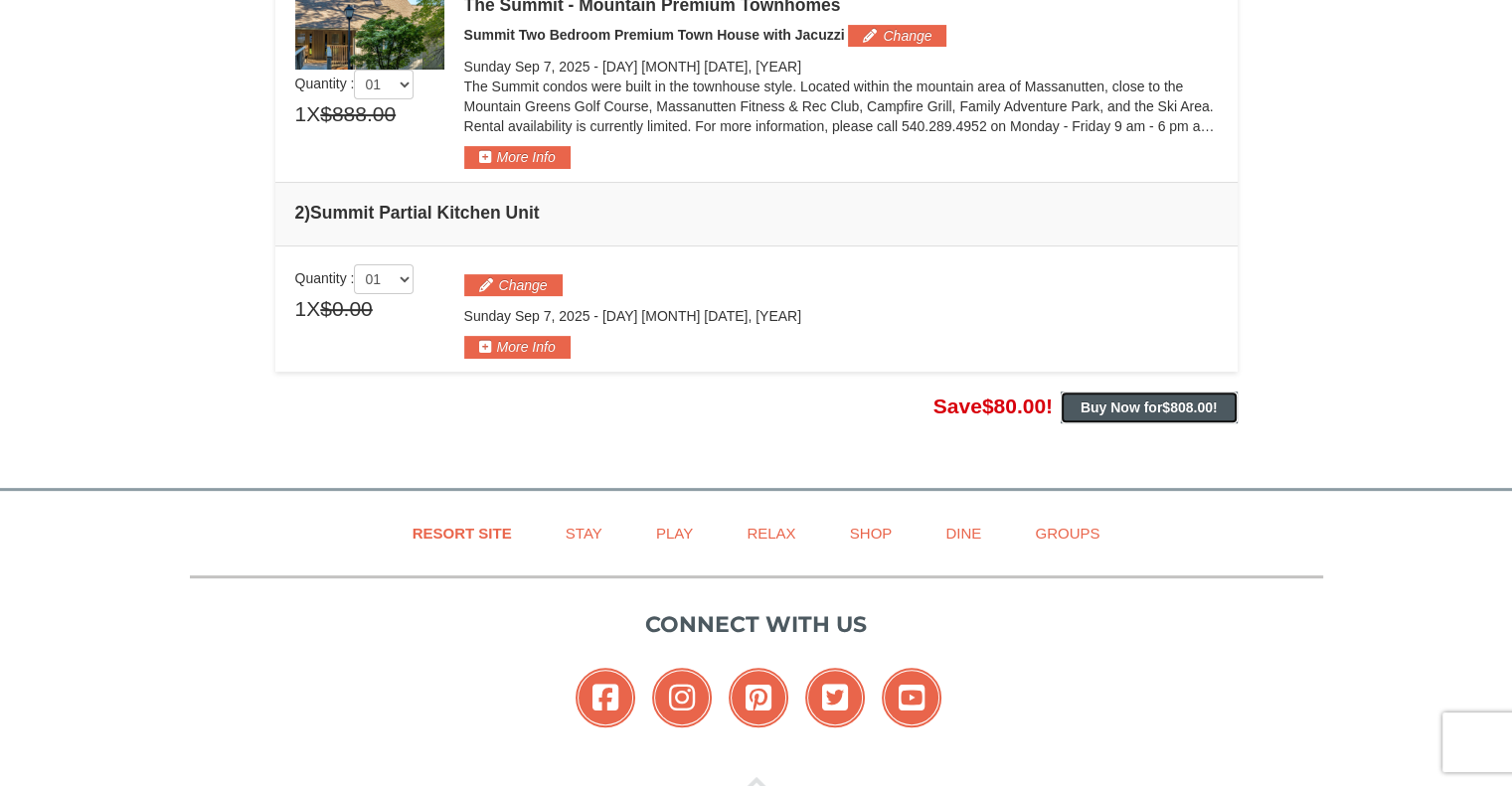 click on "Buy Now for
$808.00 !" at bounding box center (1149, 407) 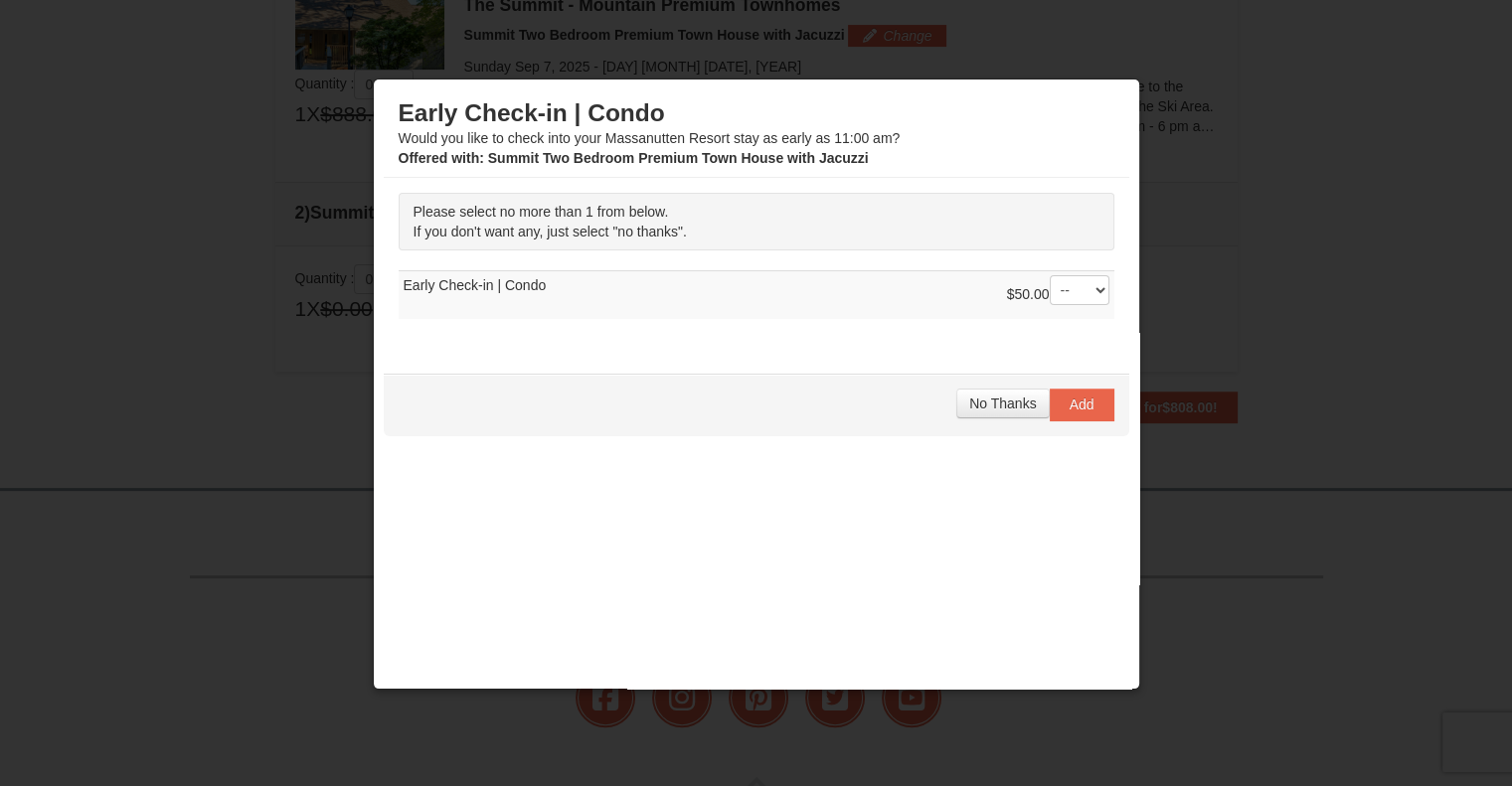 click at bounding box center (756, 393) 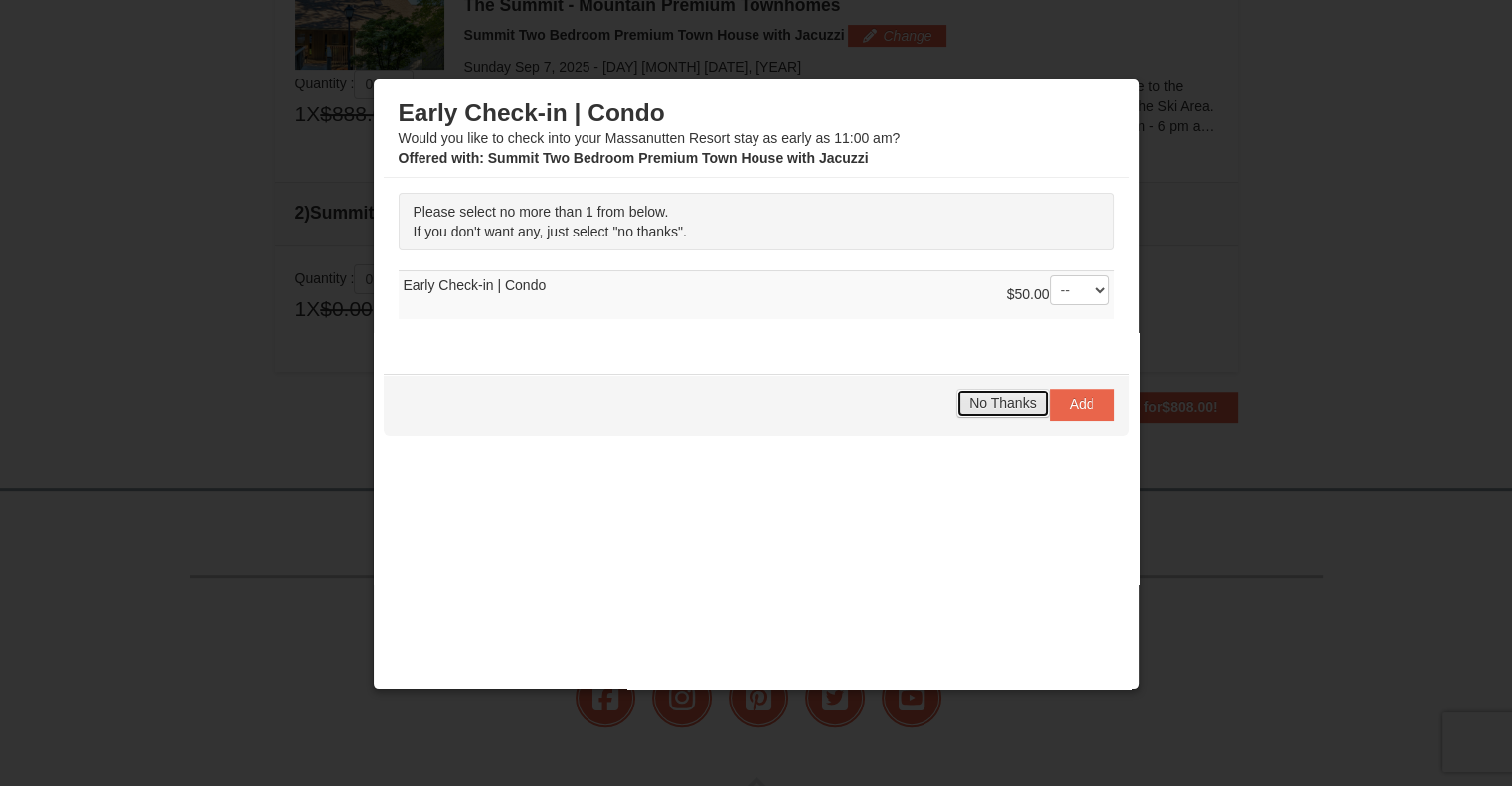 click on "No Thanks" at bounding box center [1002, 403] 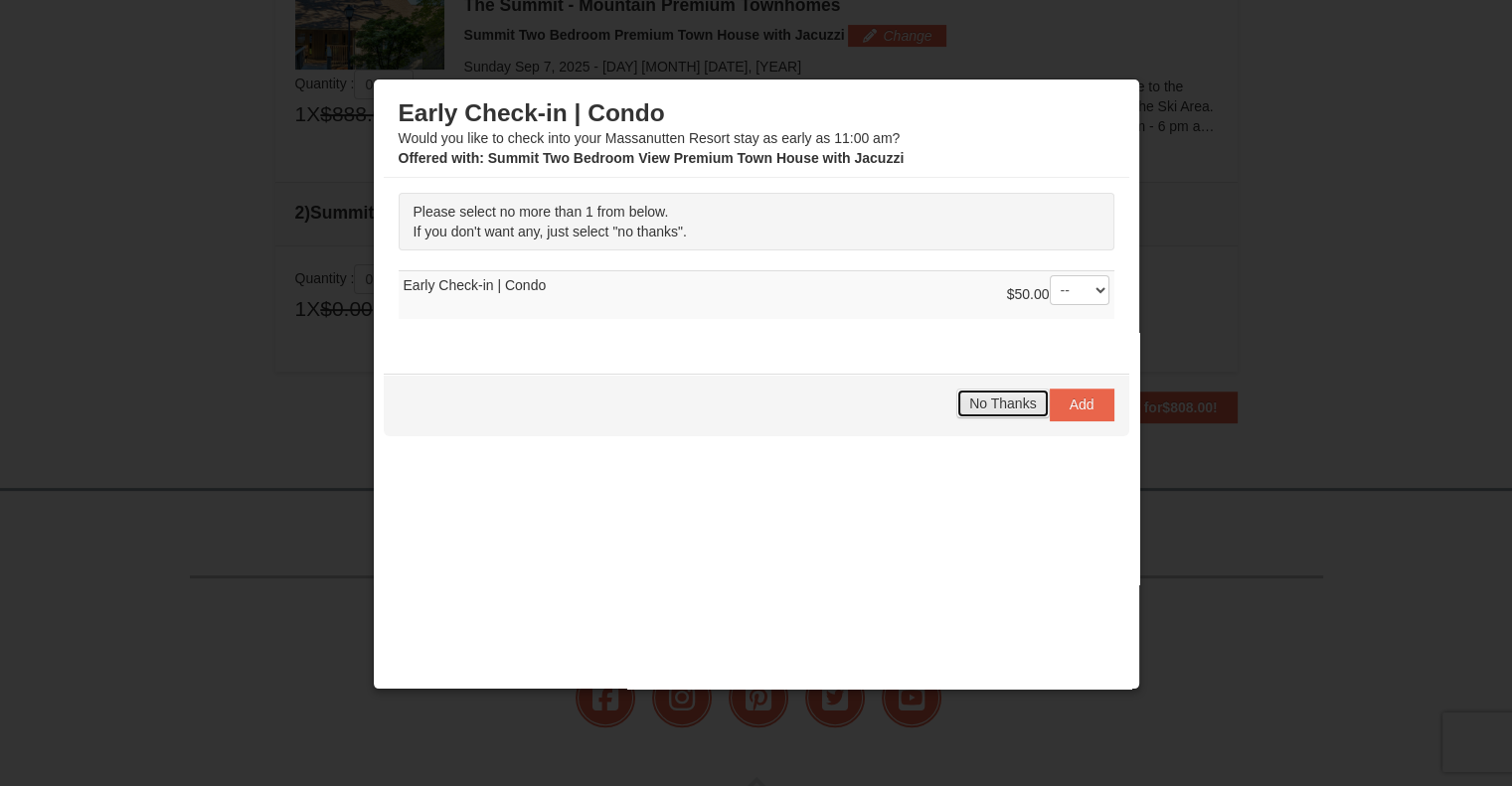 click on "No Thanks" at bounding box center (1002, 403) 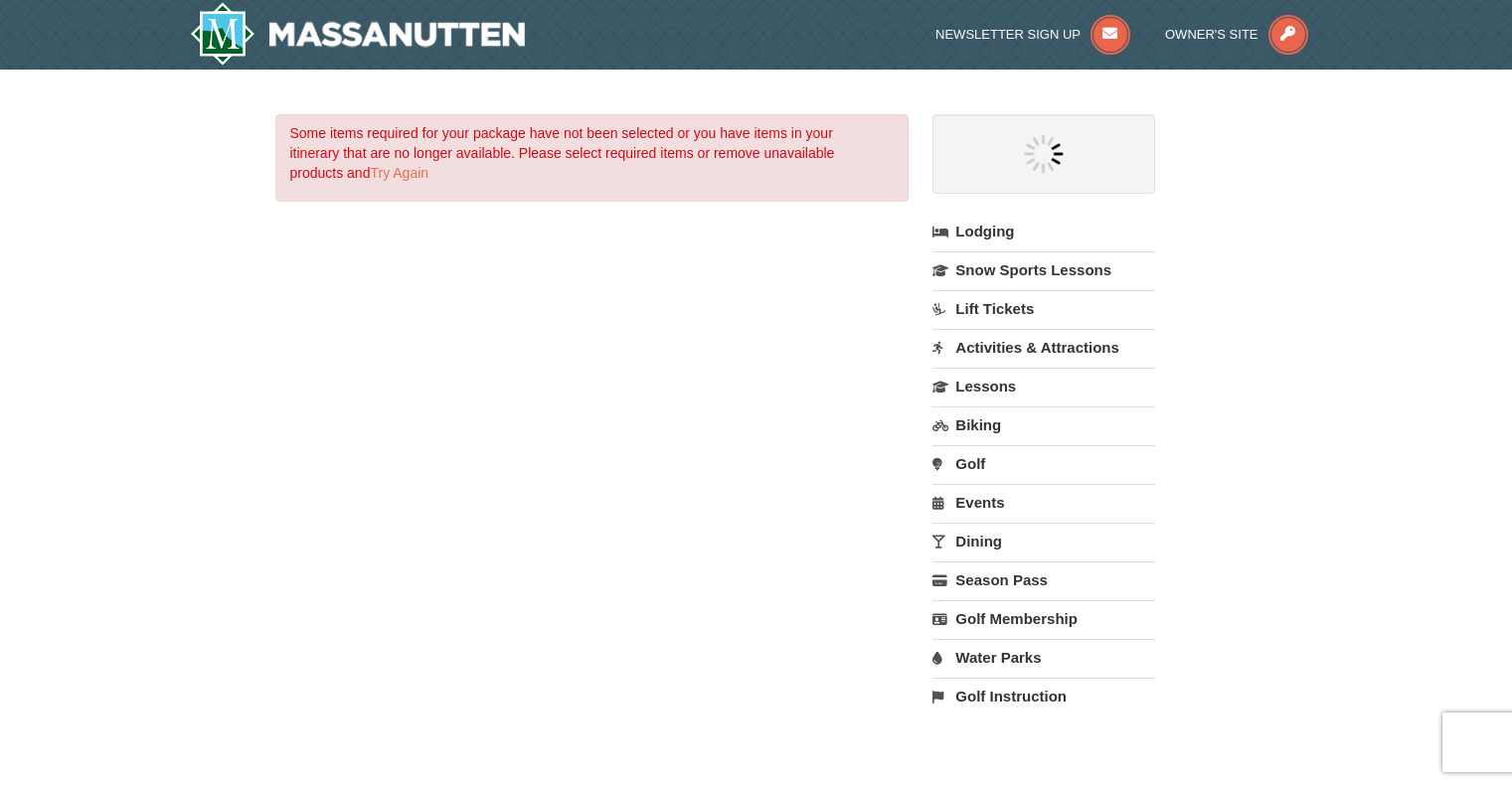 scroll, scrollTop: 0, scrollLeft: 0, axis: both 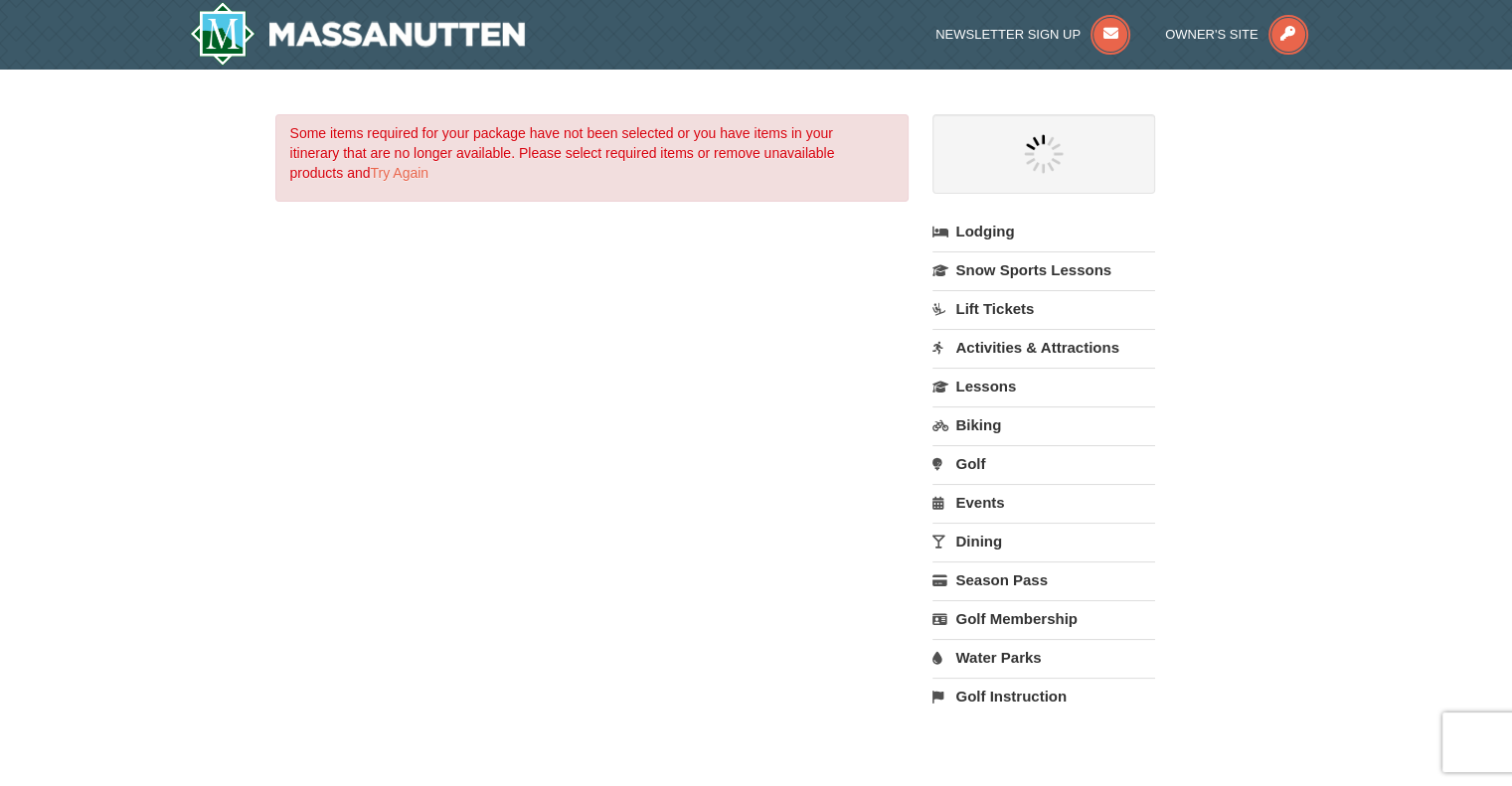 select on "8" 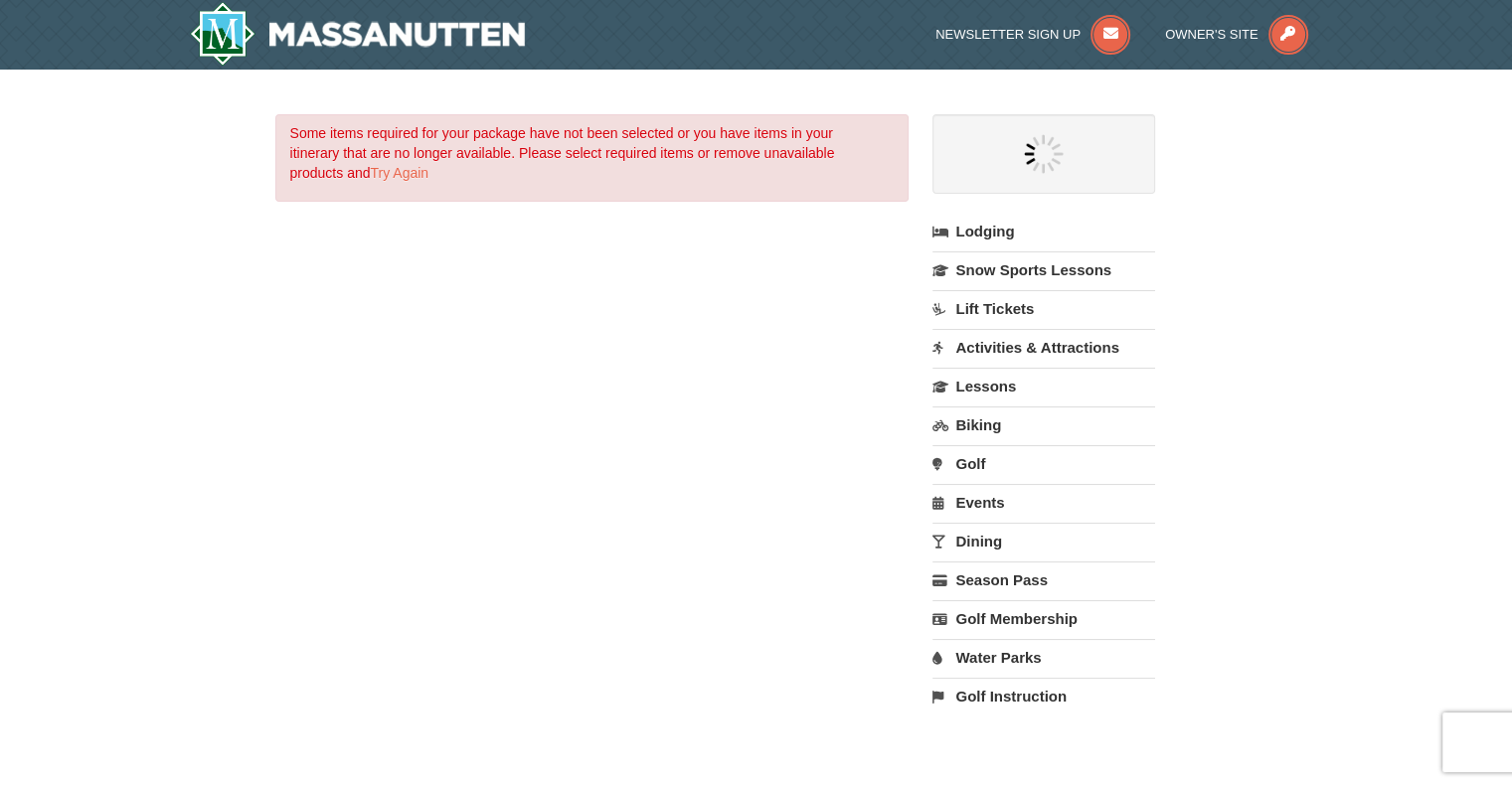 select on "8" 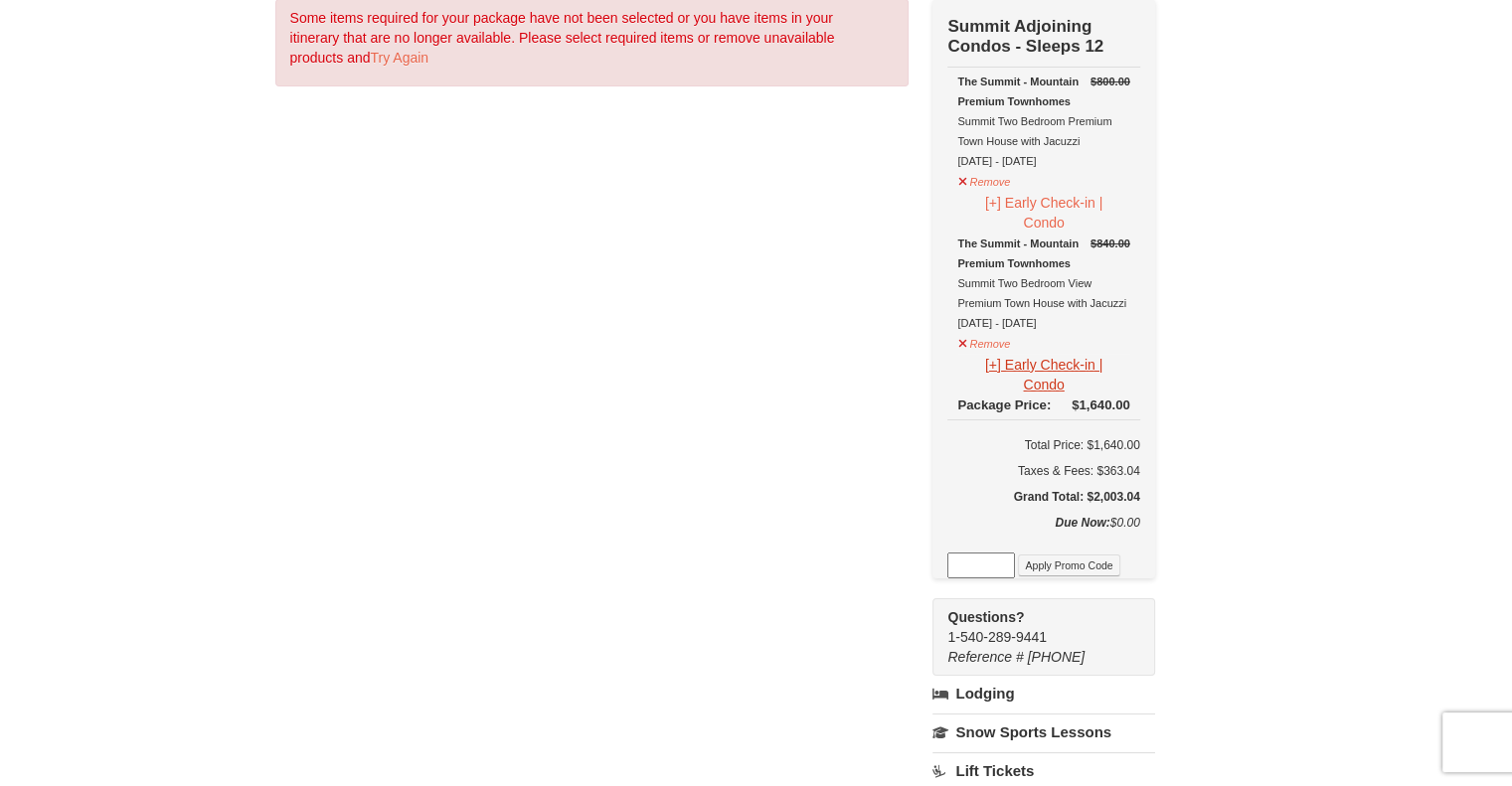 scroll, scrollTop: 0, scrollLeft: 0, axis: both 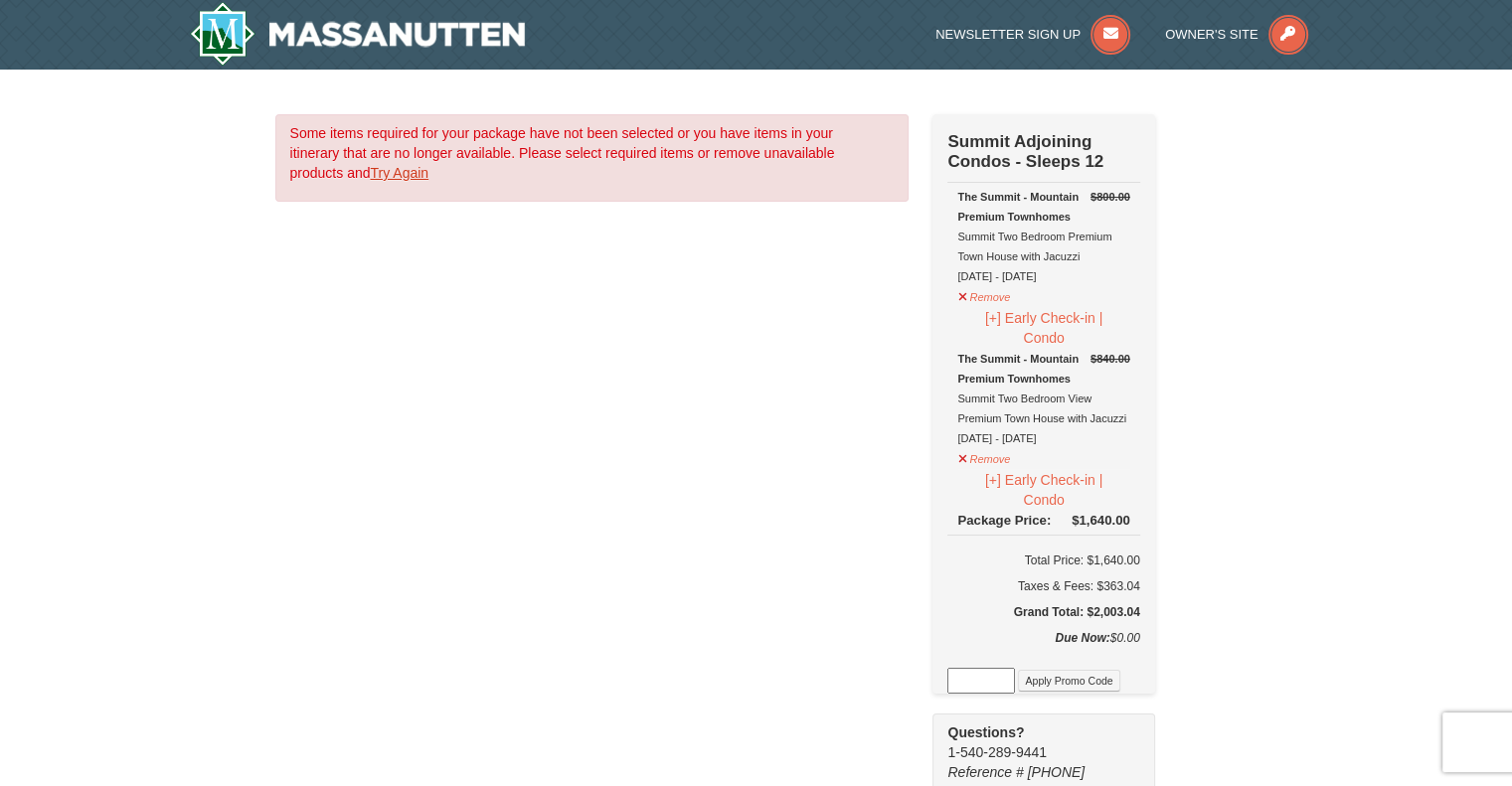 click on "Try Again" at bounding box center [399, 173] 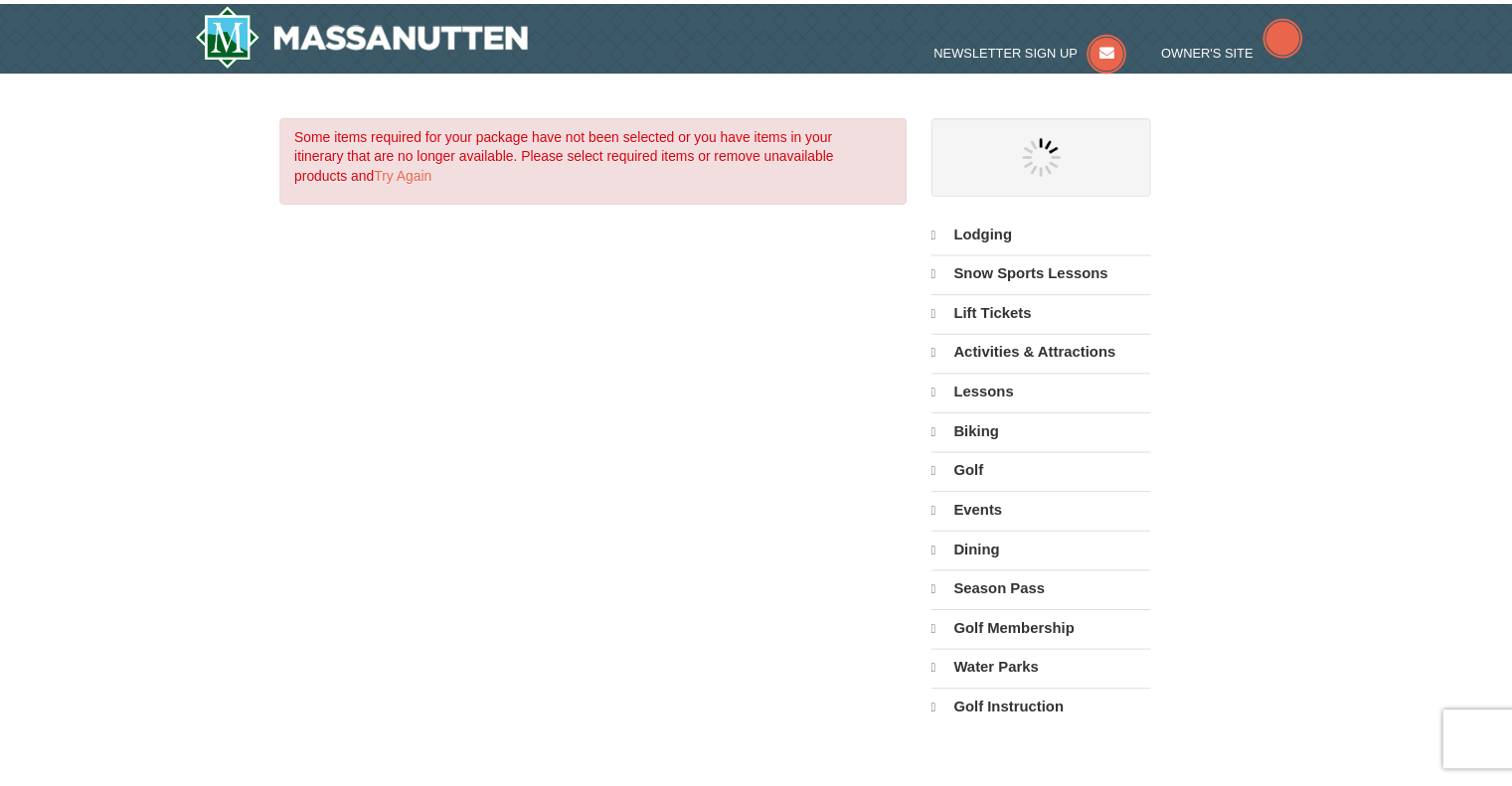 scroll, scrollTop: 0, scrollLeft: 0, axis: both 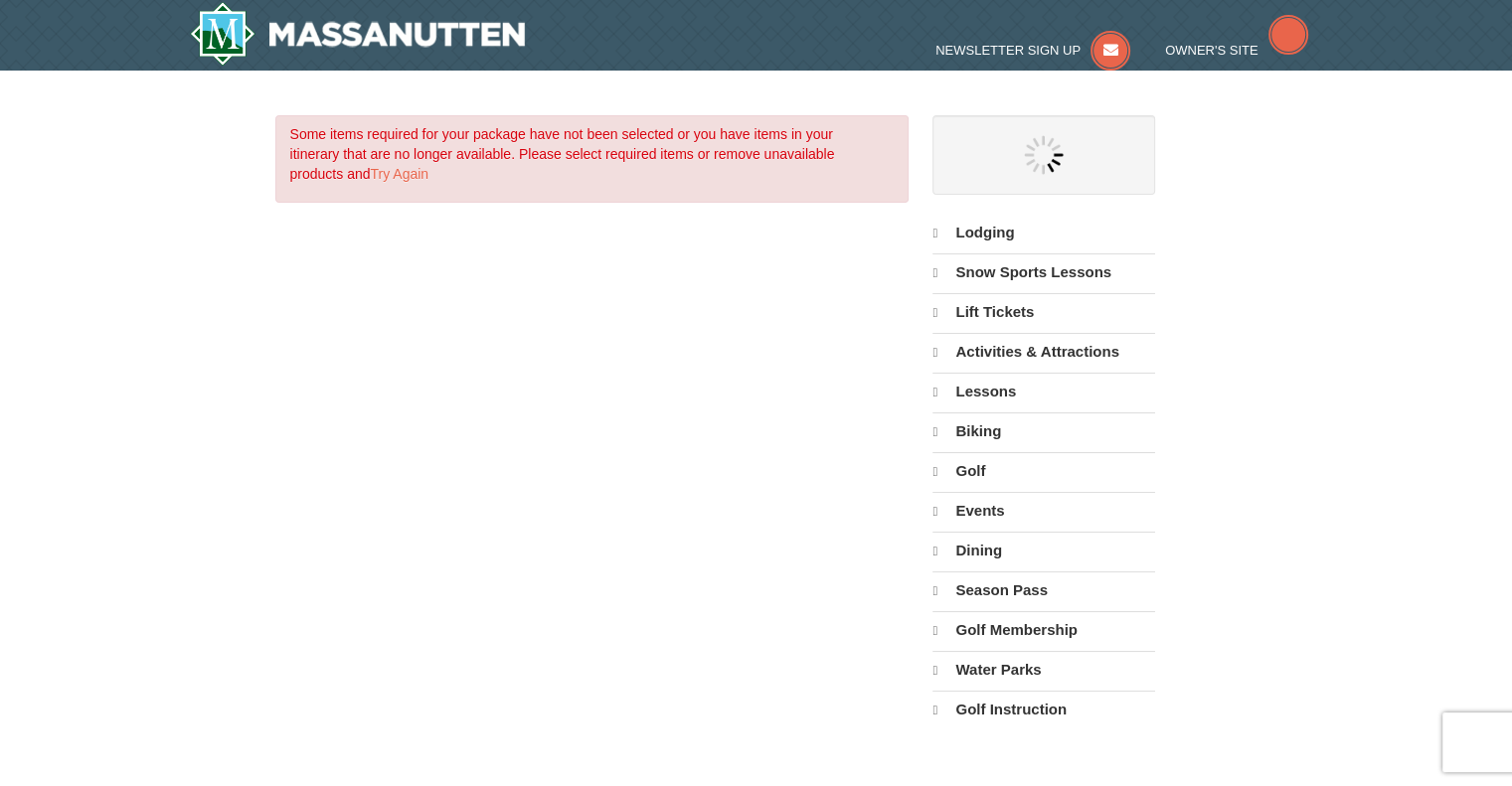 select on "8" 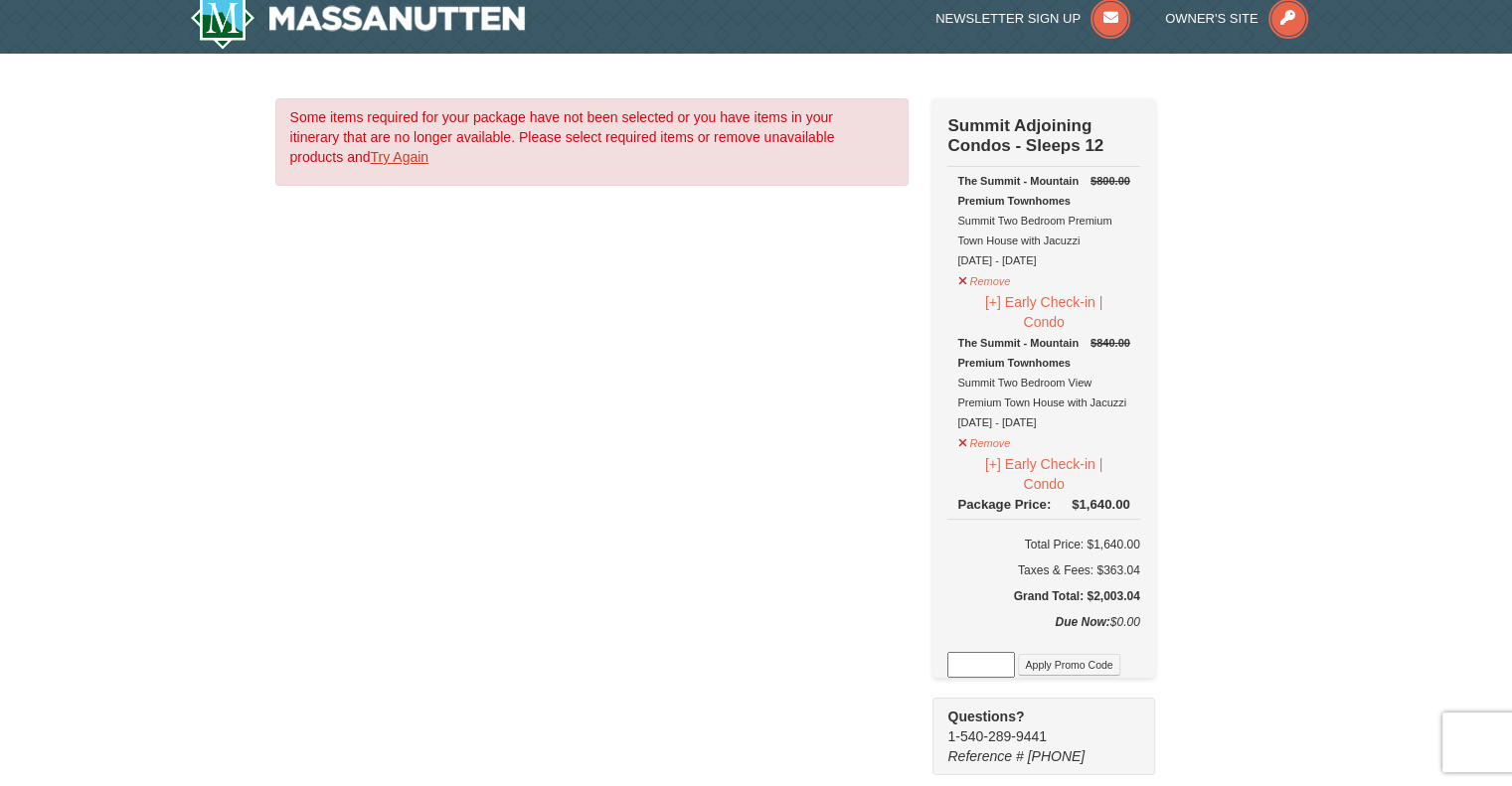 scroll, scrollTop: 0, scrollLeft: 0, axis: both 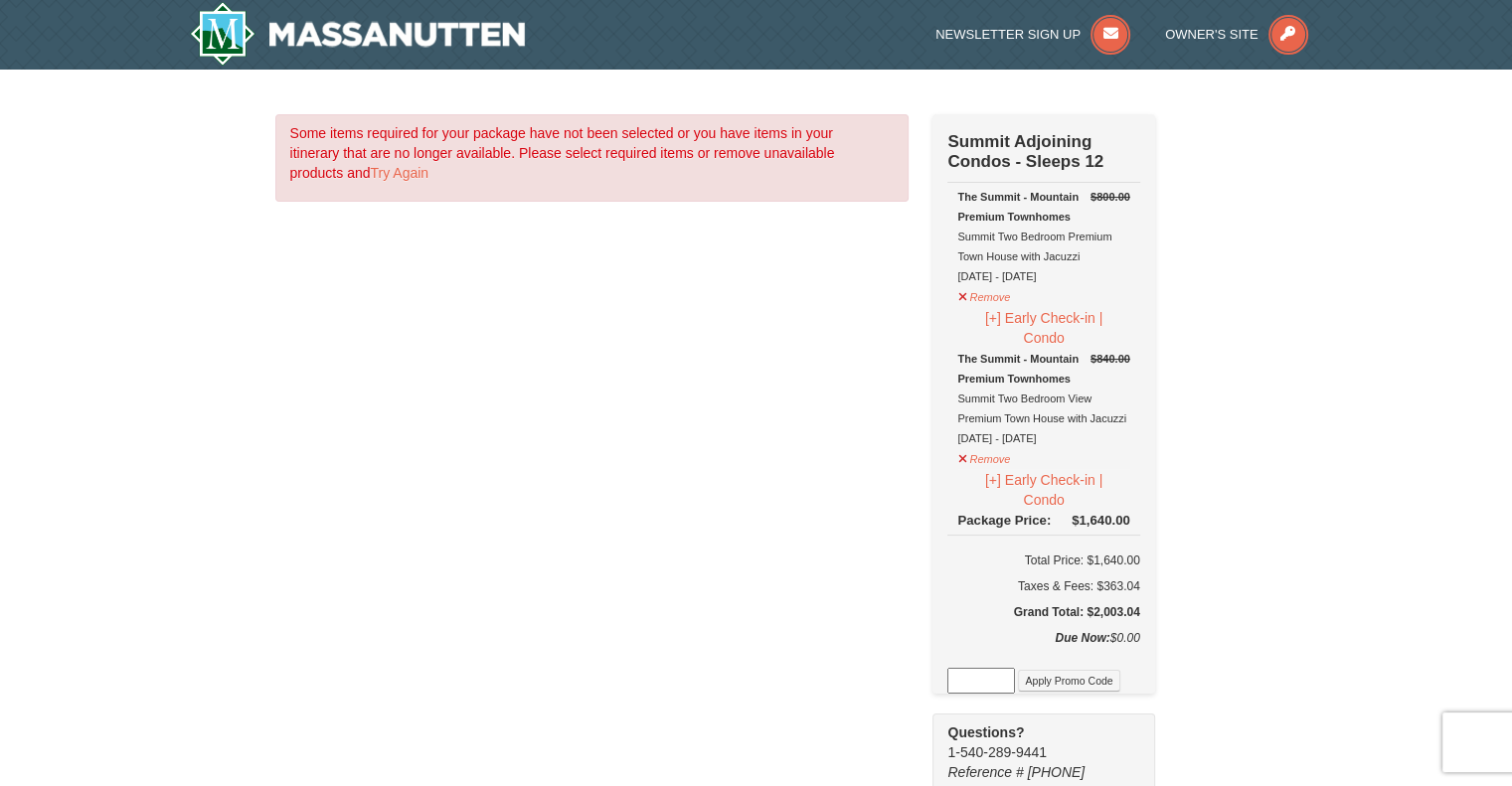 drag, startPoint x: 402, startPoint y: 174, endPoint x: 621, endPoint y: 408, distance: 320.4949 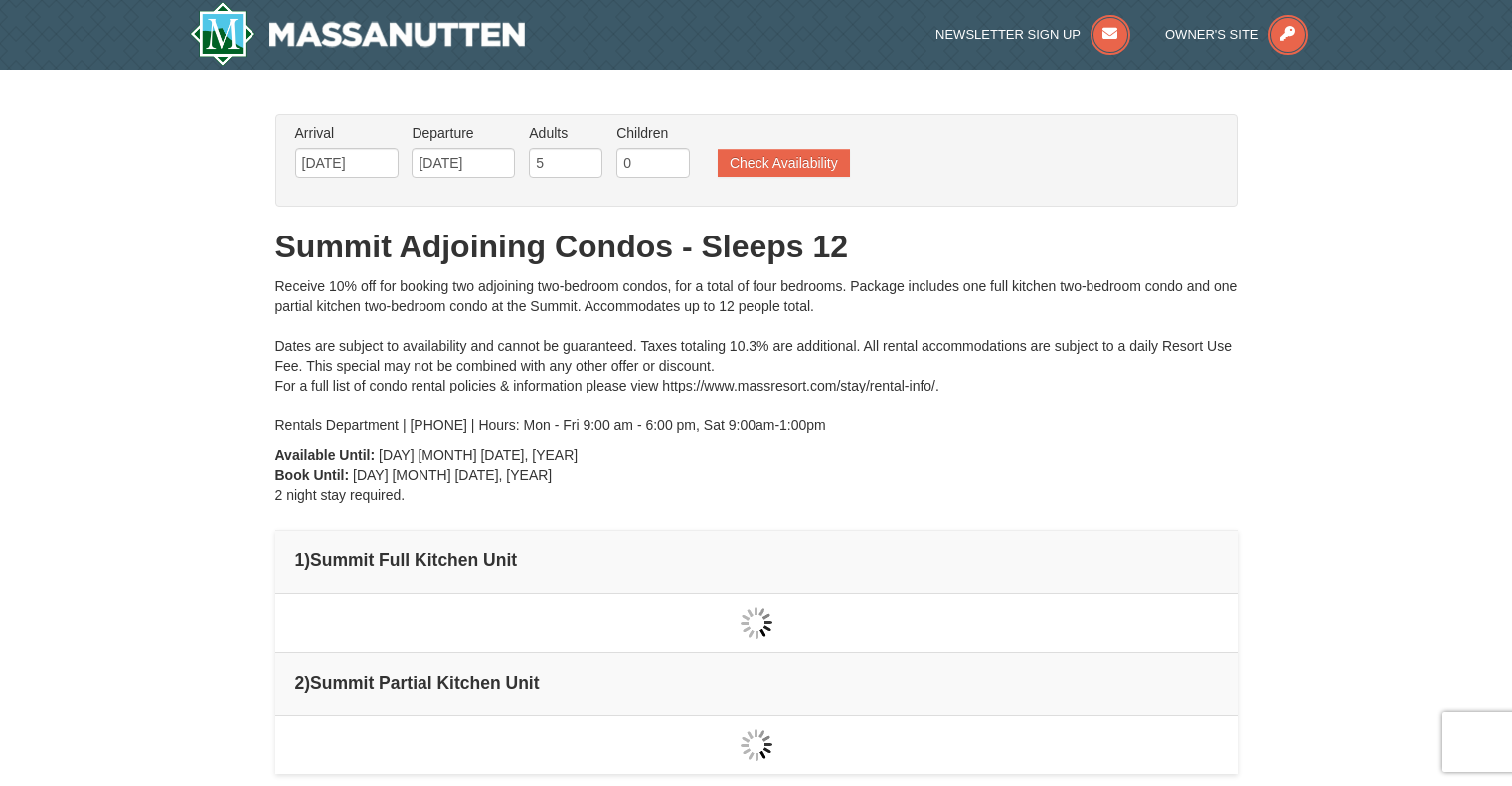 scroll, scrollTop: 0, scrollLeft: 0, axis: both 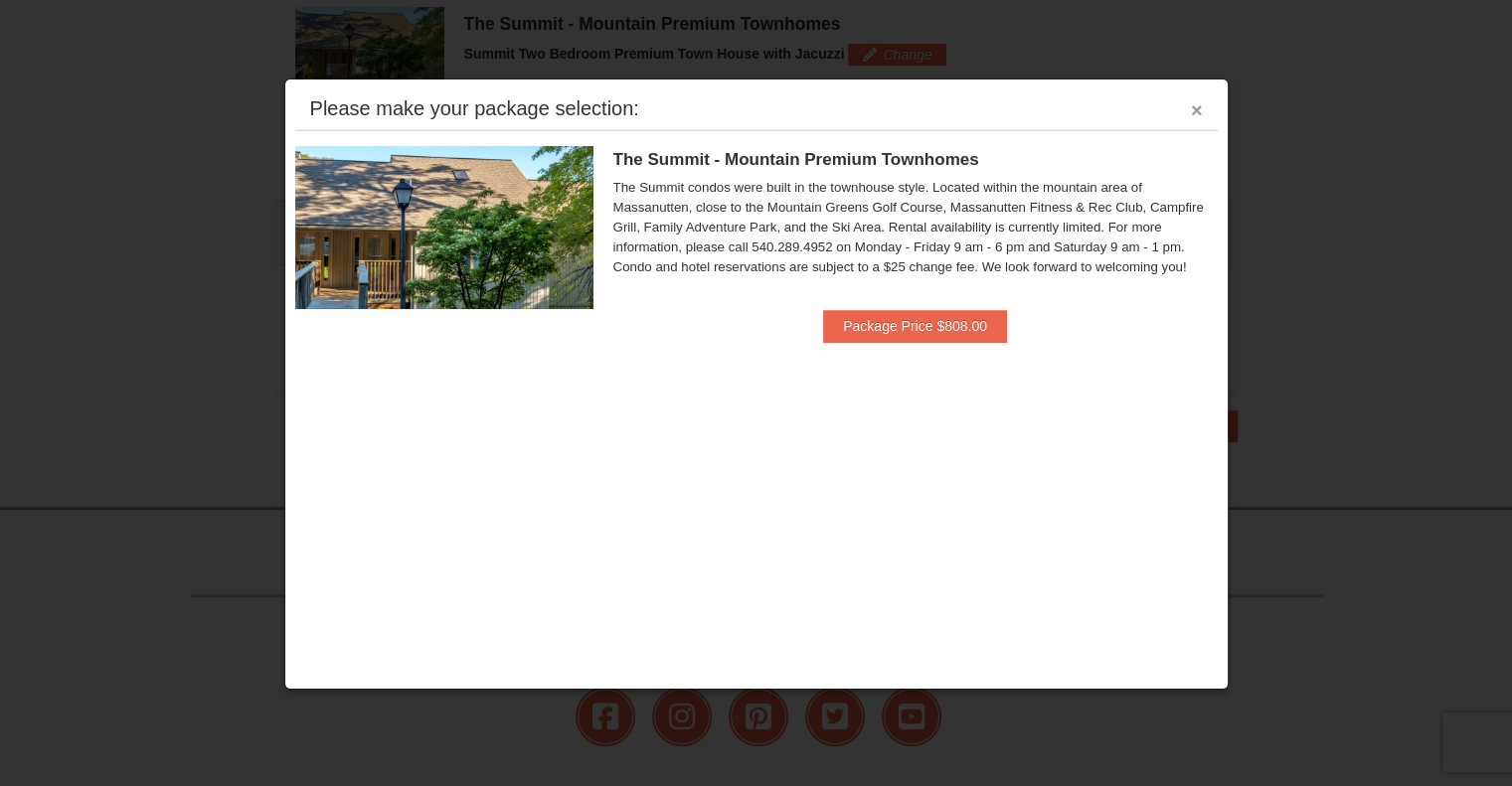 click on "×" at bounding box center (1197, 110) 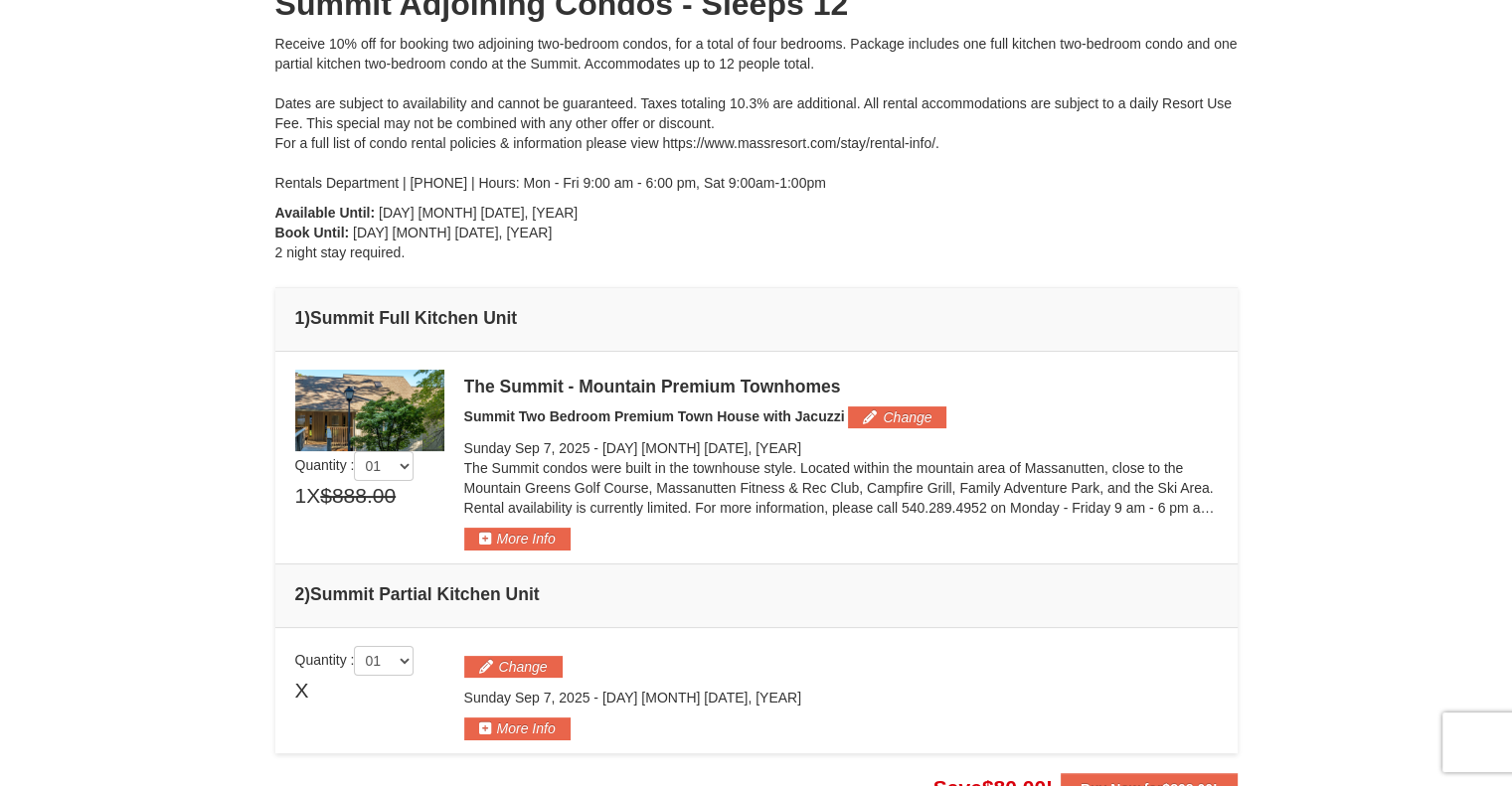 scroll, scrollTop: 0, scrollLeft: 0, axis: both 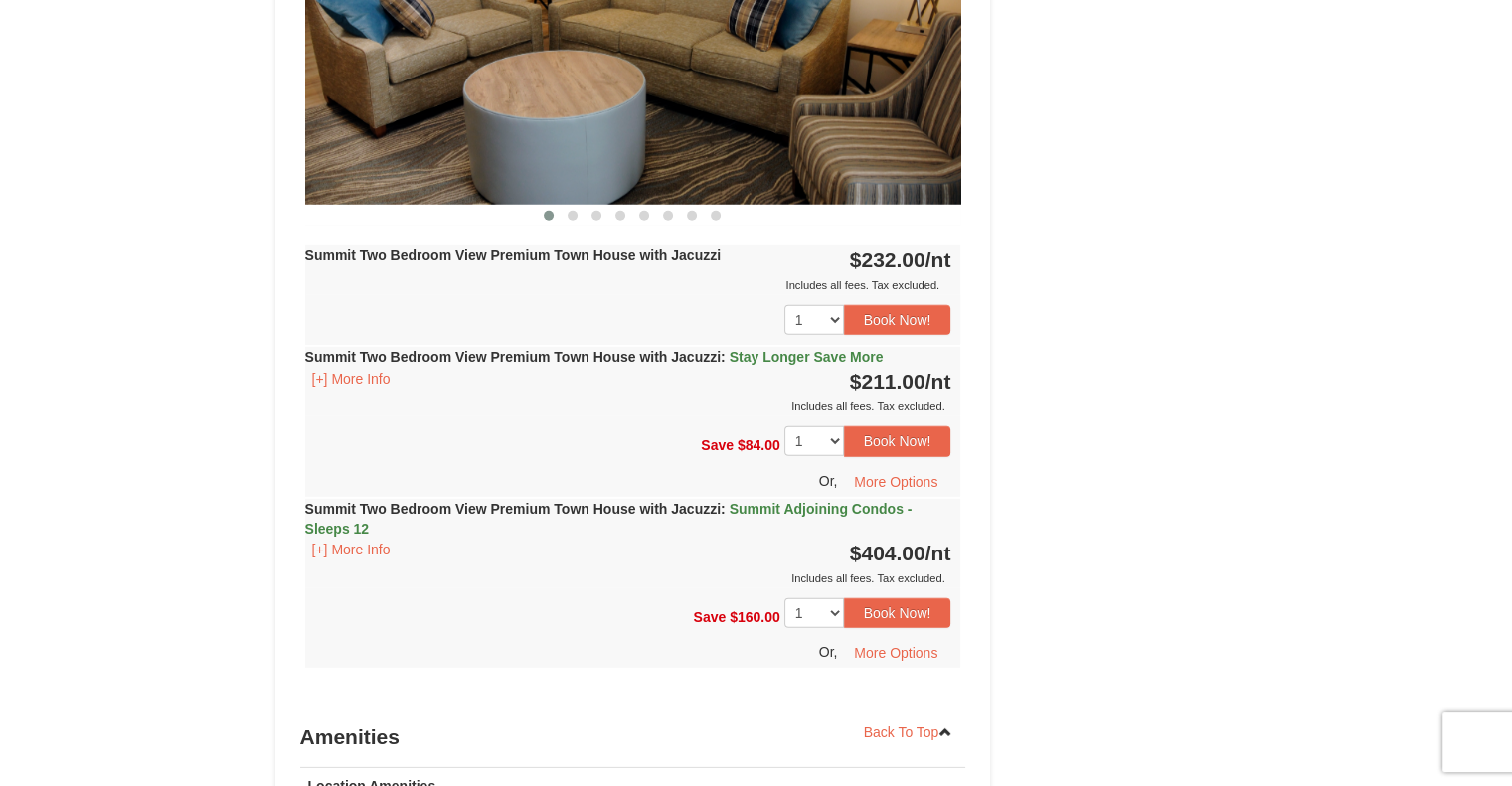 click on "Stay Longer Save More" at bounding box center (806, 357) 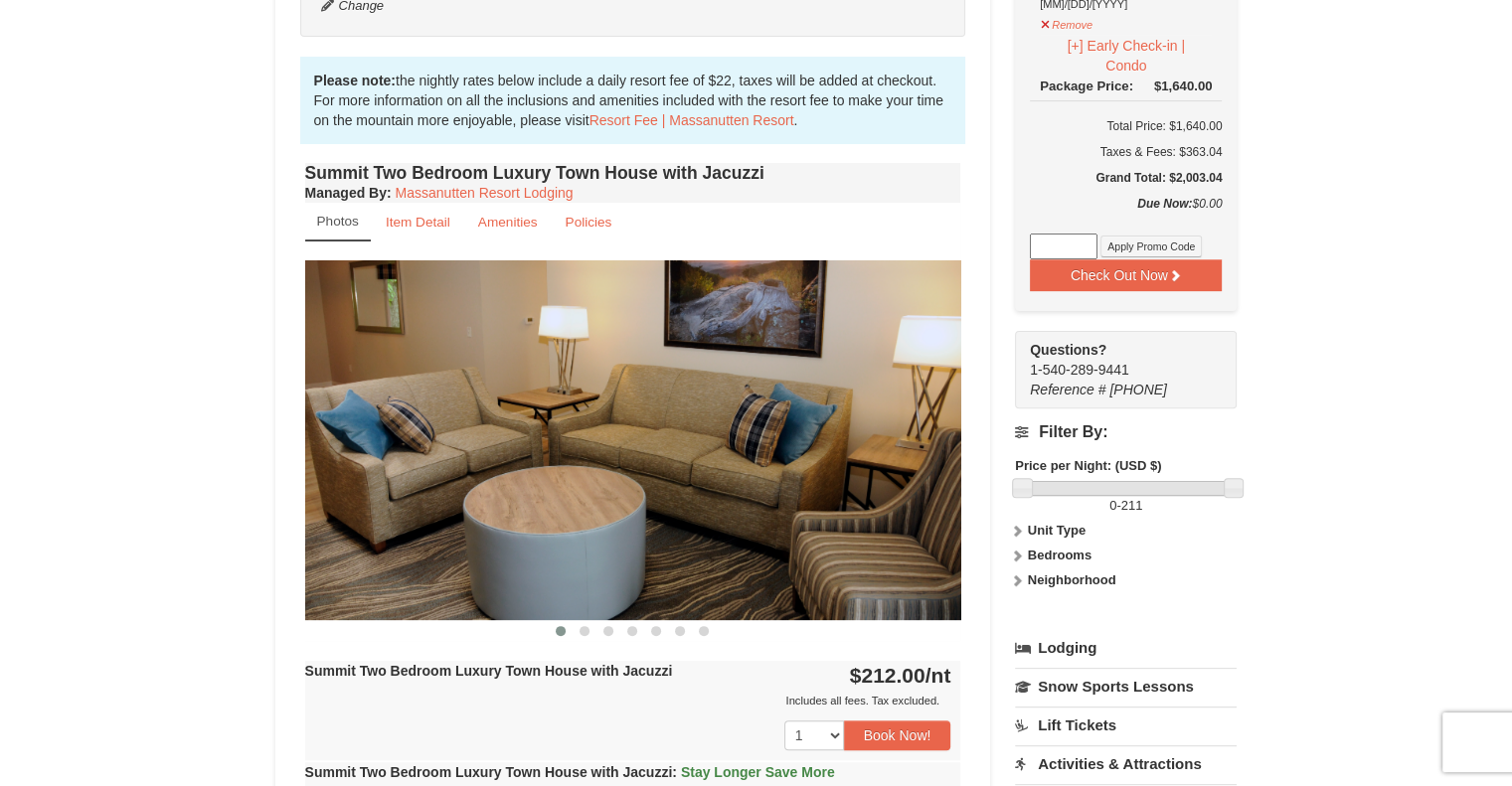 scroll, scrollTop: 0, scrollLeft: 0, axis: both 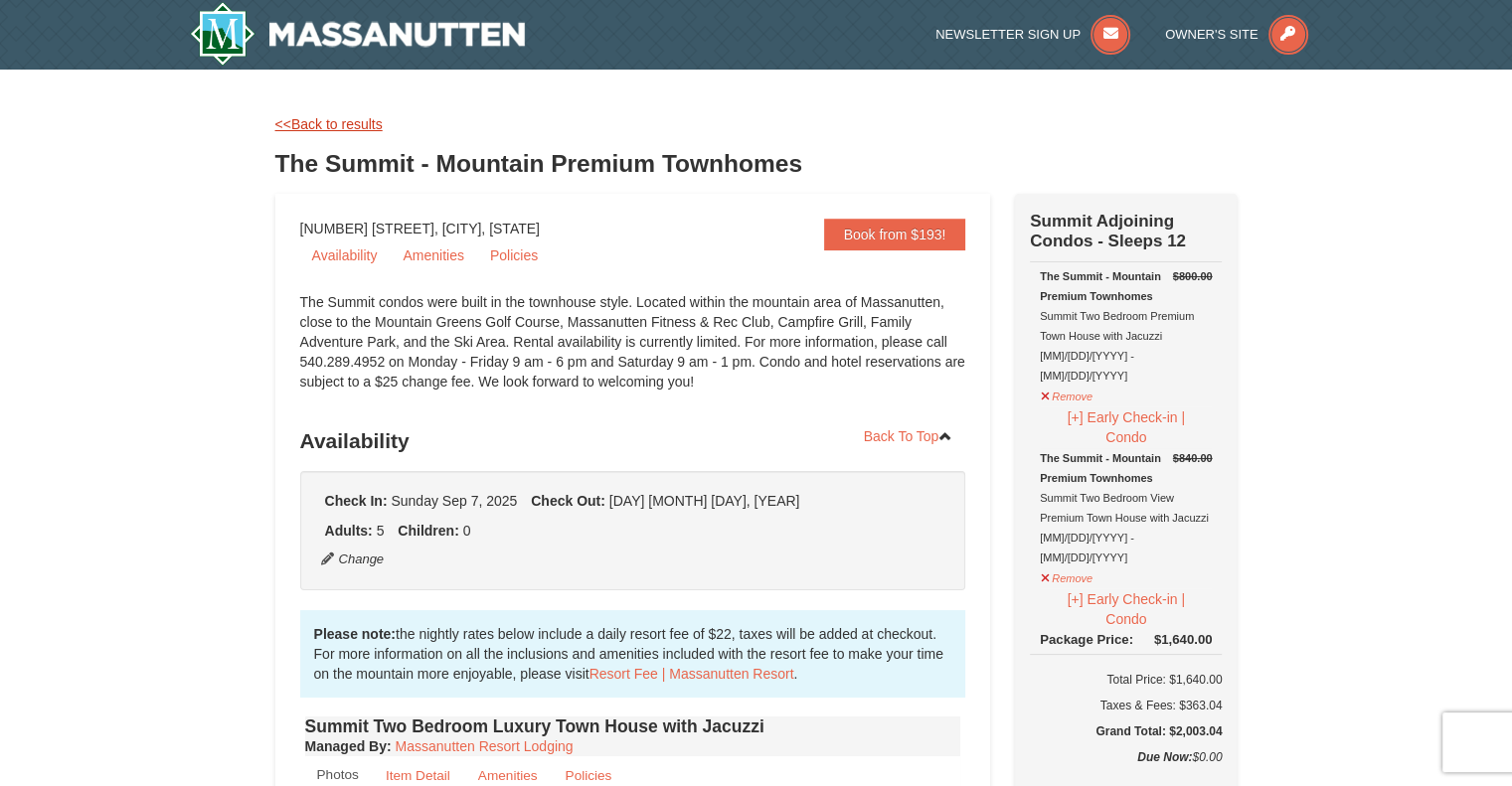 click on "<<Back to results" at bounding box center [329, 124] 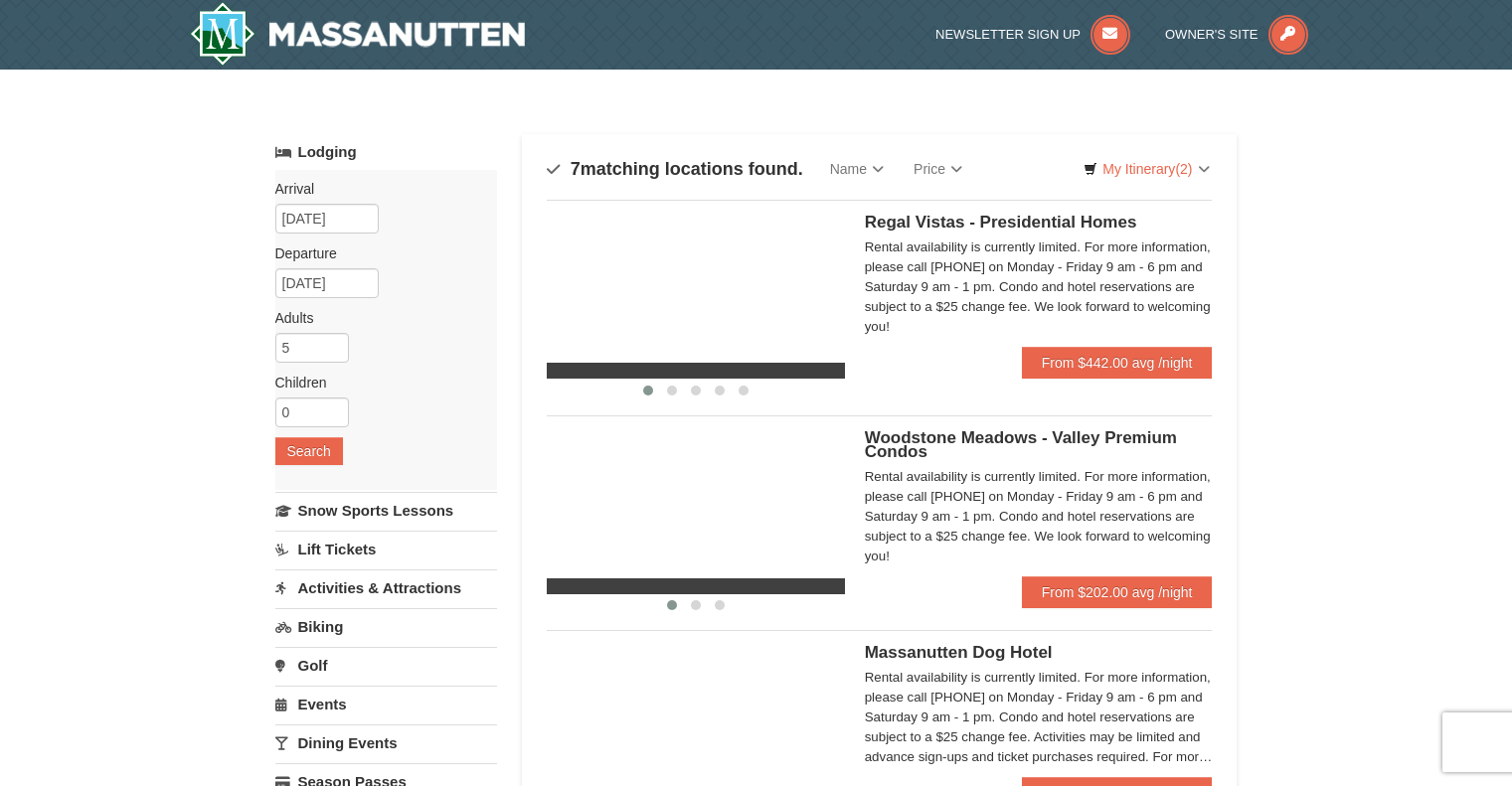scroll, scrollTop: 575, scrollLeft: 0, axis: vertical 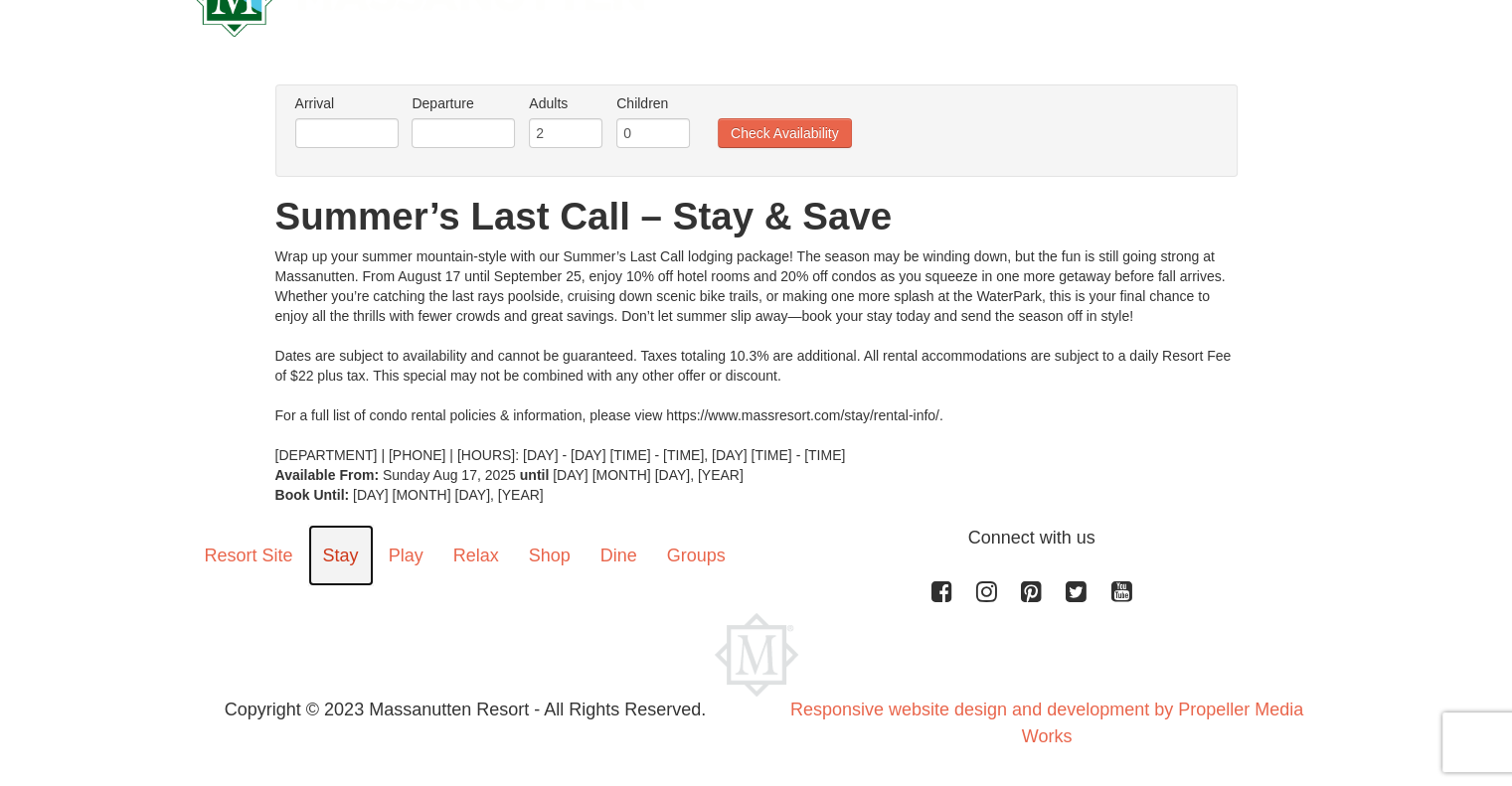 click on "Stay" at bounding box center (341, 555) 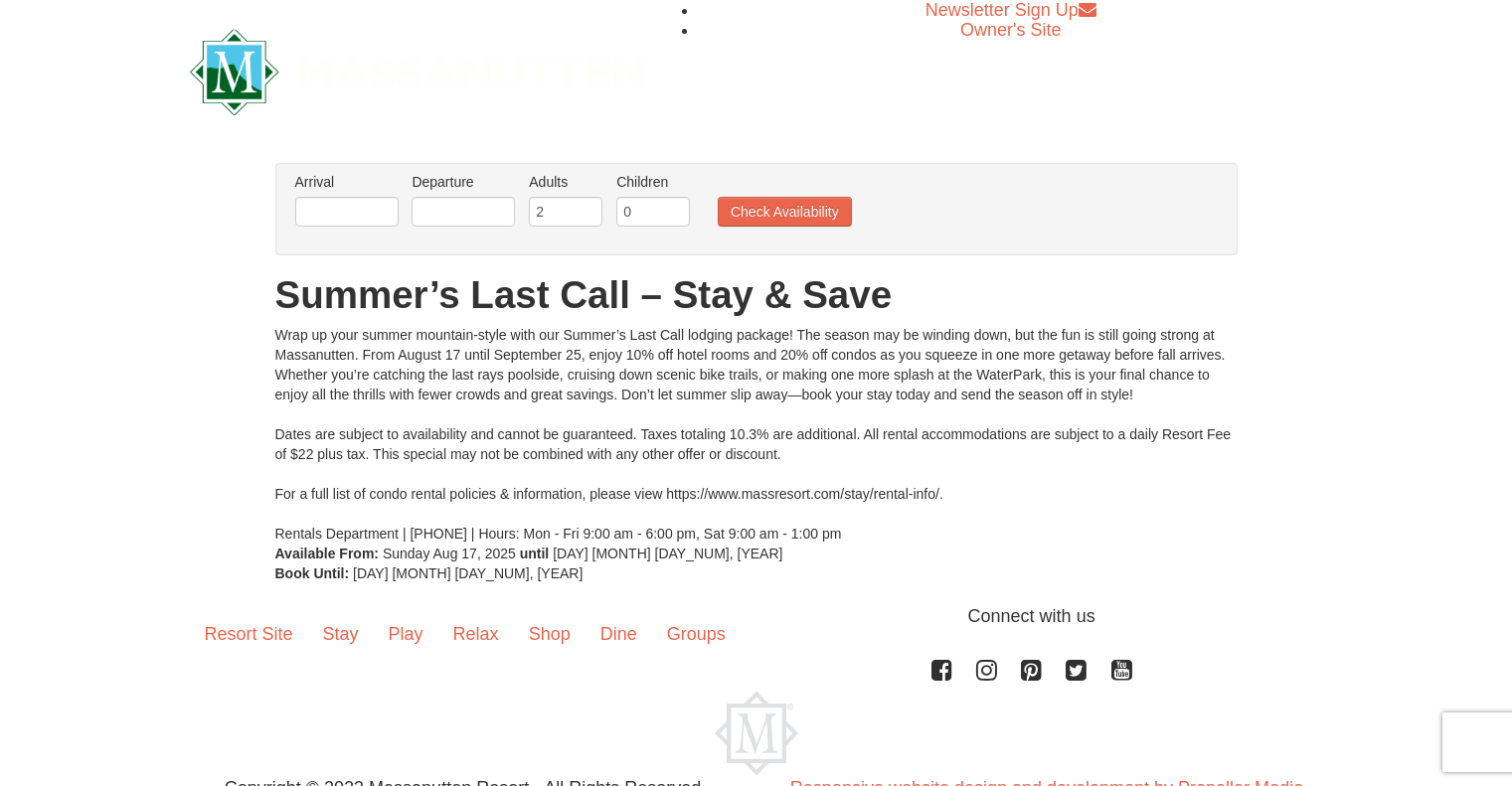 scroll, scrollTop: 0, scrollLeft: 0, axis: both 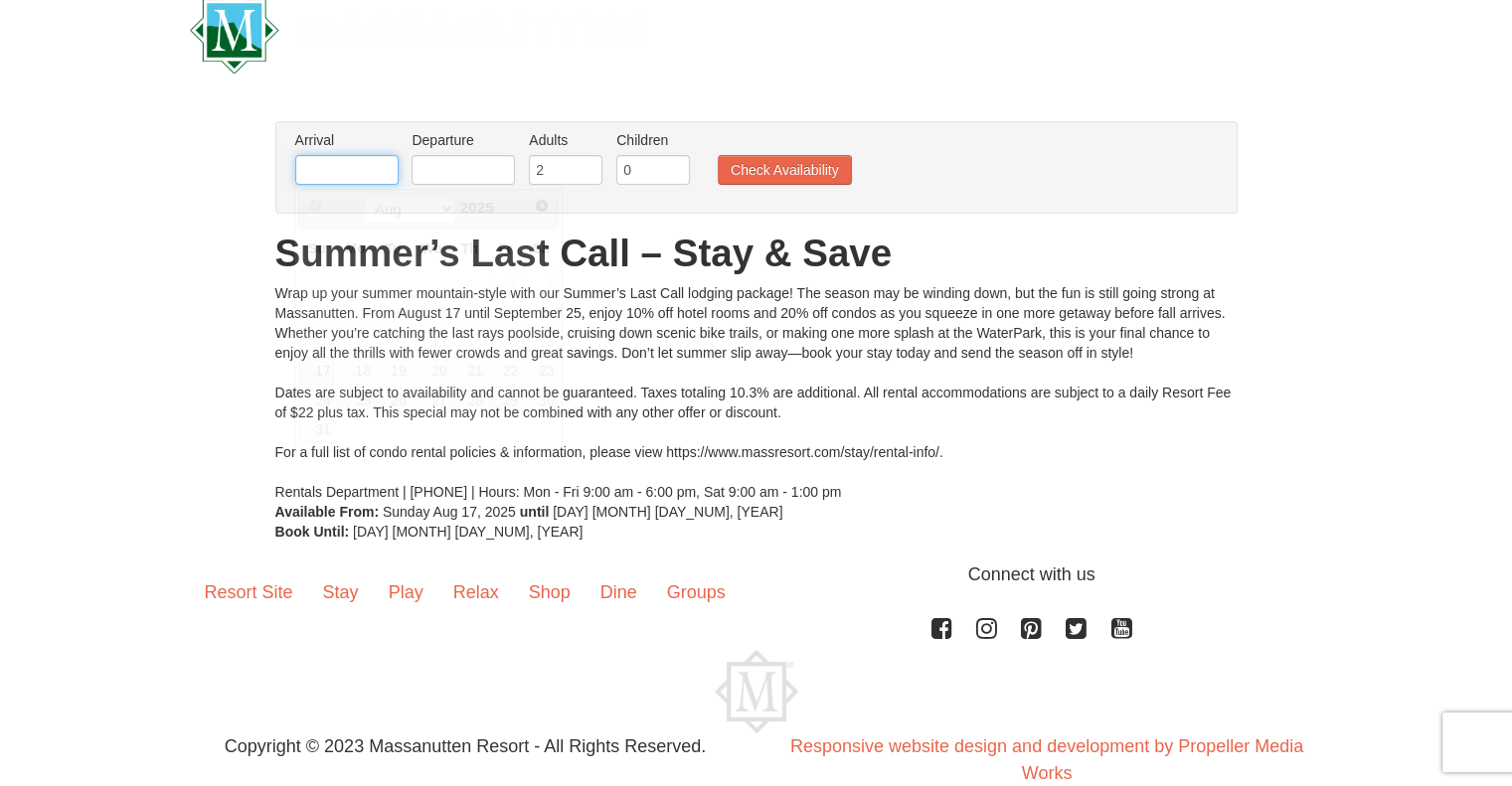 click at bounding box center (347, 170) 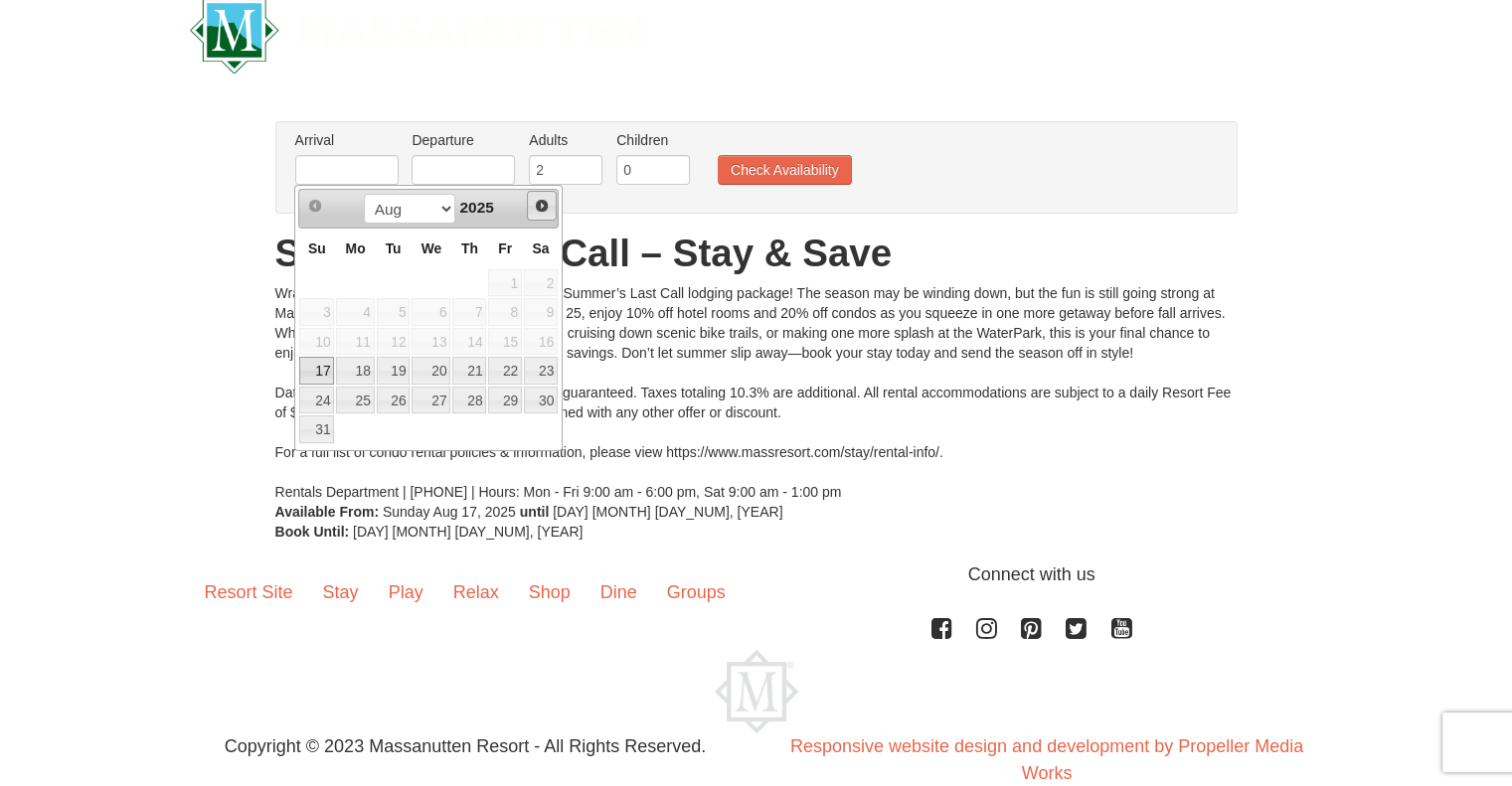 click on "Next" at bounding box center (542, 206) 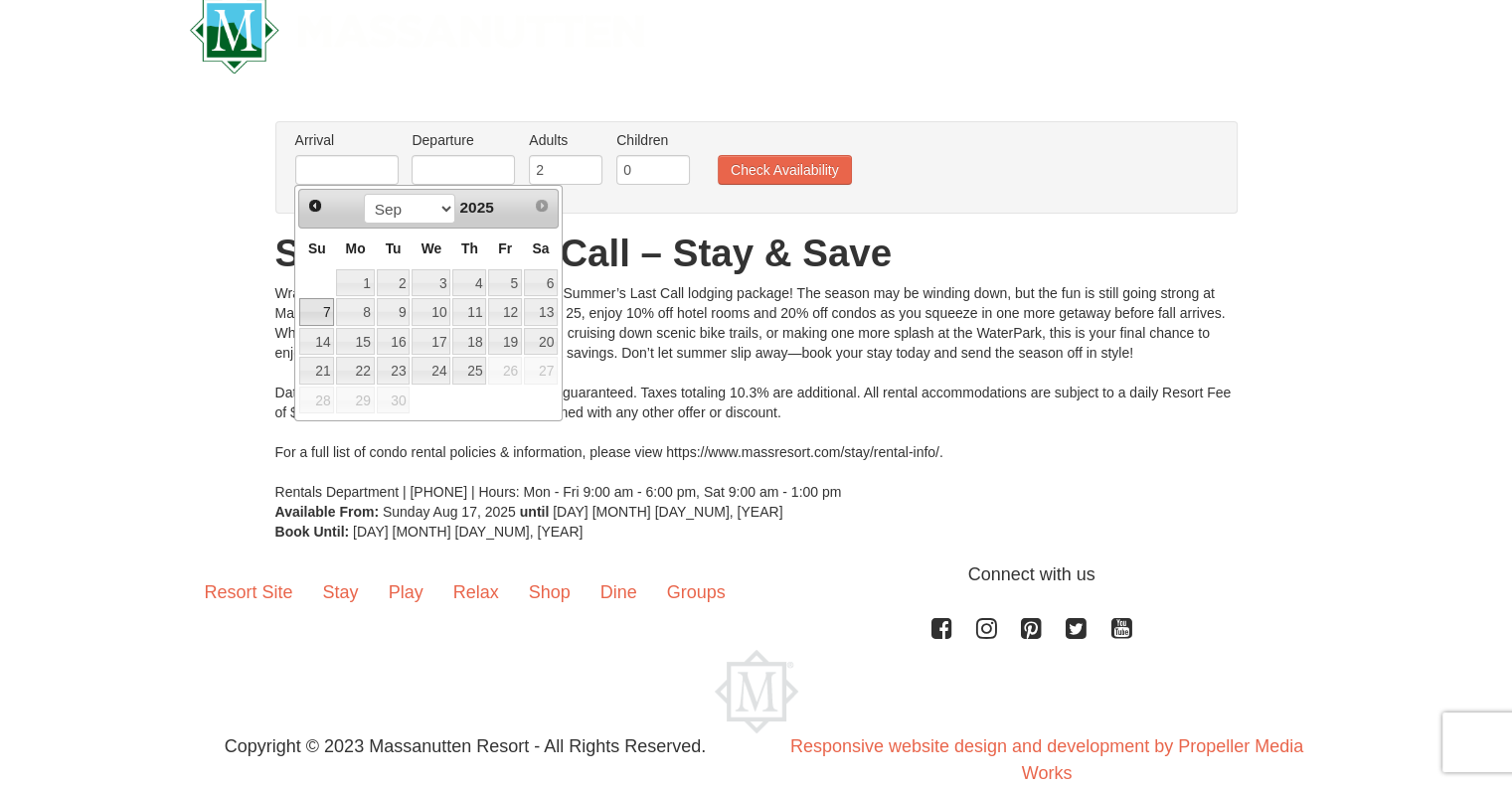 click on "7" at bounding box center [316, 312] 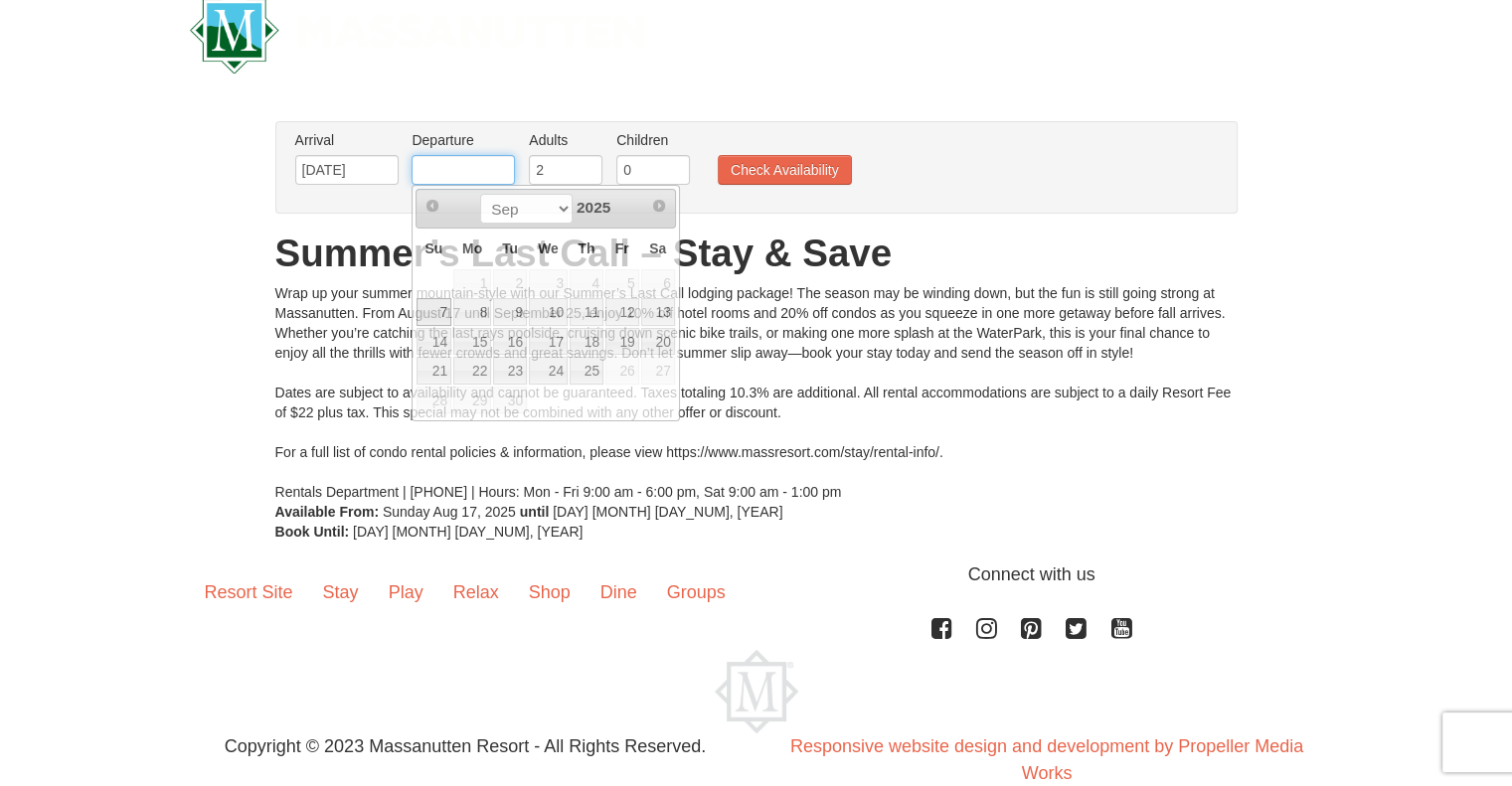 click at bounding box center [463, 170] 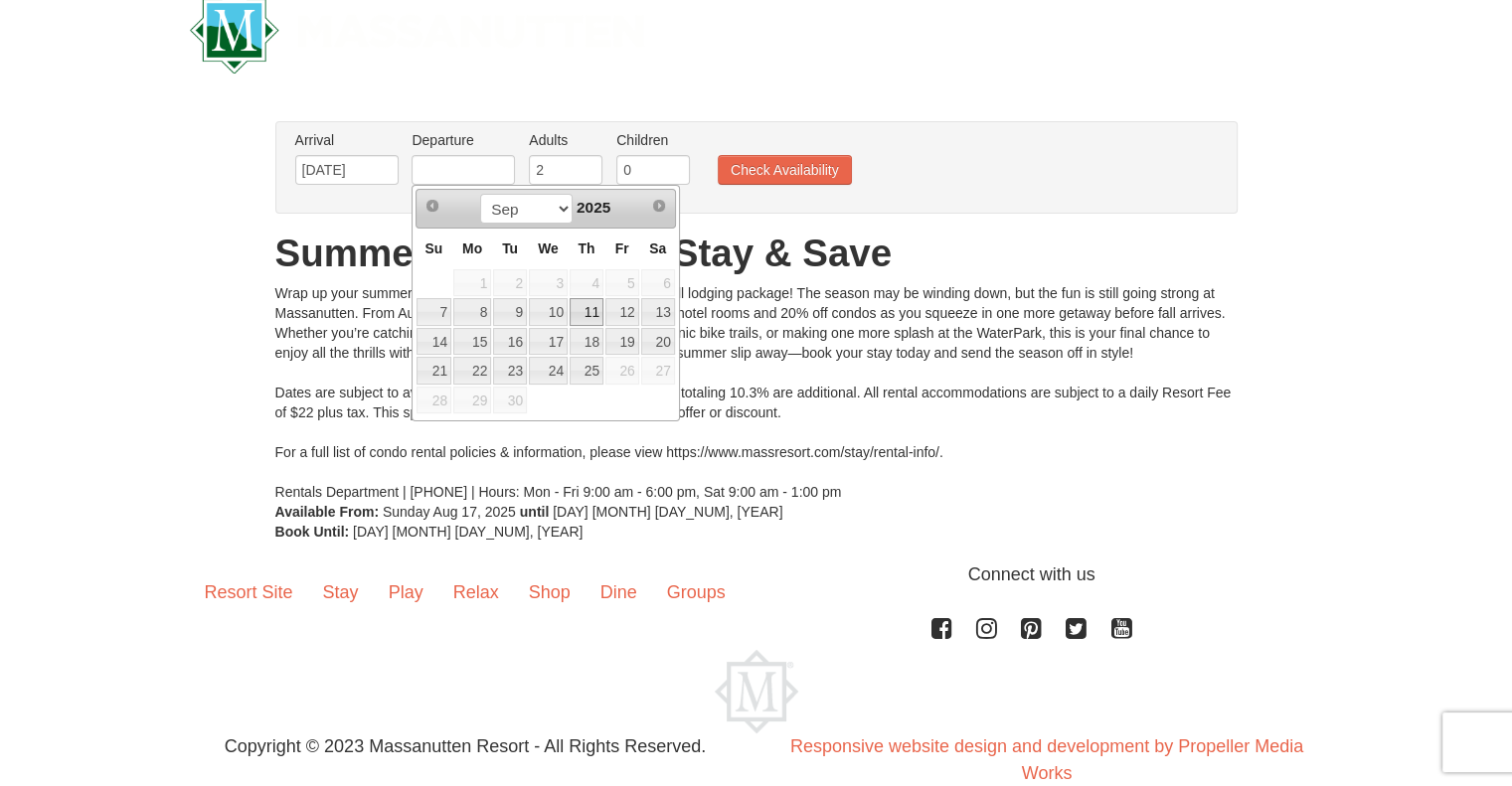 click on "11" at bounding box center [587, 312] 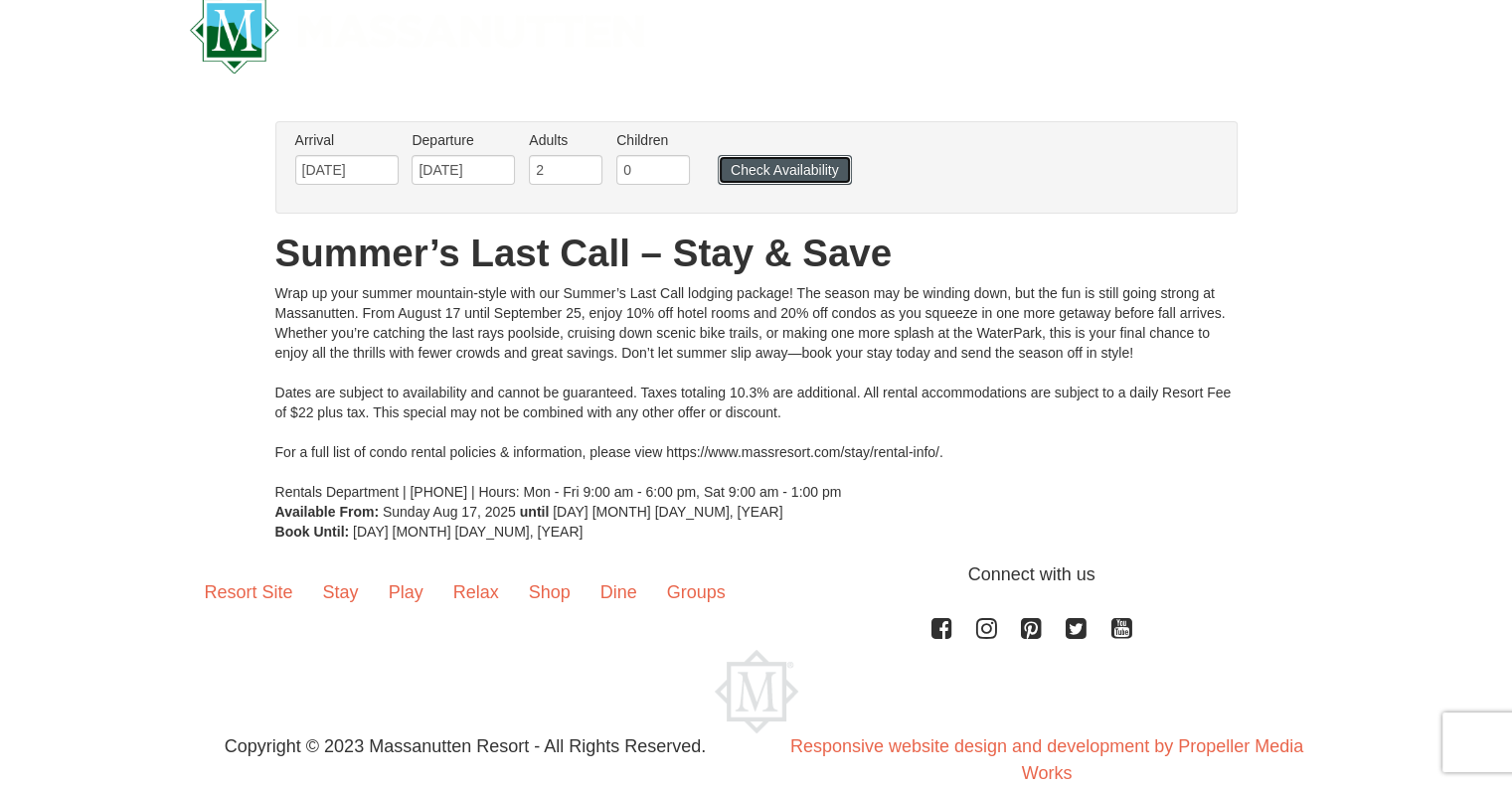 click on "Check Availability" at bounding box center (784, 170) 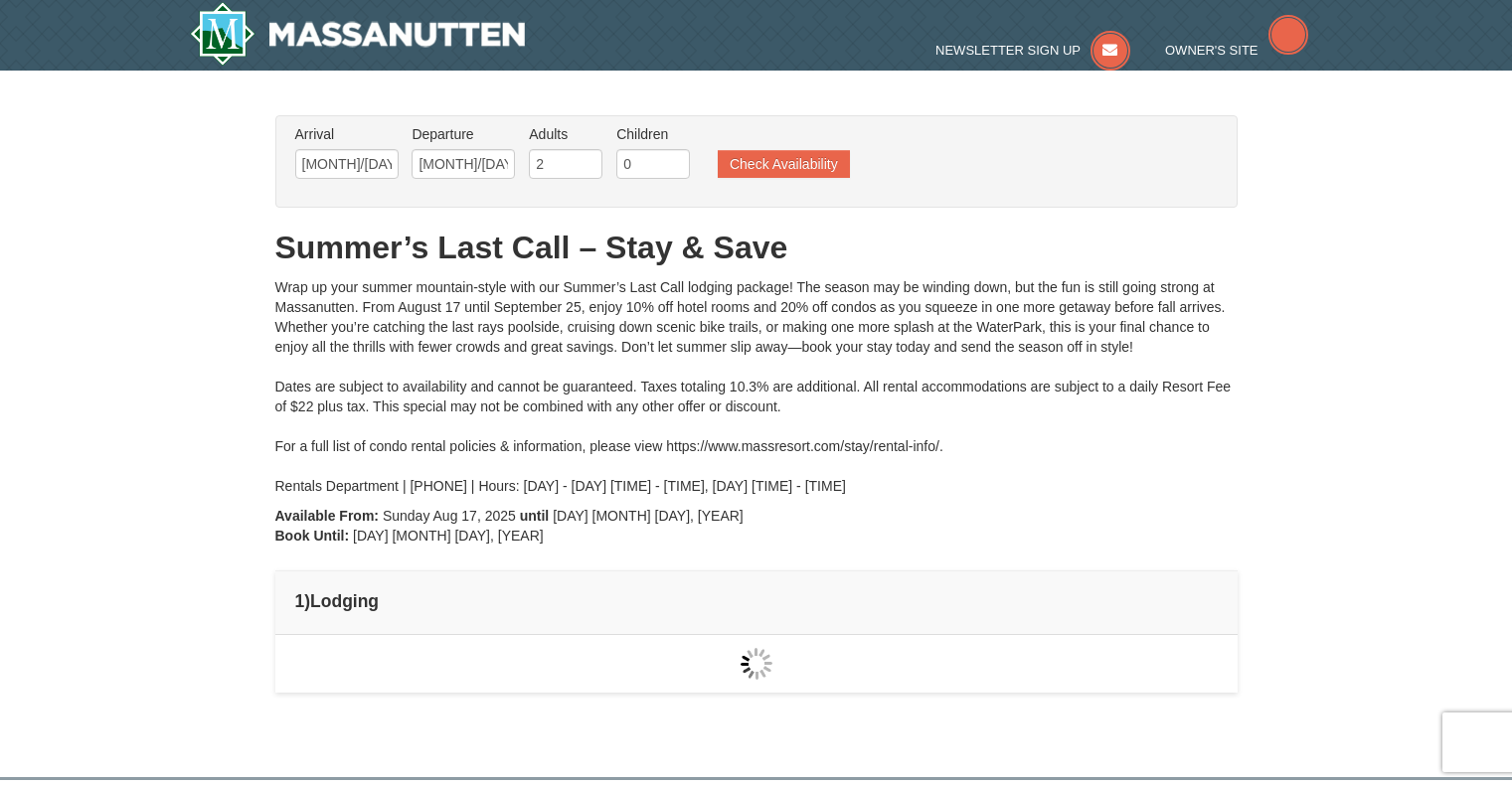 scroll, scrollTop: 0, scrollLeft: 0, axis: both 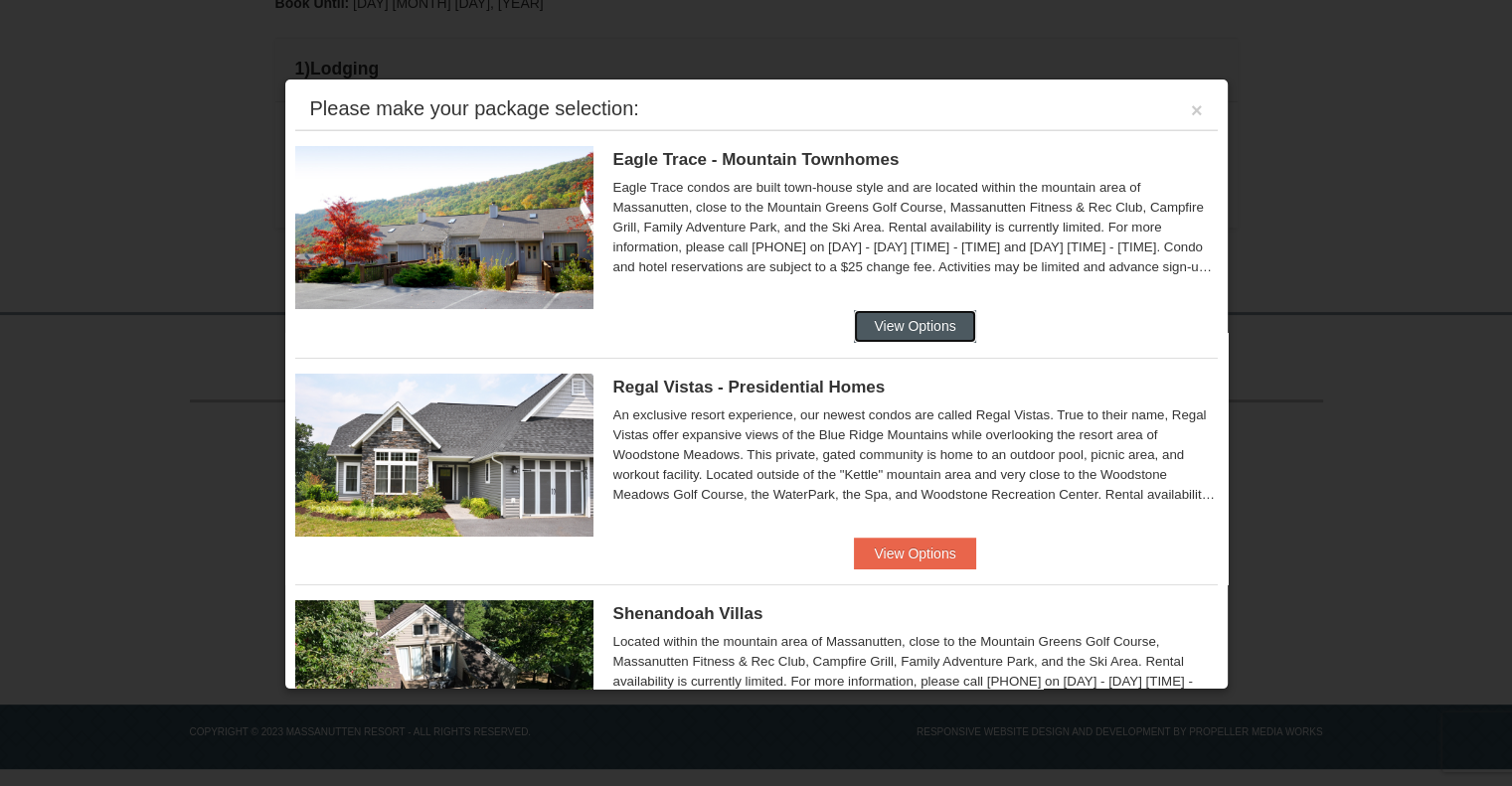 click on "View Options" at bounding box center (915, 326) 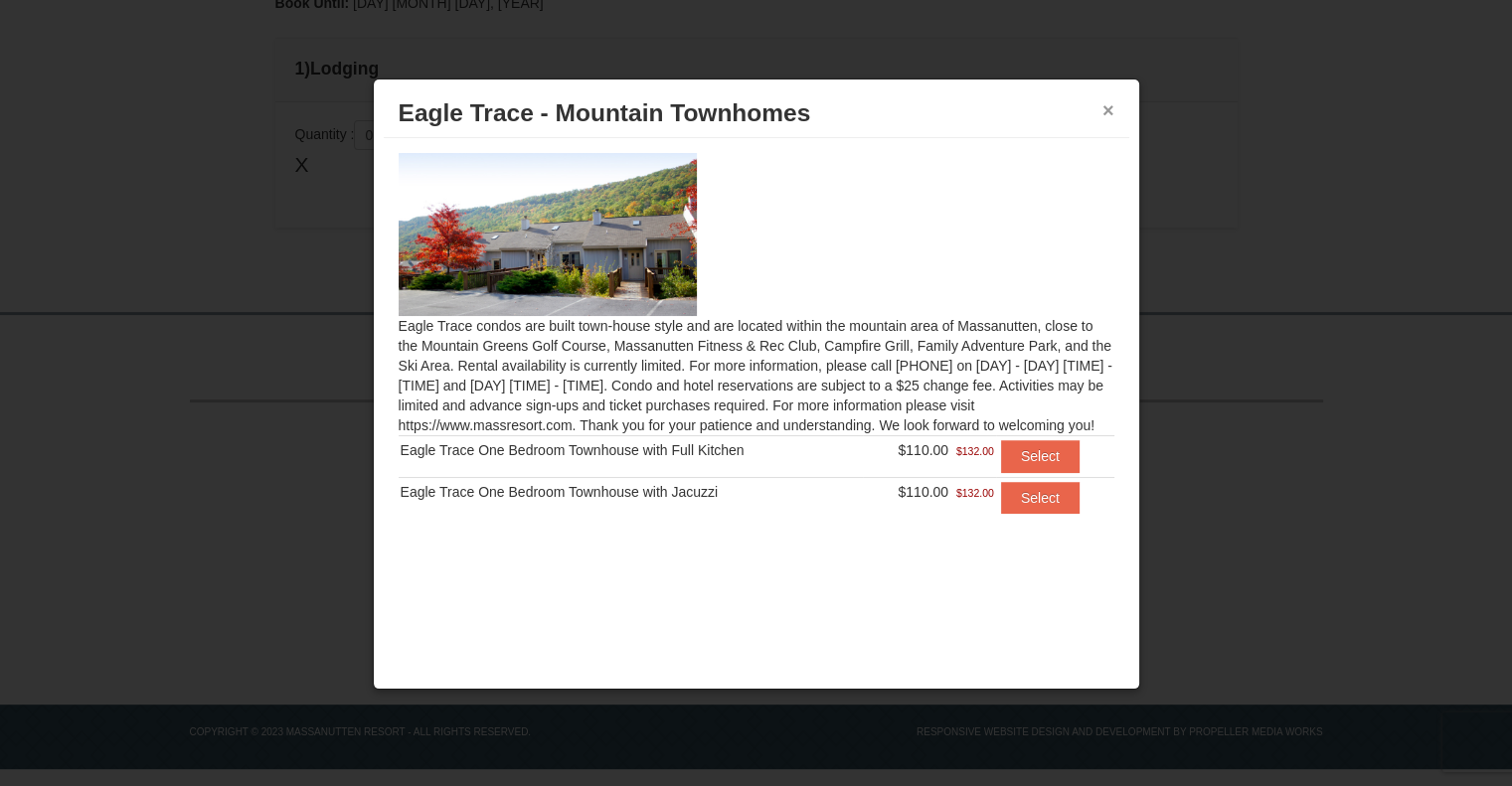 click on "×
Eagle Trace - Mountain Townhomes" at bounding box center (756, 113) 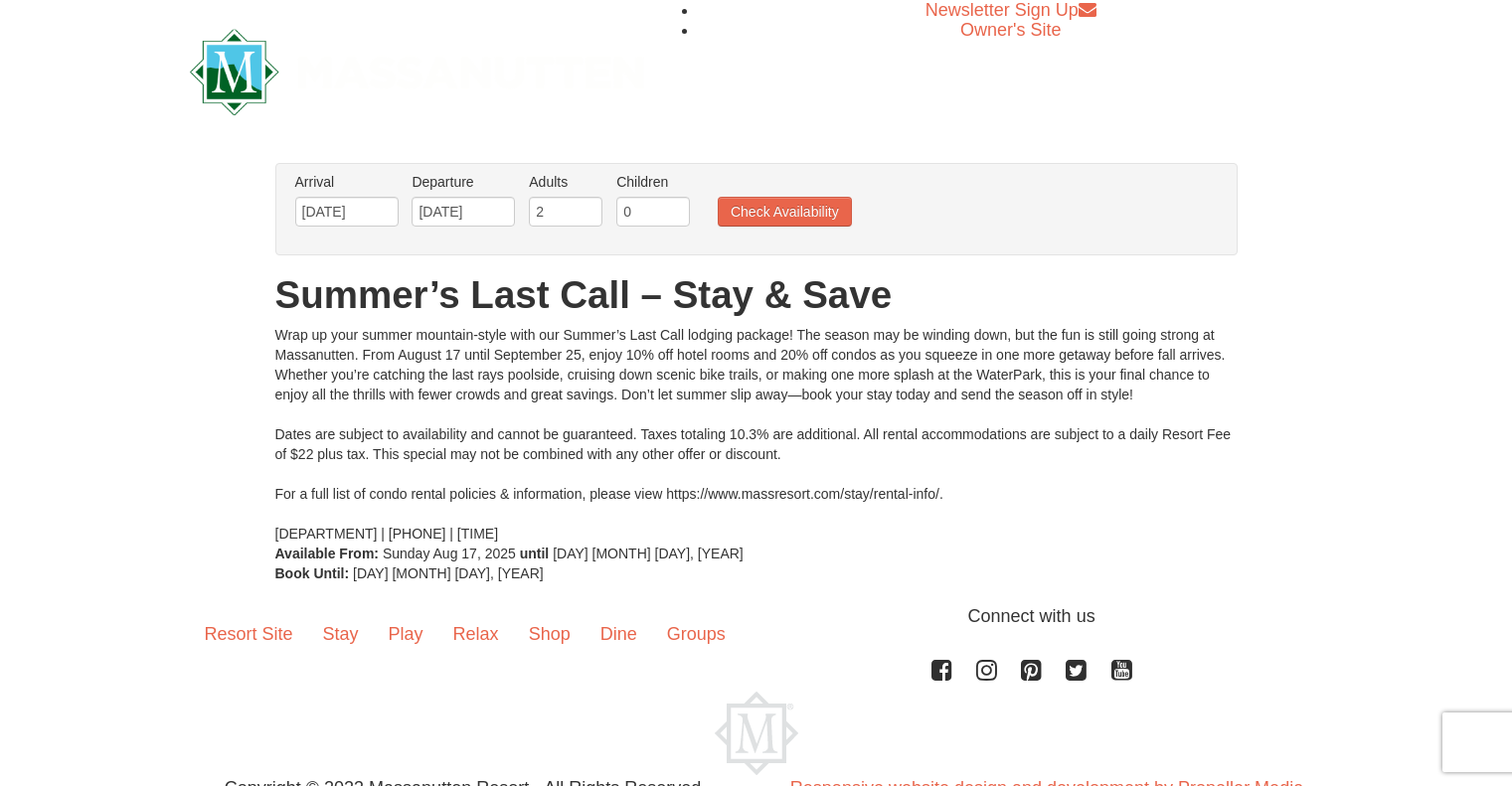 scroll, scrollTop: 42, scrollLeft: 0, axis: vertical 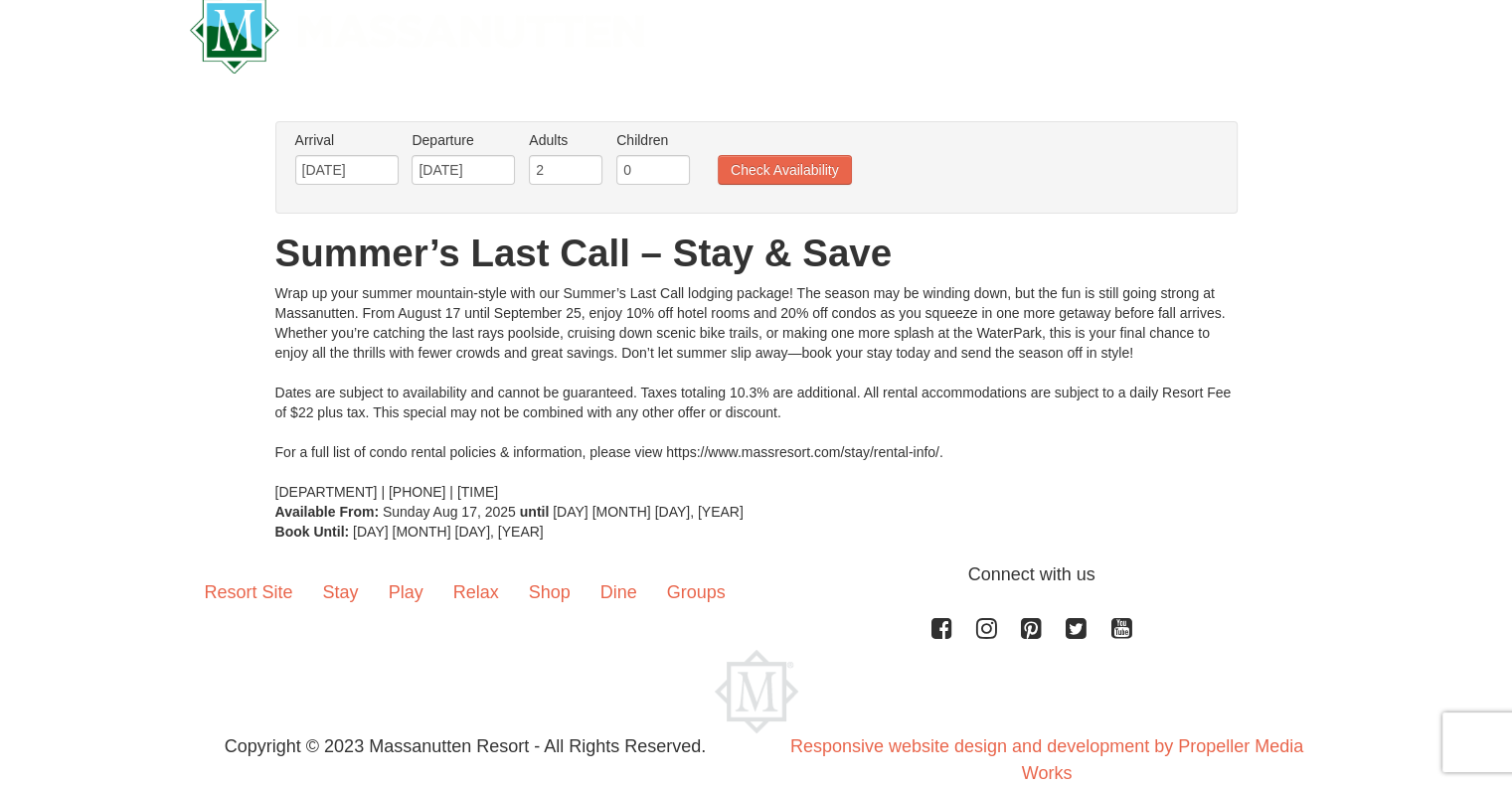 click on "Arrival Please format dates MM/DD/YYYY Please format dates MM/DD/YYYY
[DATE]
Departure Please format dates MM/DD/YYYY Please format dates MM/DD/YYYY
[DATE]
Adults Please format dates MM/DD/YYYY
[NUMBER]
Children Please format dates MM/DD/YYYY
[NUMBER]
Check Availability" at bounding box center (746, 162) 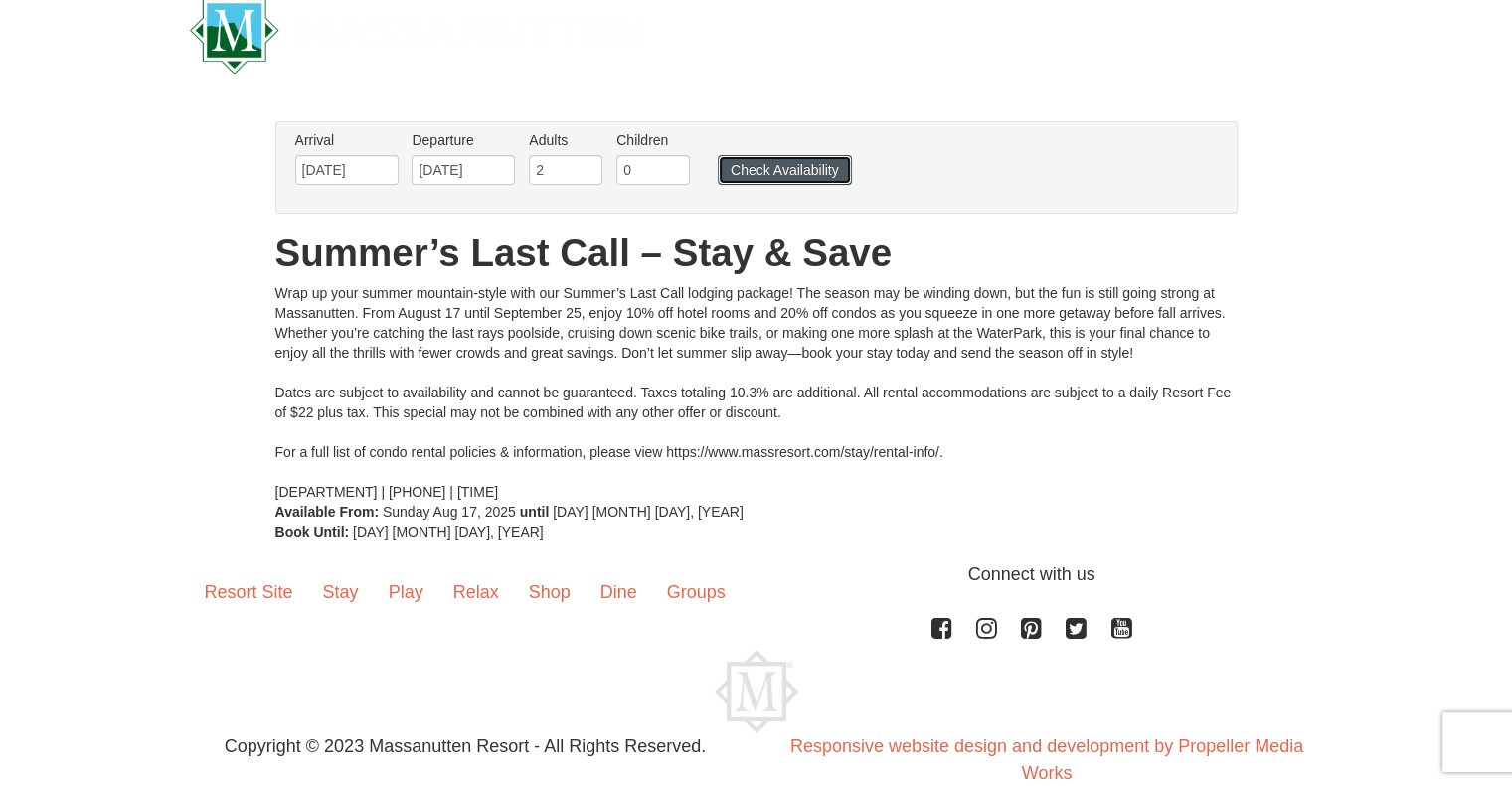click on "Check Availability" at bounding box center [784, 170] 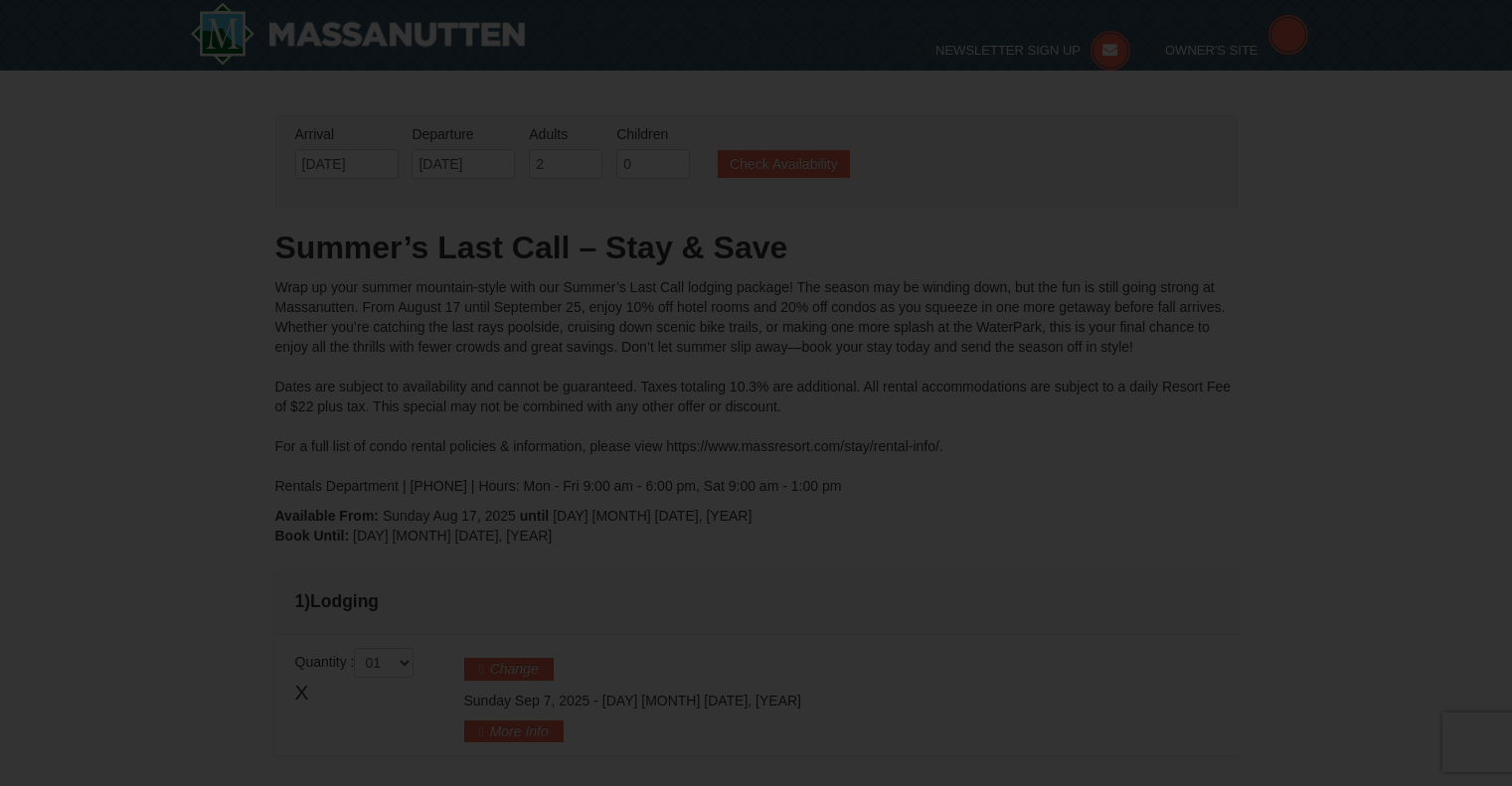 scroll, scrollTop: 236, scrollLeft: 0, axis: vertical 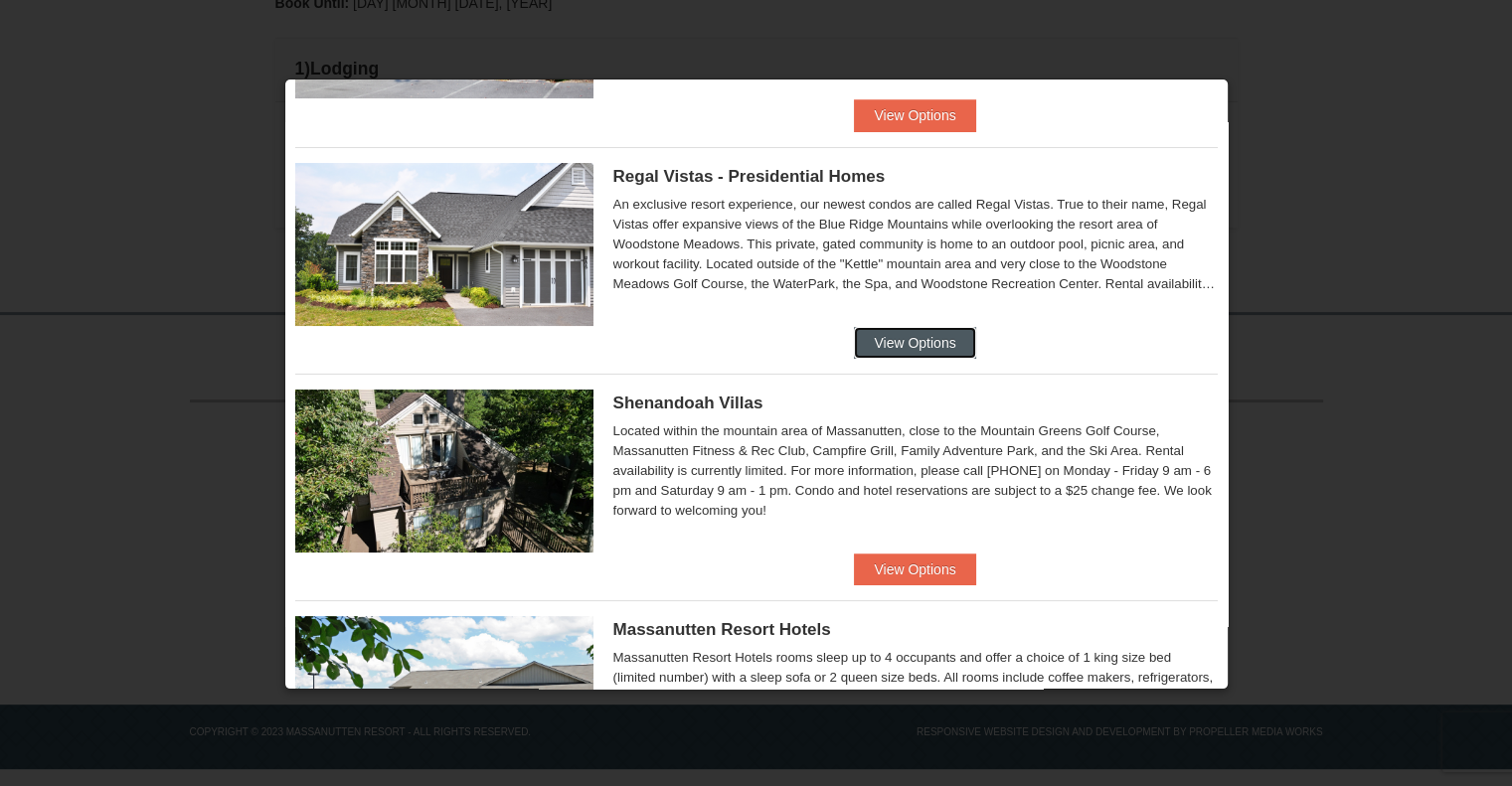 click on "View Options" at bounding box center (915, 343) 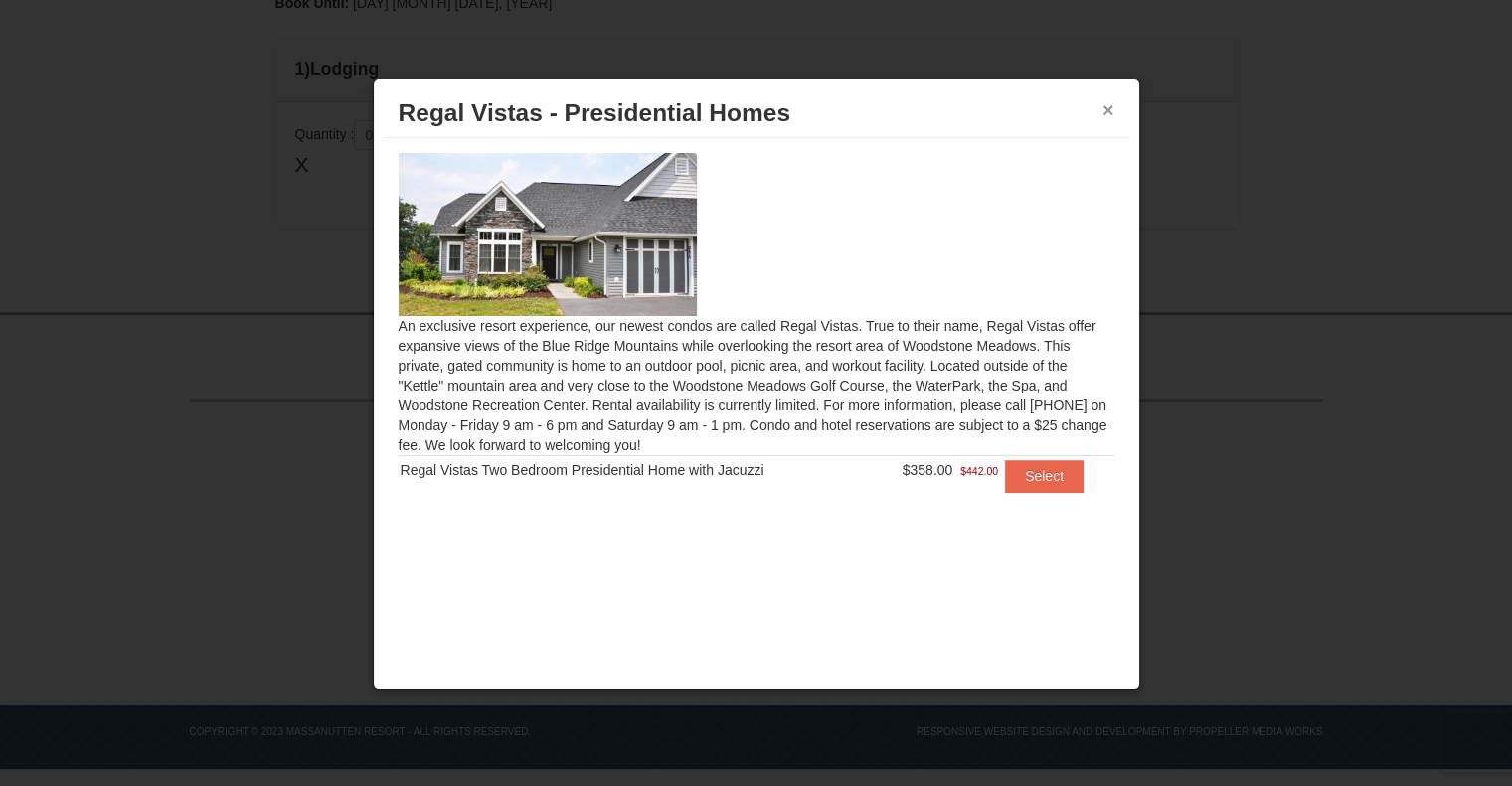 click on "×" at bounding box center [1108, 110] 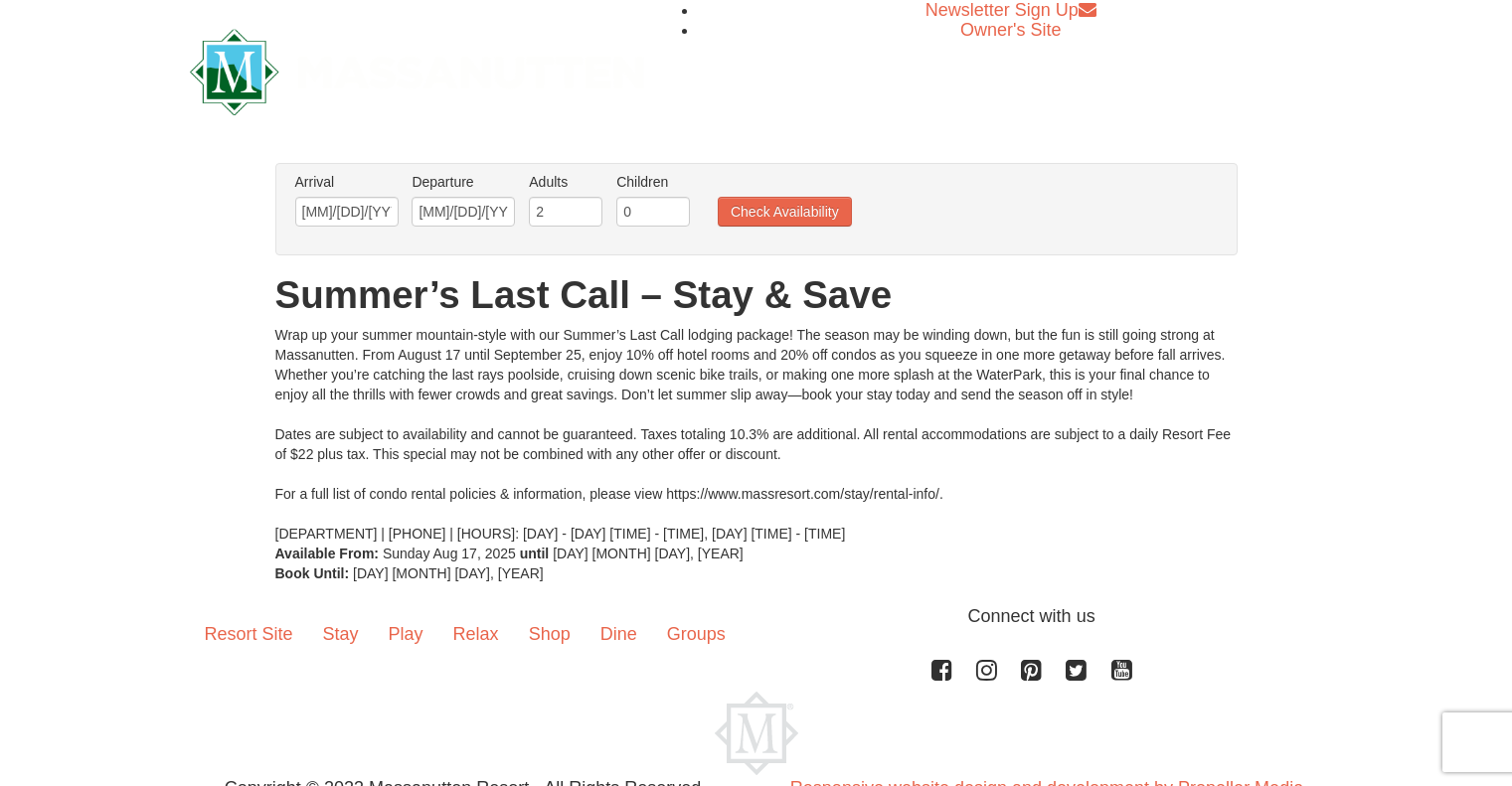 scroll, scrollTop: 42, scrollLeft: 0, axis: vertical 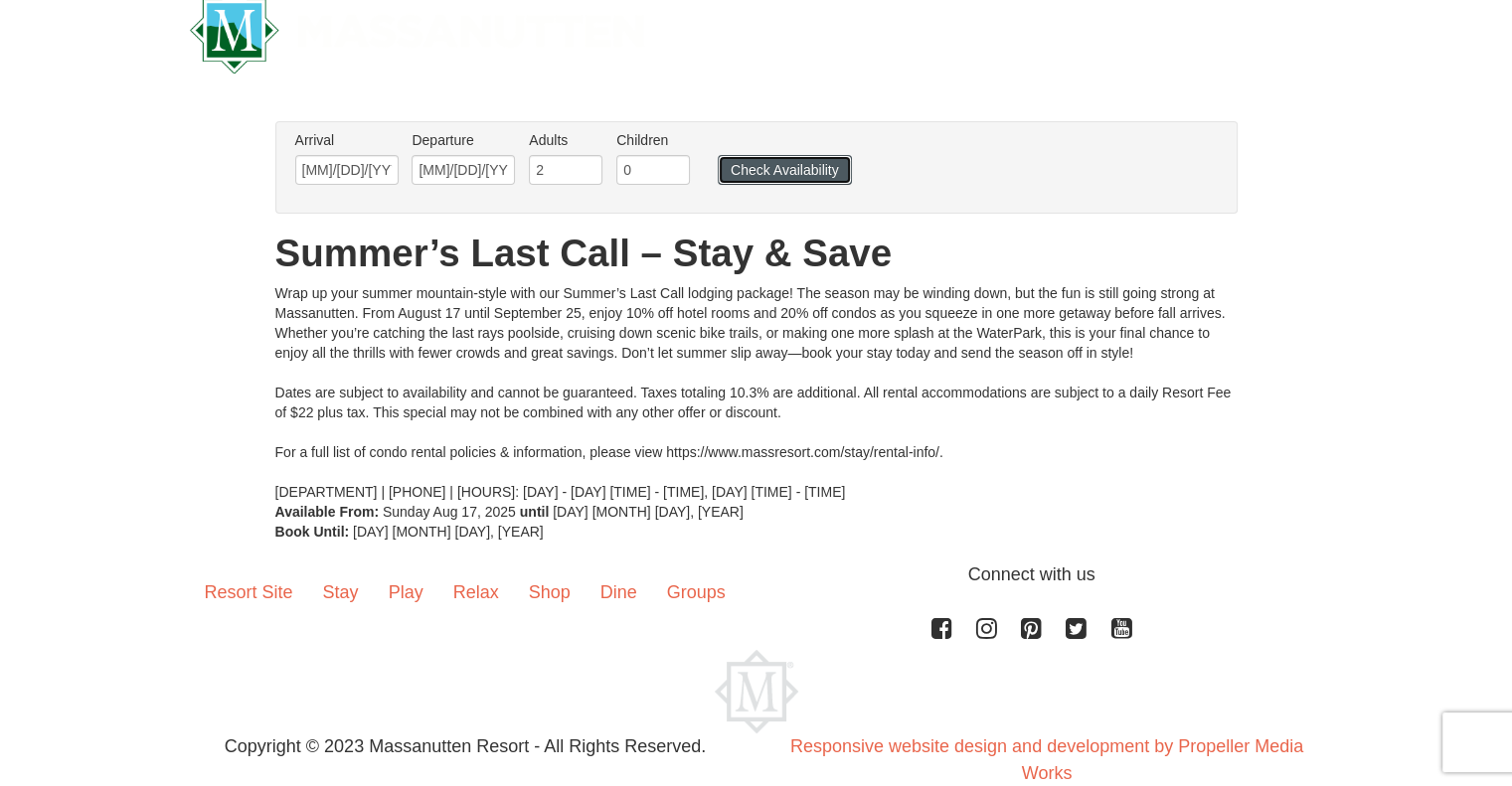 click on "Check Availability" at bounding box center [784, 170] 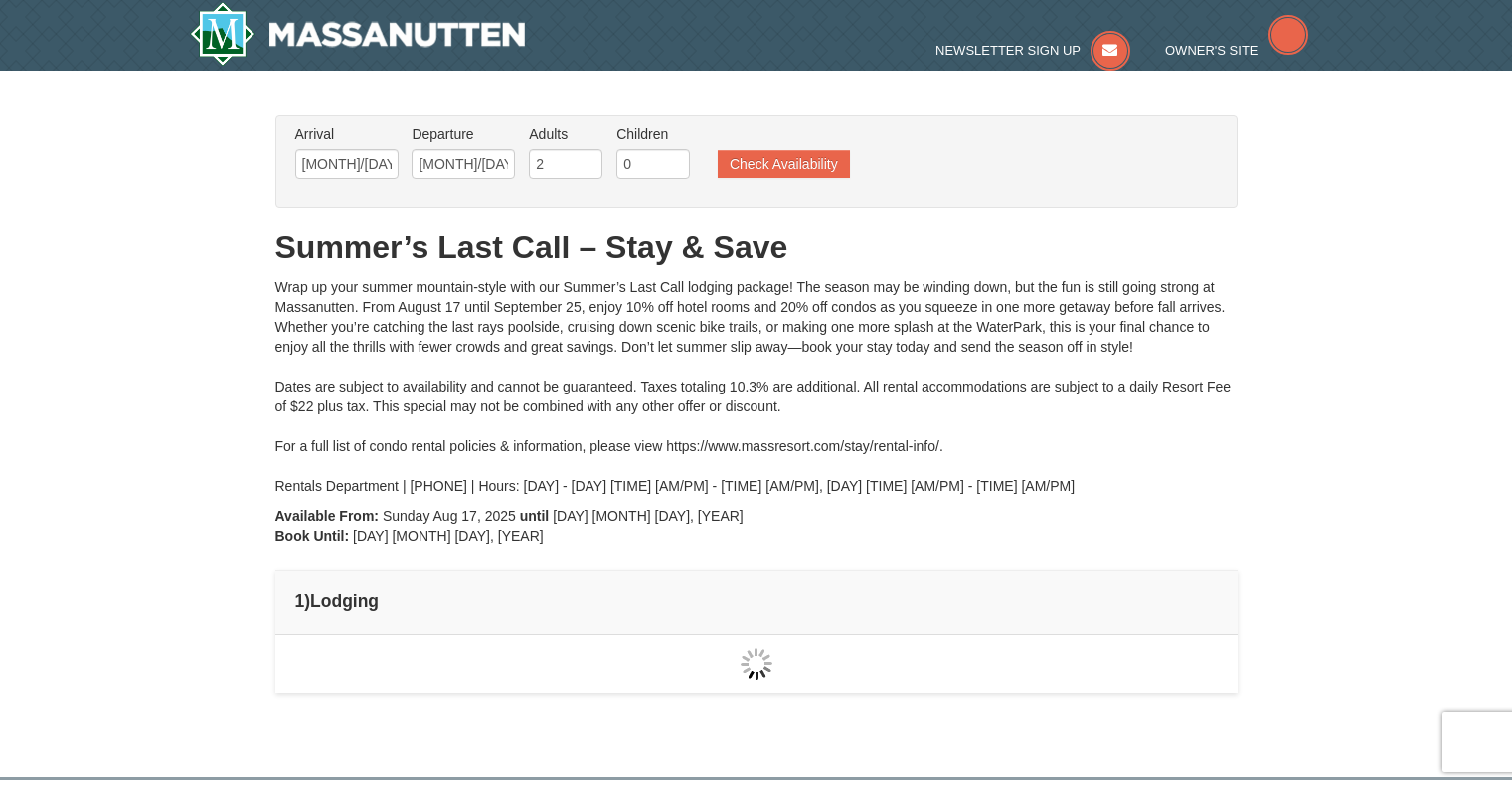 scroll, scrollTop: 0, scrollLeft: 0, axis: both 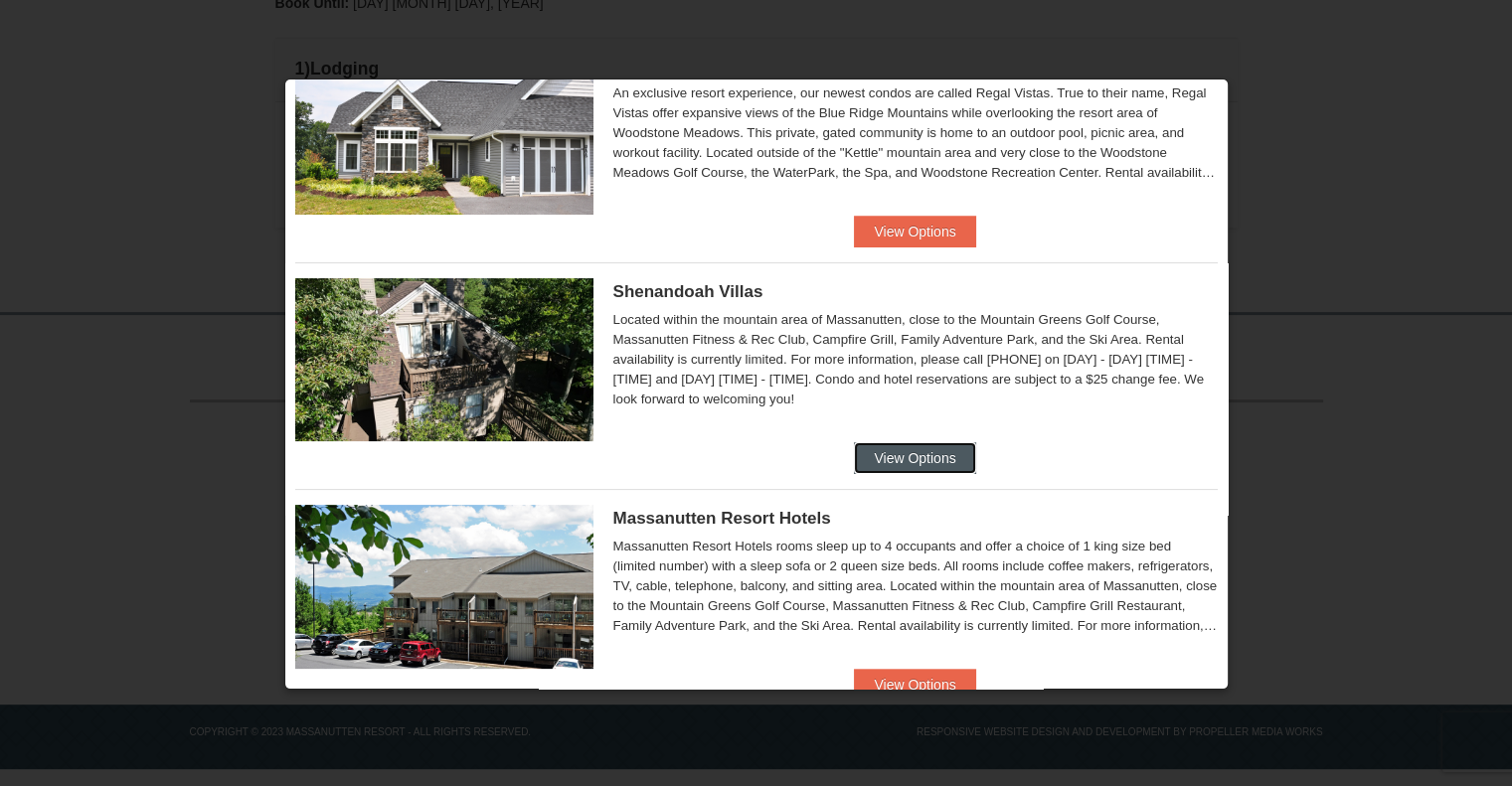 click on "View Options" at bounding box center [915, 458] 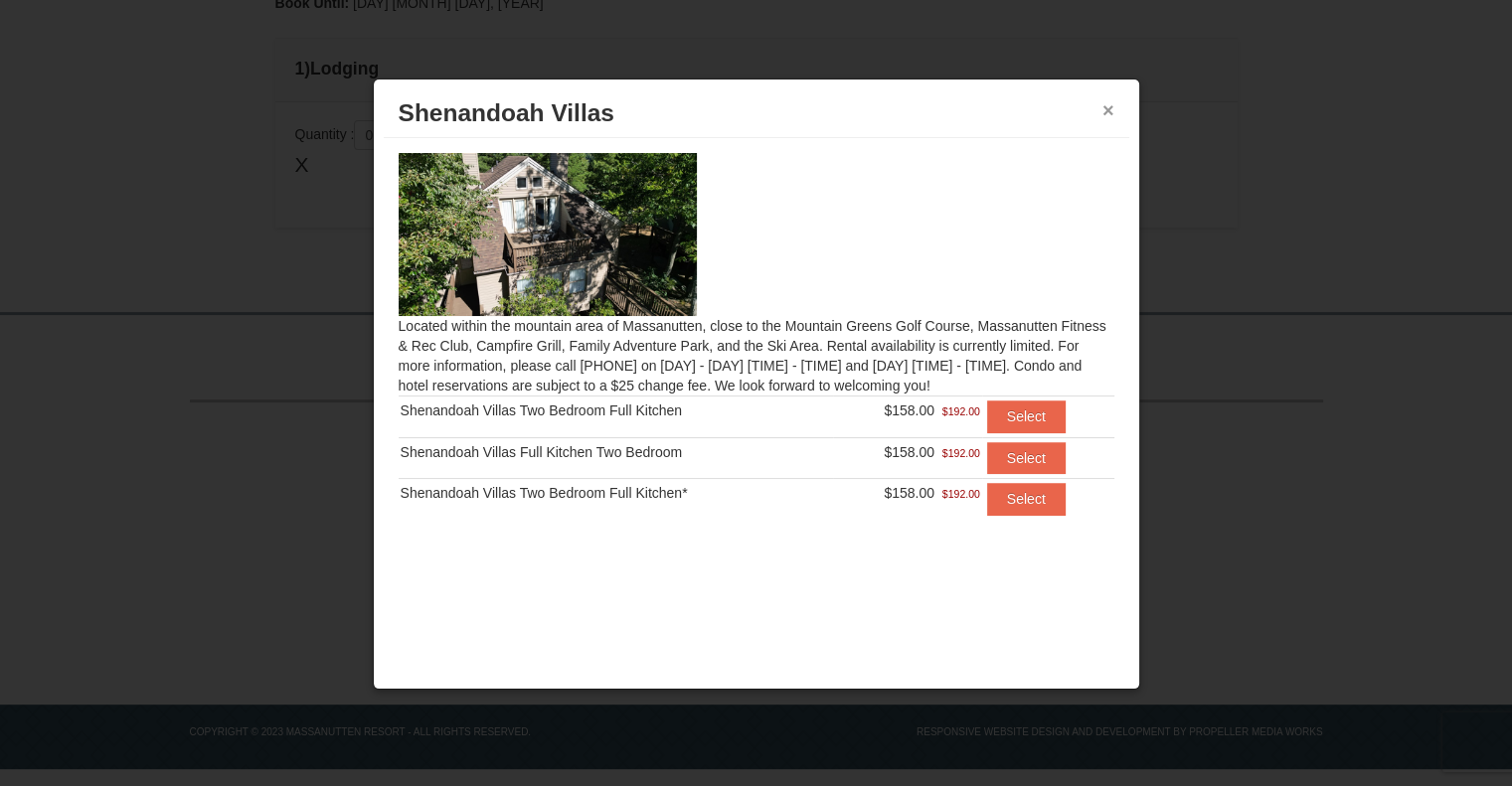 click on "×" at bounding box center (1108, 110) 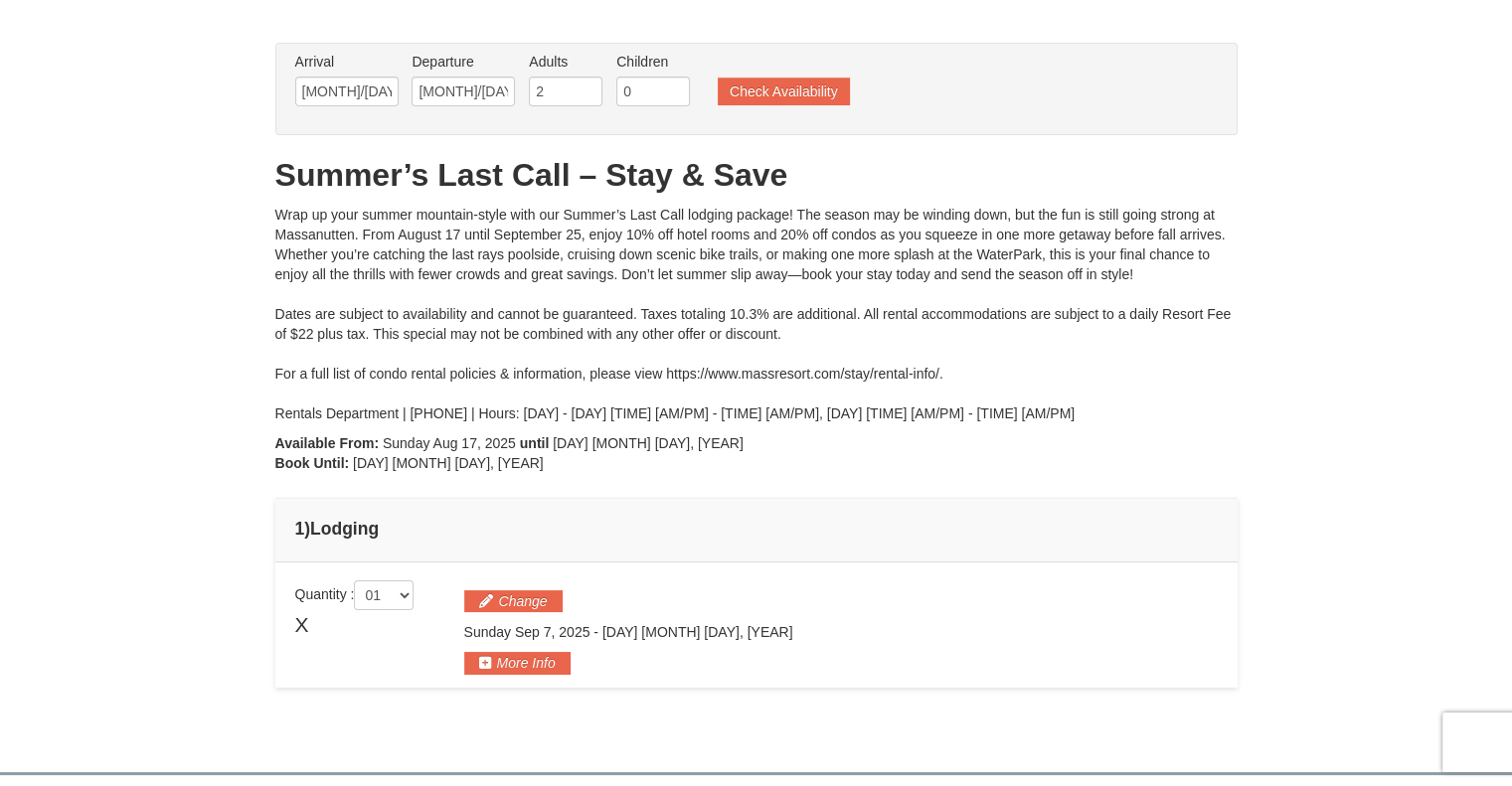 scroll, scrollTop: 69, scrollLeft: 0, axis: vertical 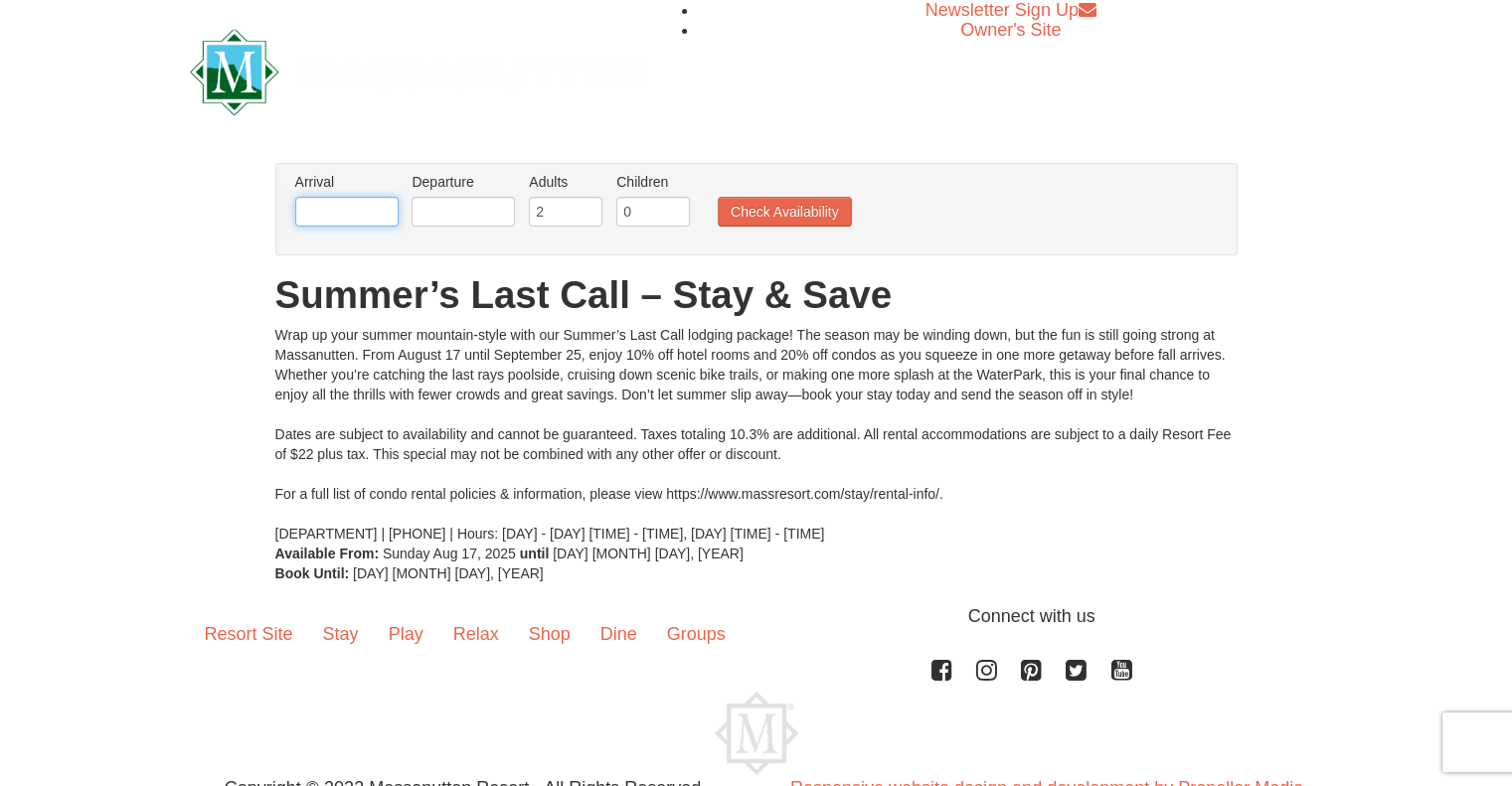 click at bounding box center (347, 212) 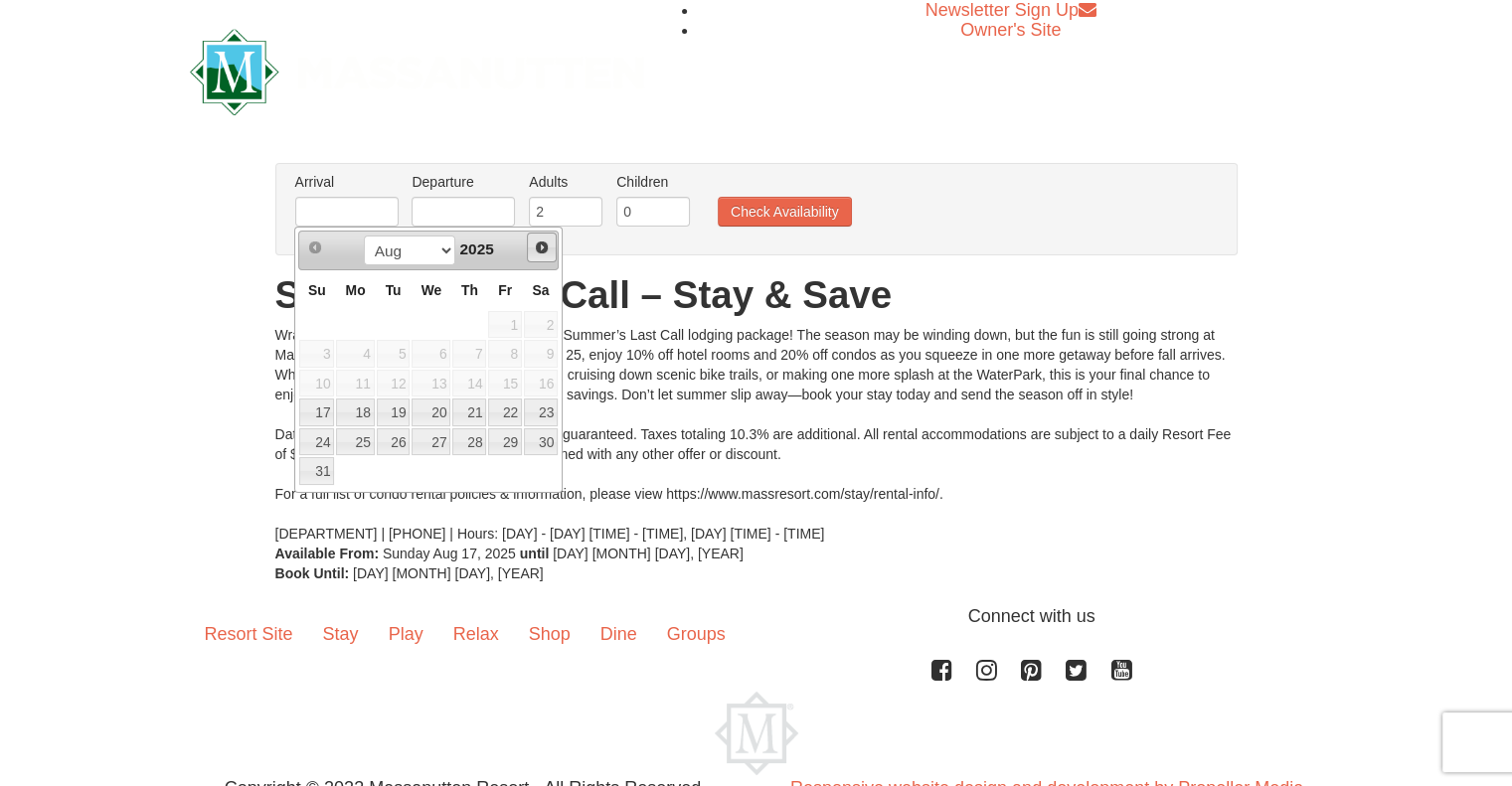 click on "Next" at bounding box center [542, 247] 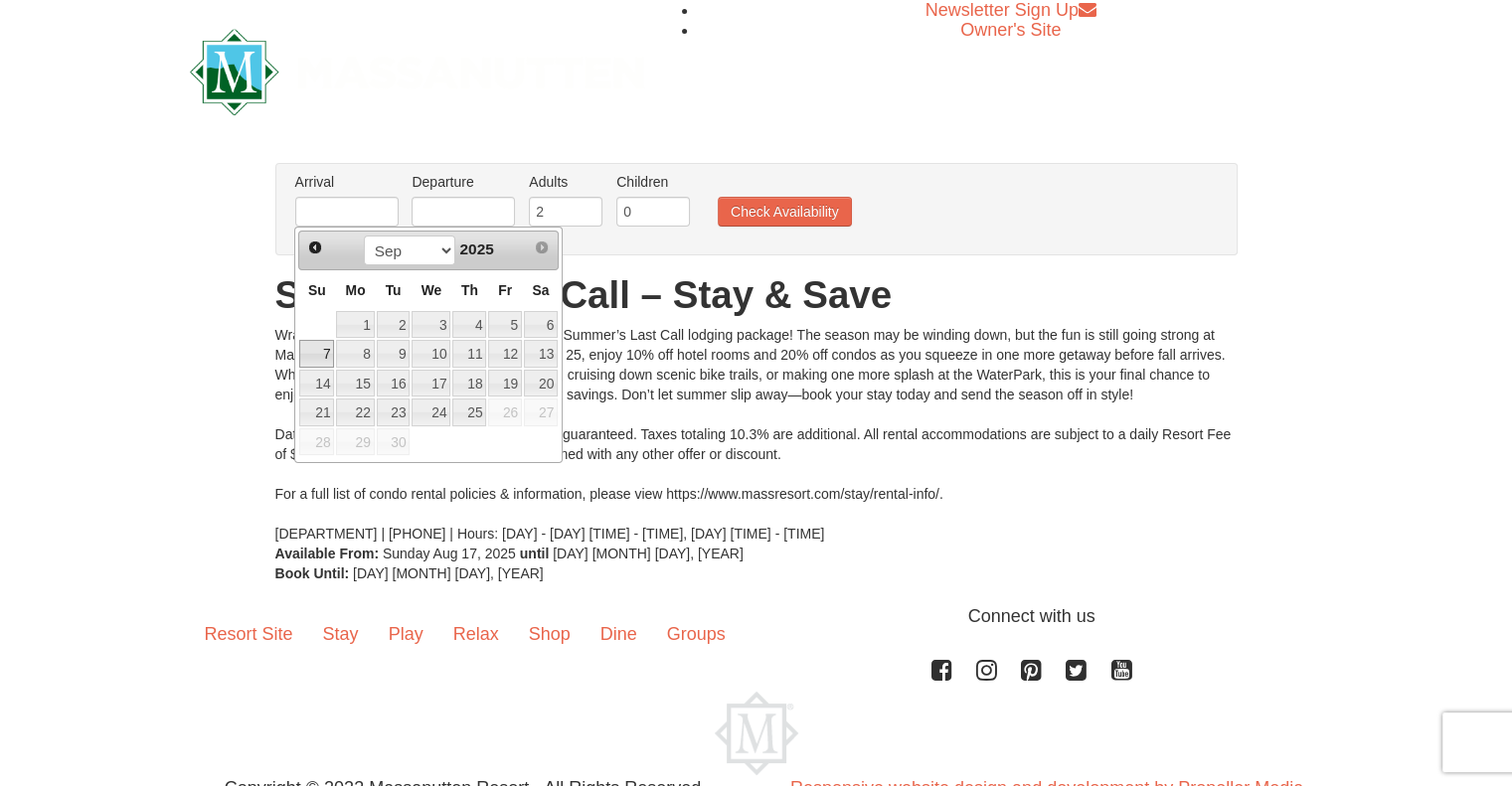 click on "7" at bounding box center (316, 354) 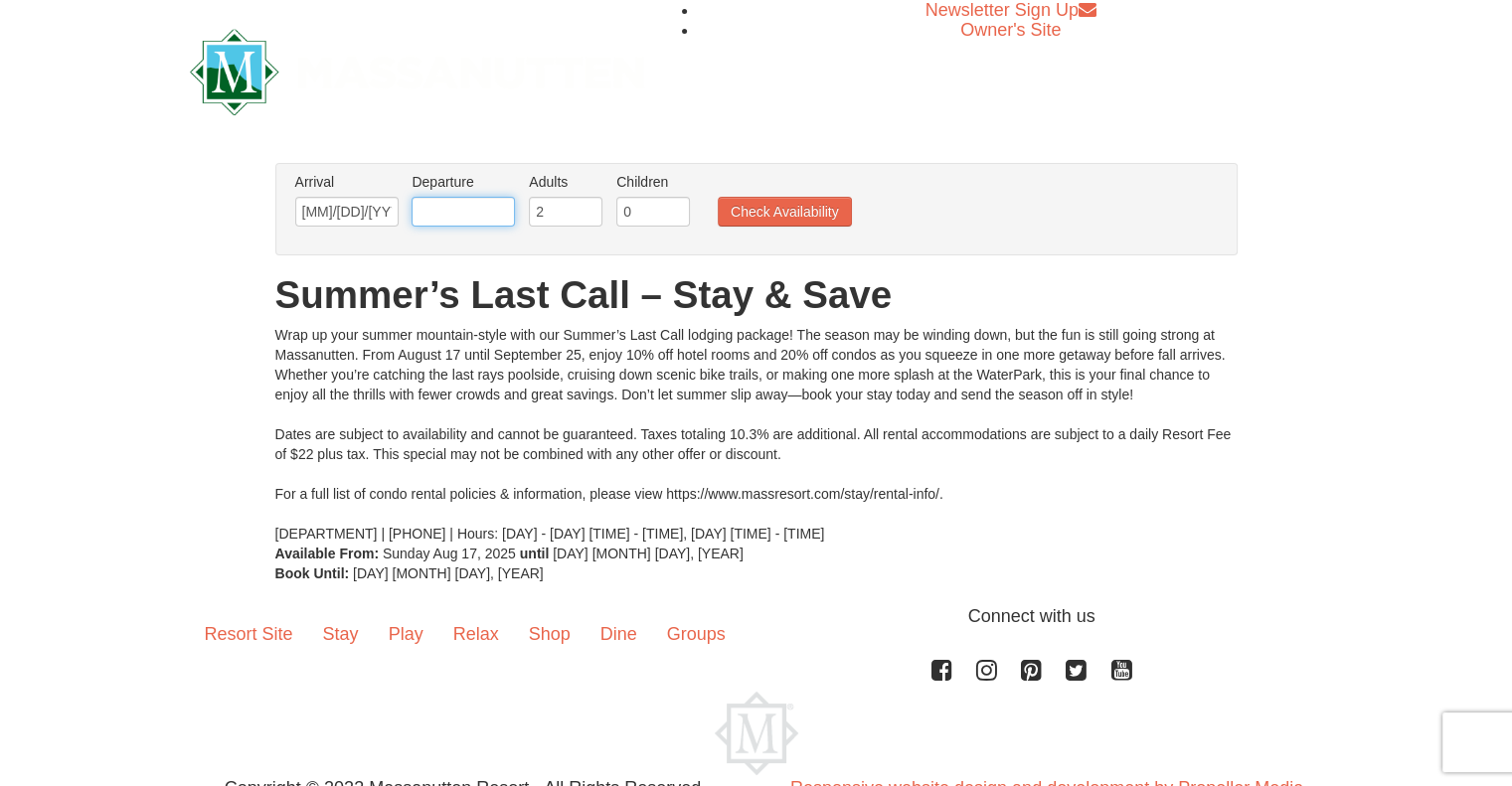 click at bounding box center [463, 212] 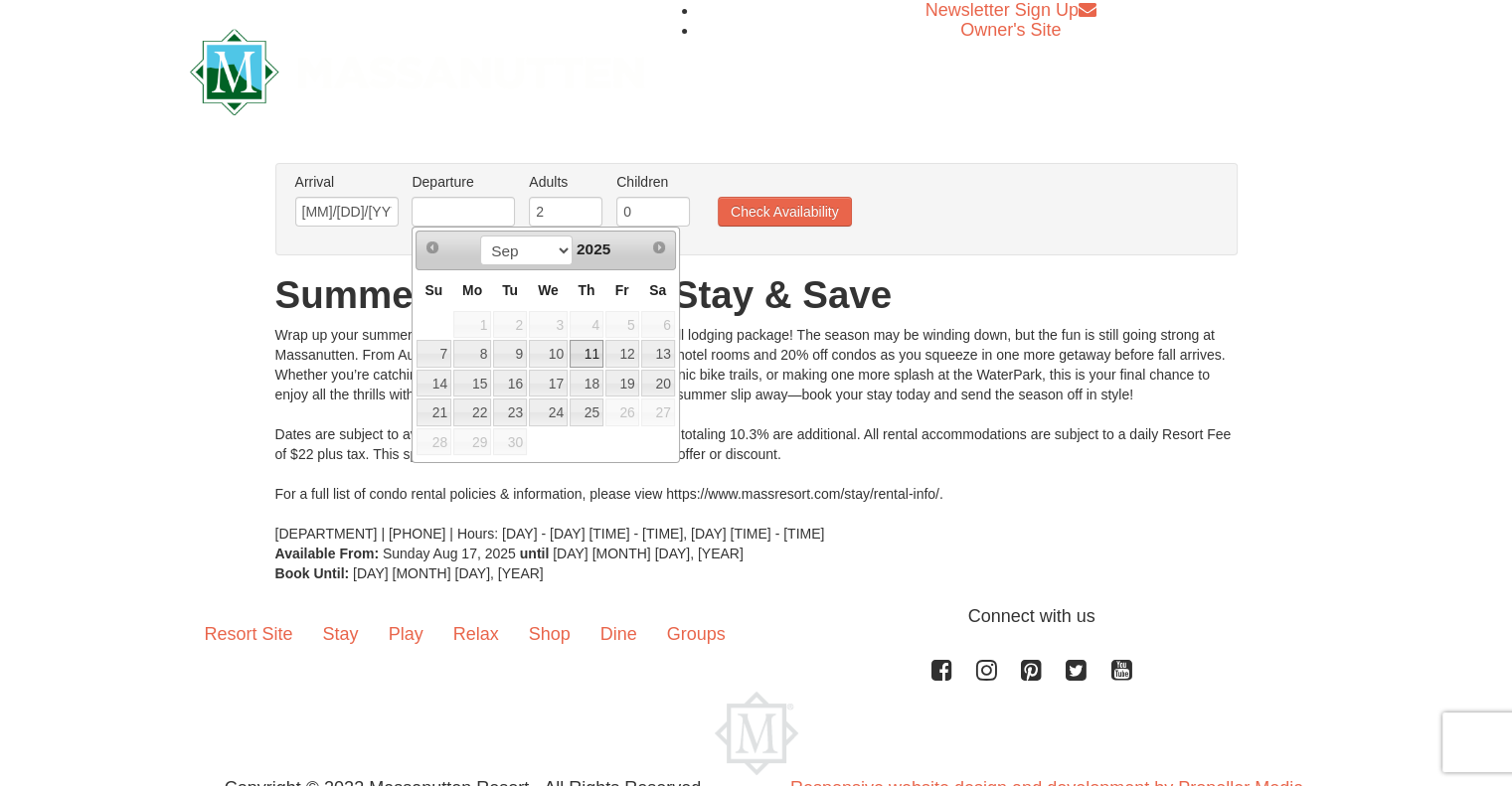 click on "11" at bounding box center [587, 354] 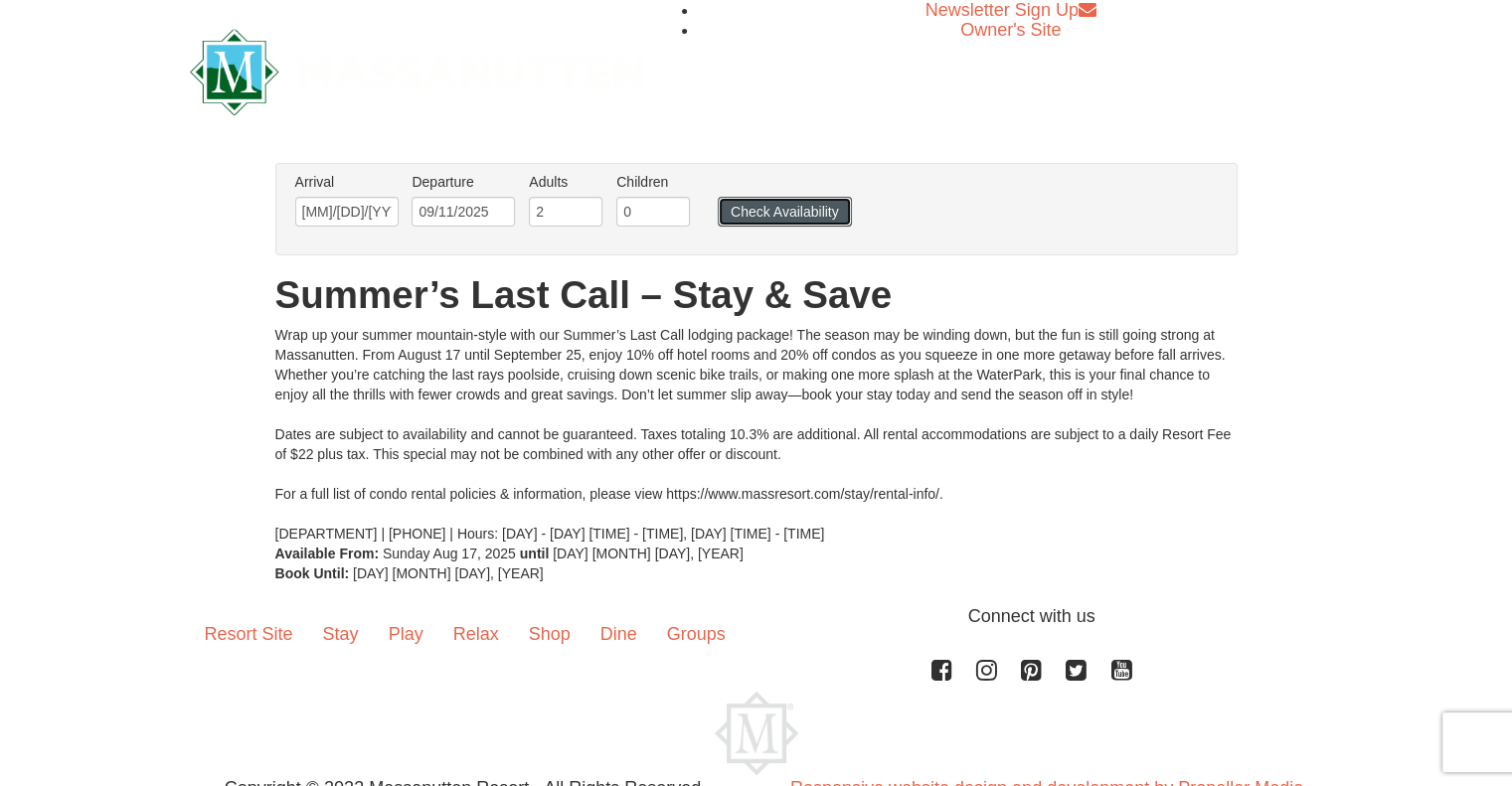 click on "Check Availability" at bounding box center [784, 212] 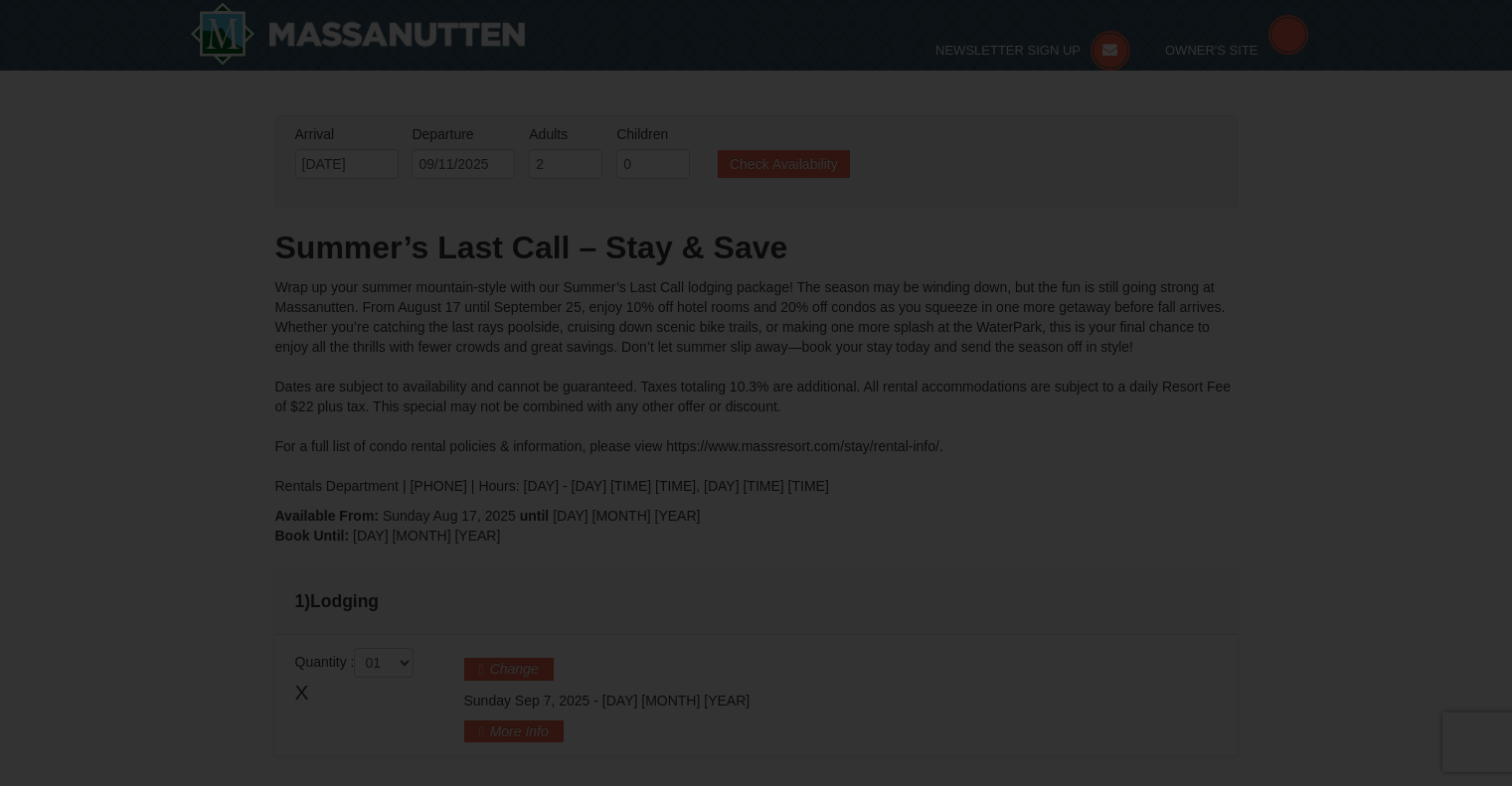 scroll, scrollTop: 80, scrollLeft: 0, axis: vertical 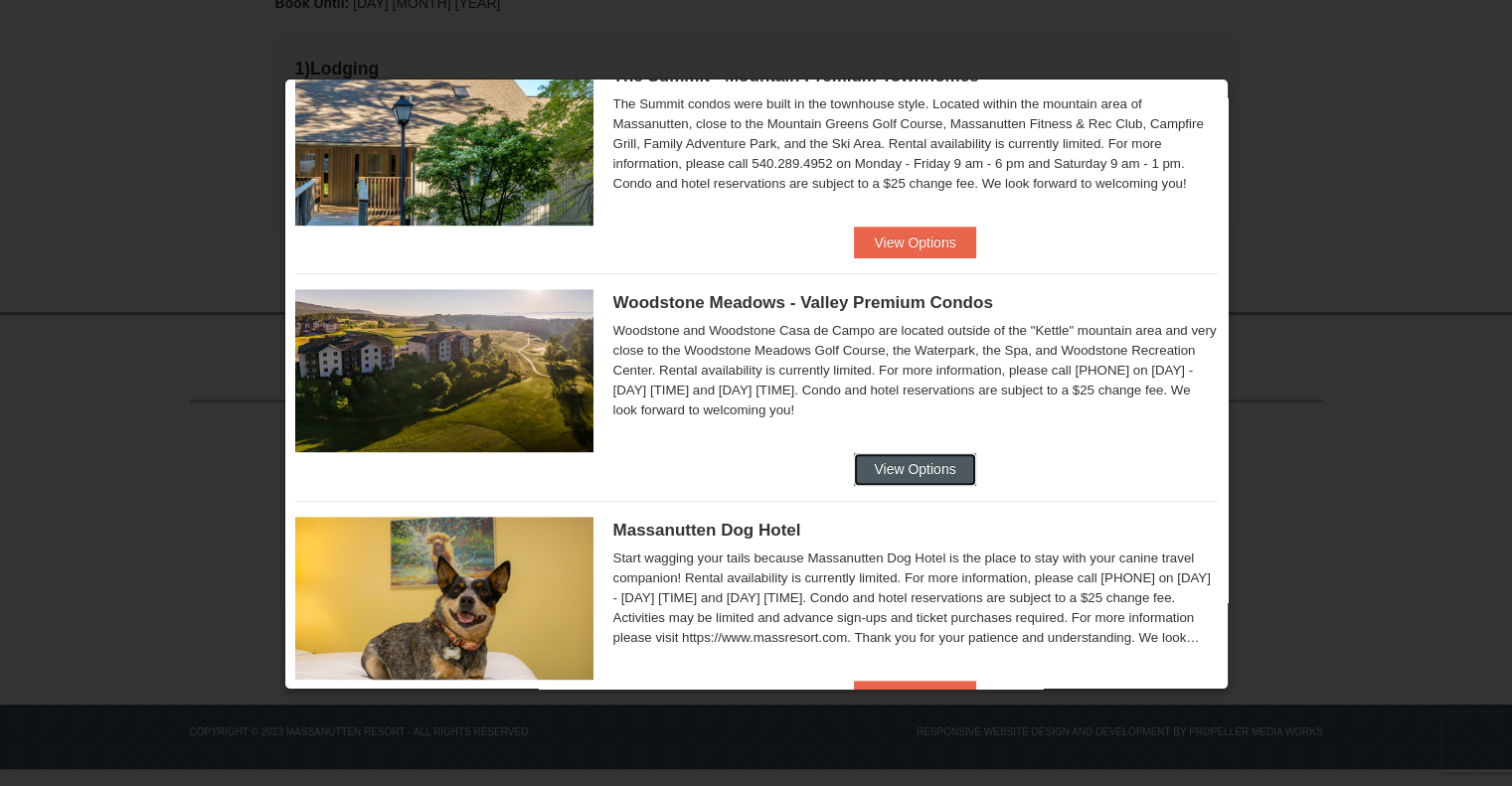 click on "View Options" at bounding box center (915, 469) 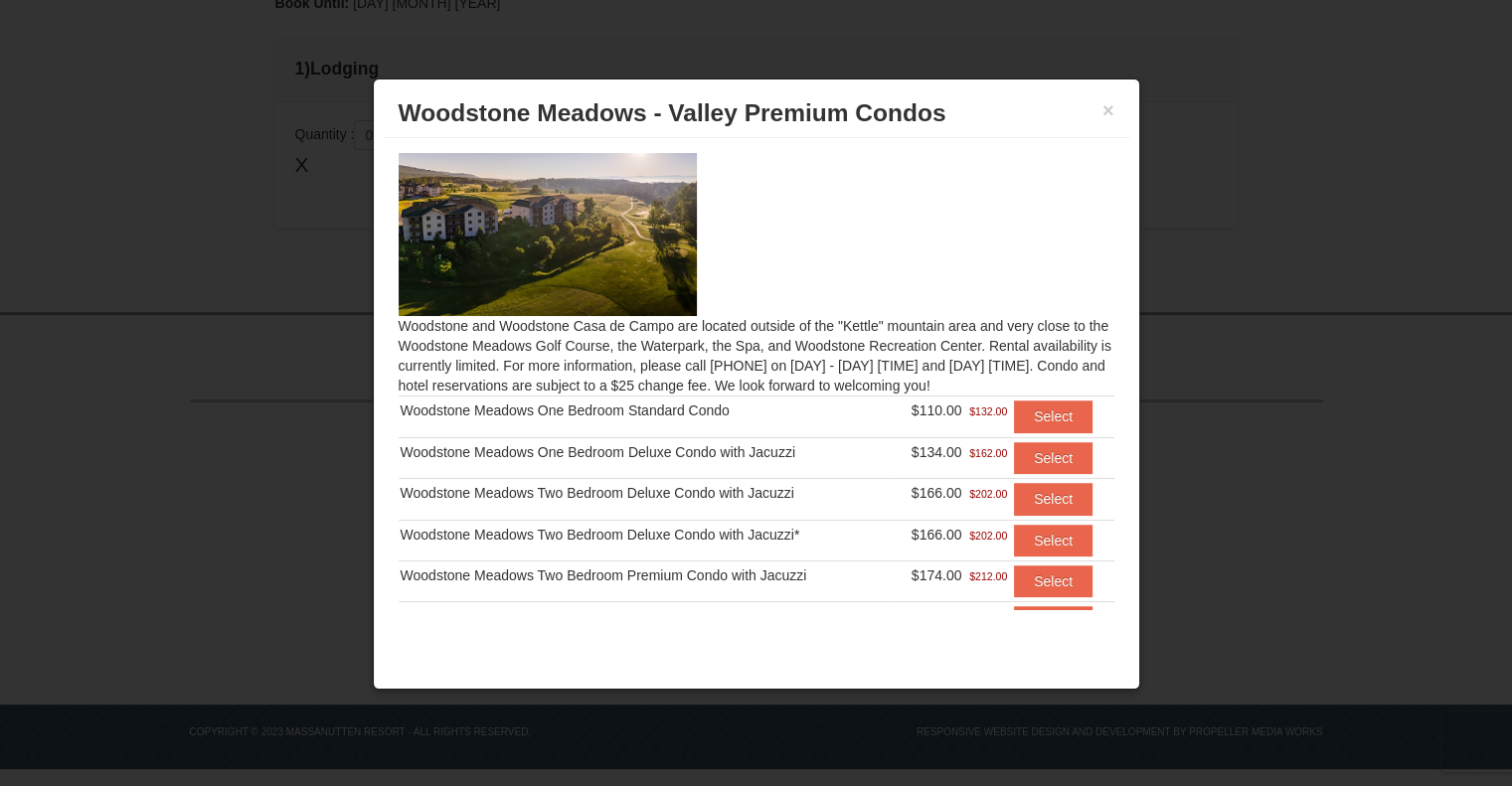 scroll, scrollTop: 85, scrollLeft: 0, axis: vertical 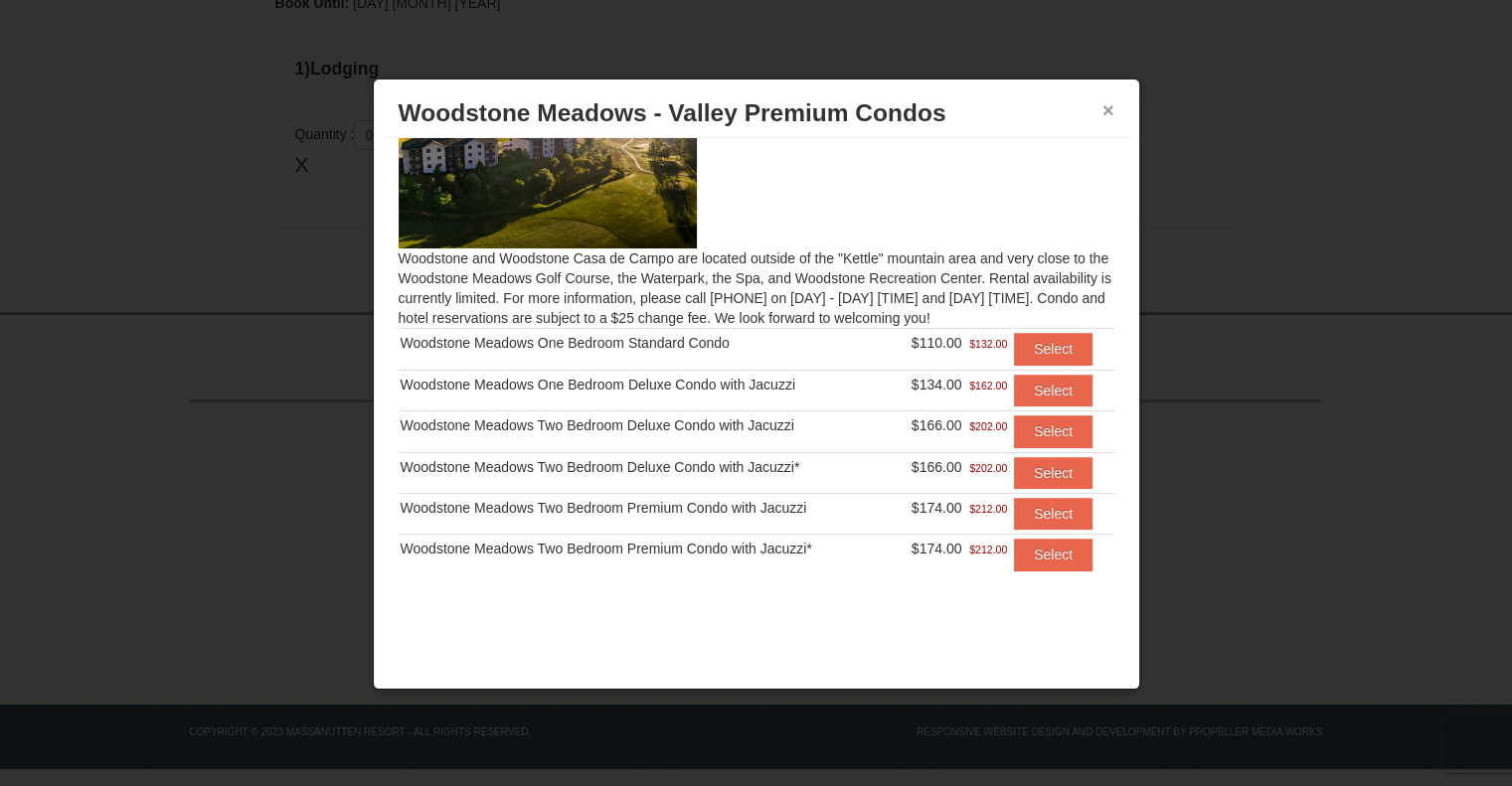 click on "×" at bounding box center [1108, 110] 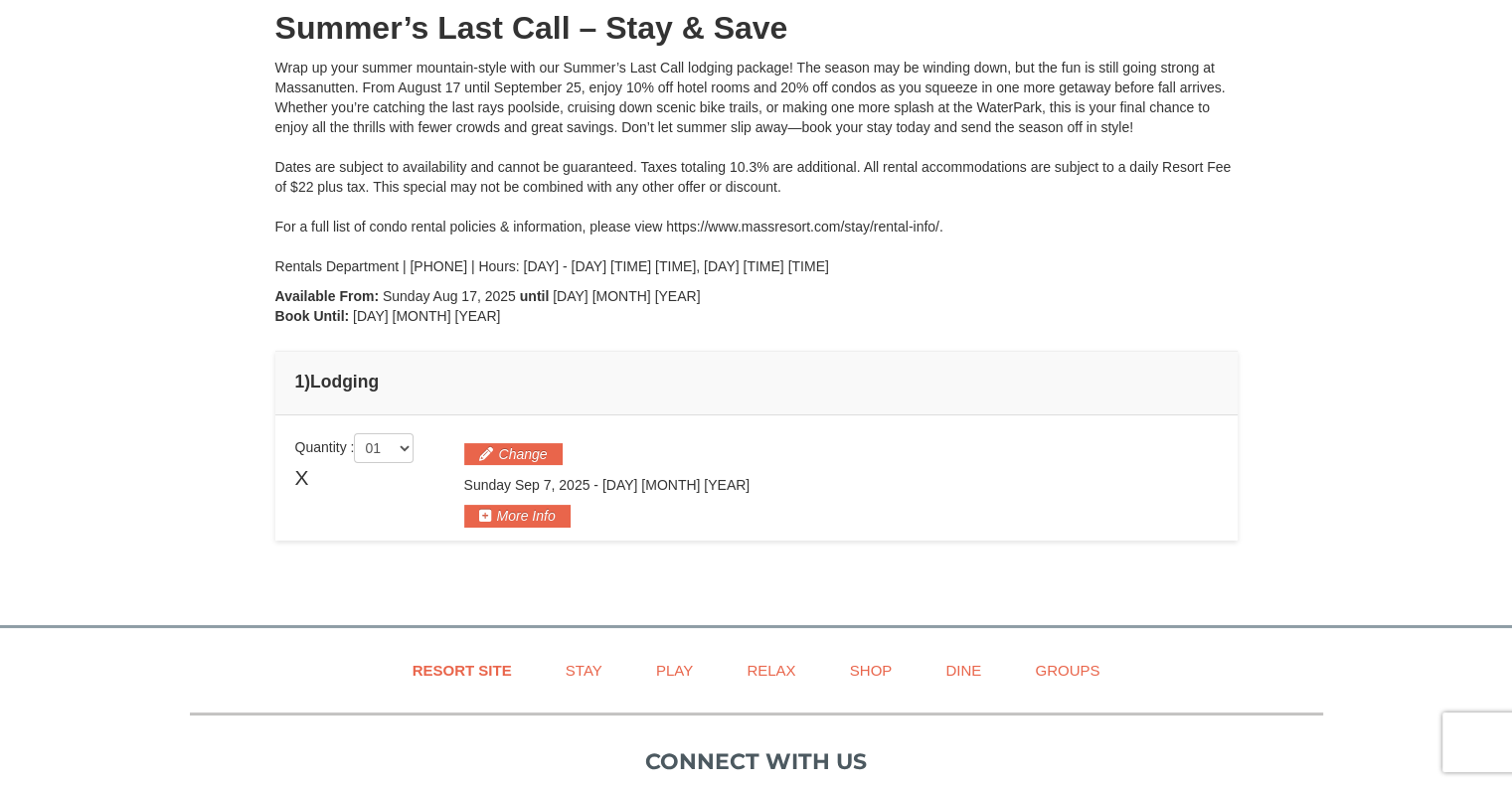scroll, scrollTop: 0, scrollLeft: 0, axis: both 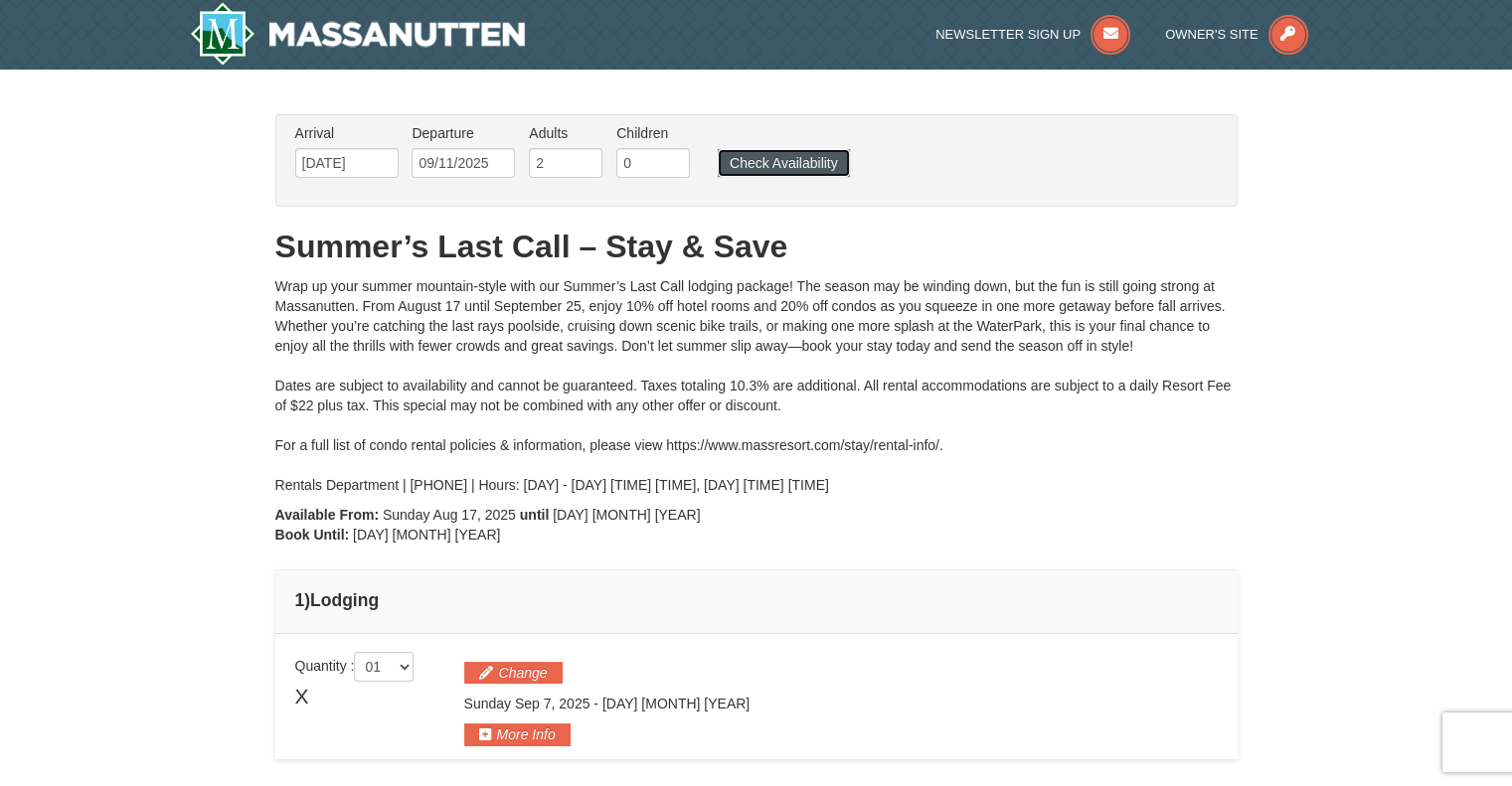click on "Check Availability" at bounding box center (783, 163) 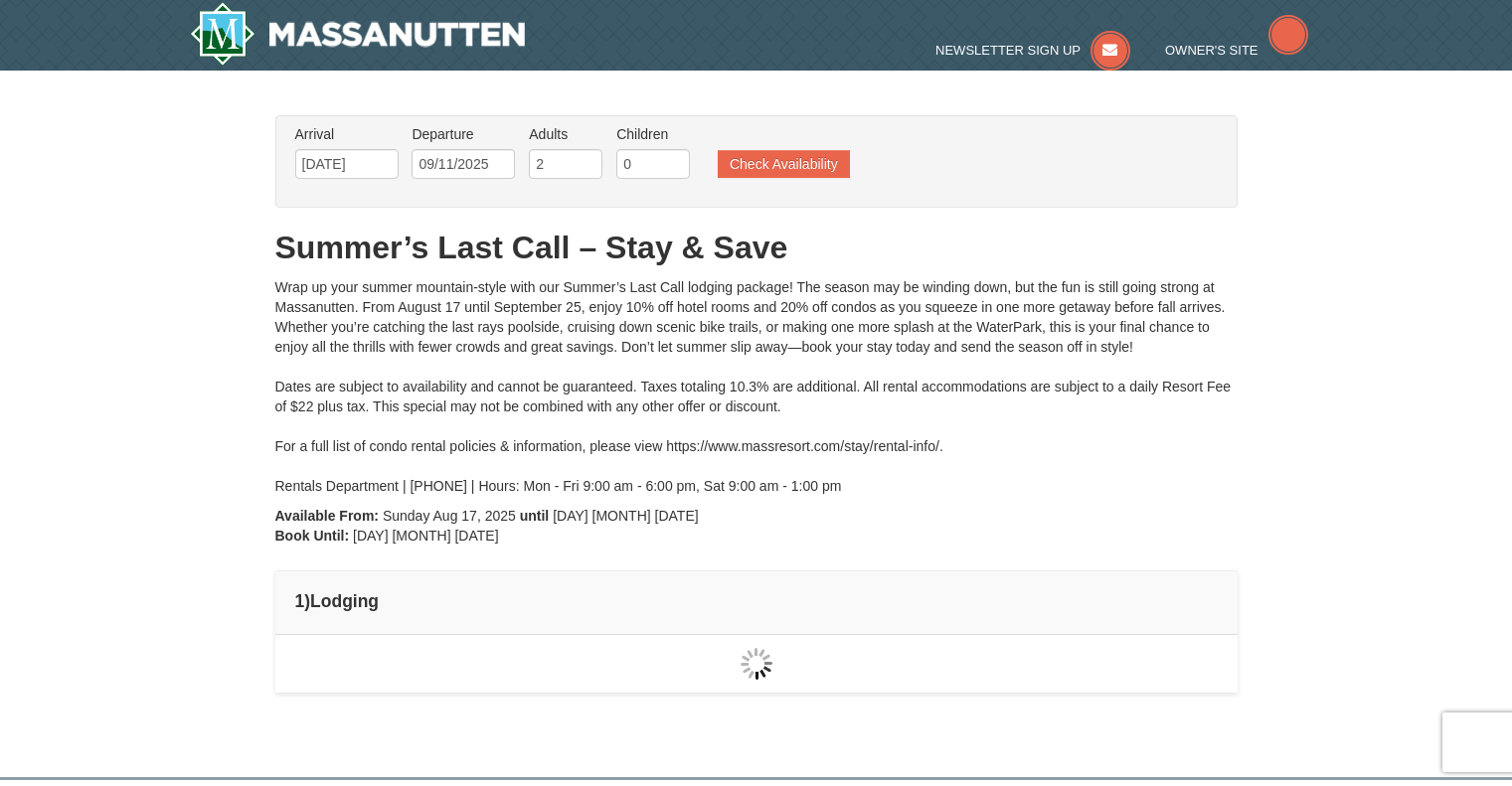 scroll, scrollTop: 70, scrollLeft: 0, axis: vertical 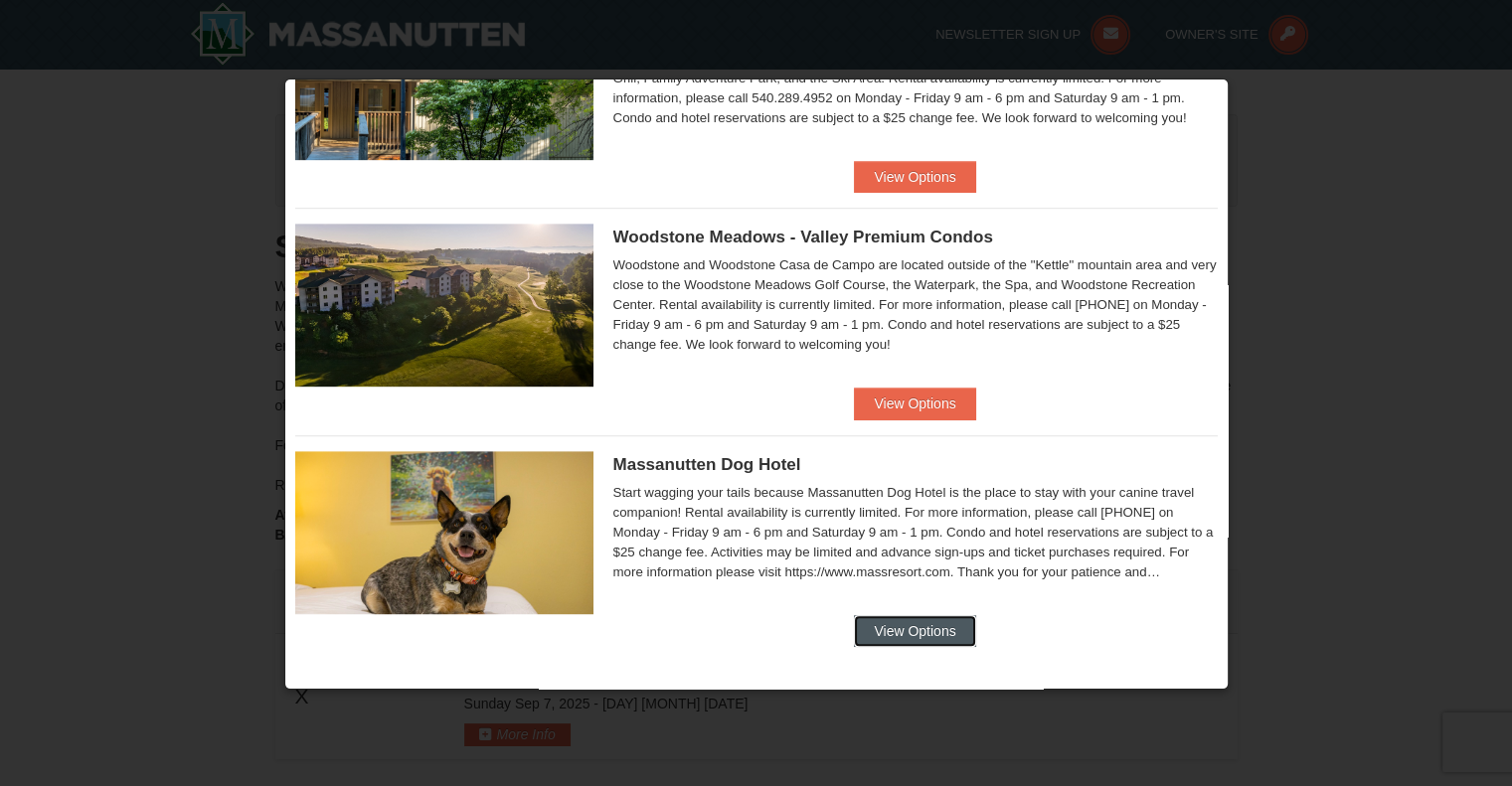 click on "View Options" at bounding box center [915, 631] 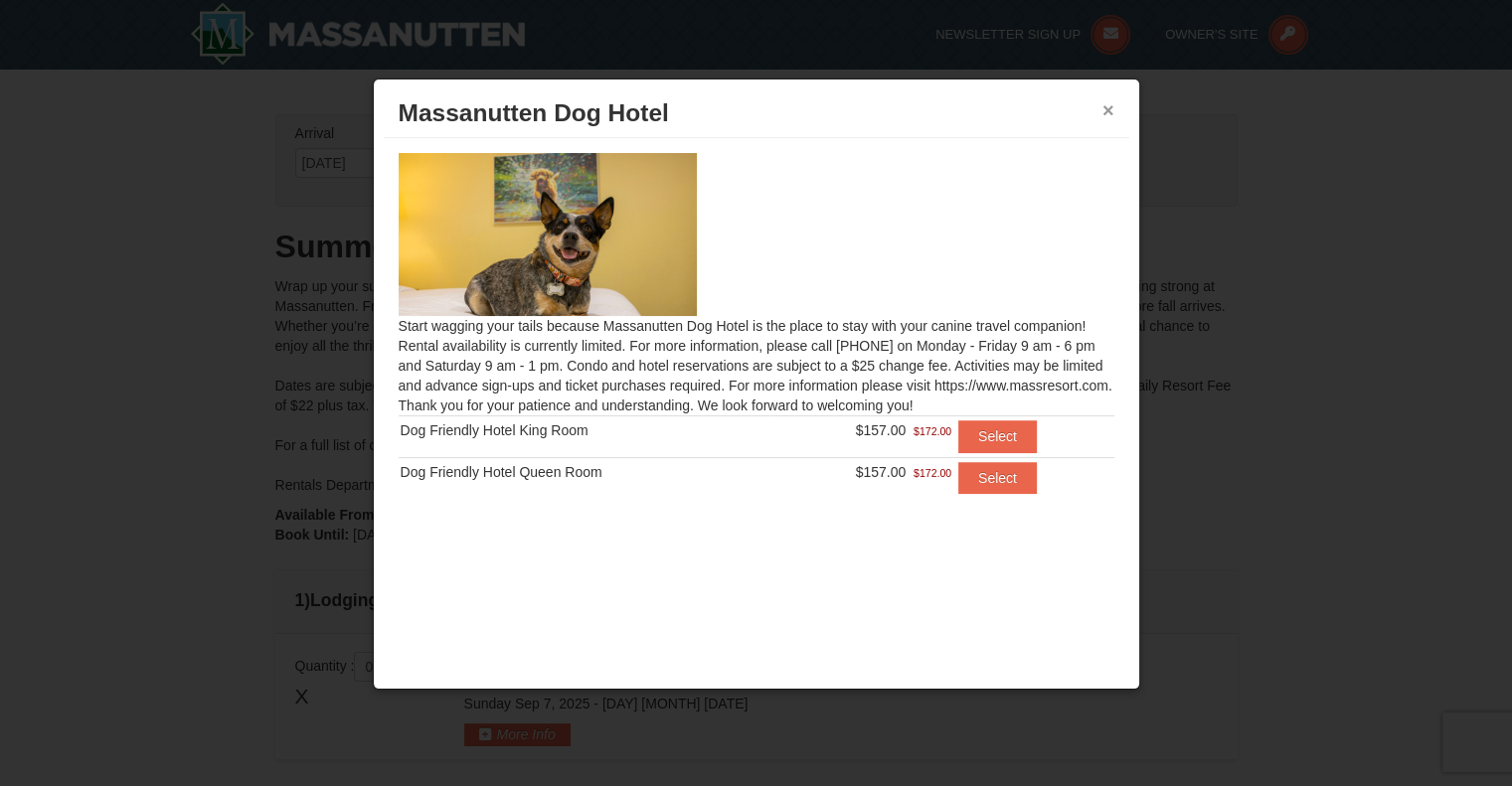 click on "×" at bounding box center [1108, 110] 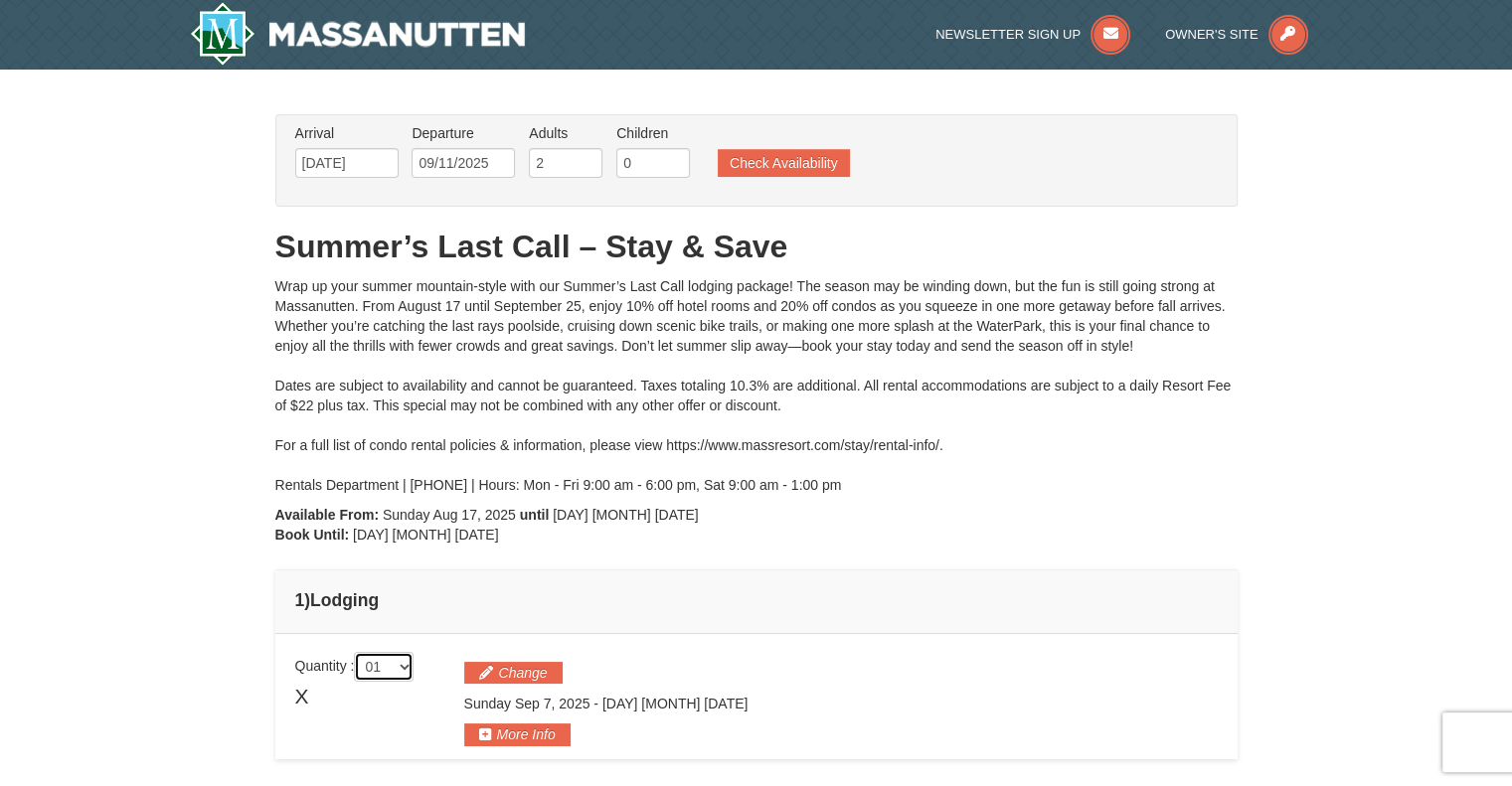 click on "01
02
03
04
05" at bounding box center (384, 667) 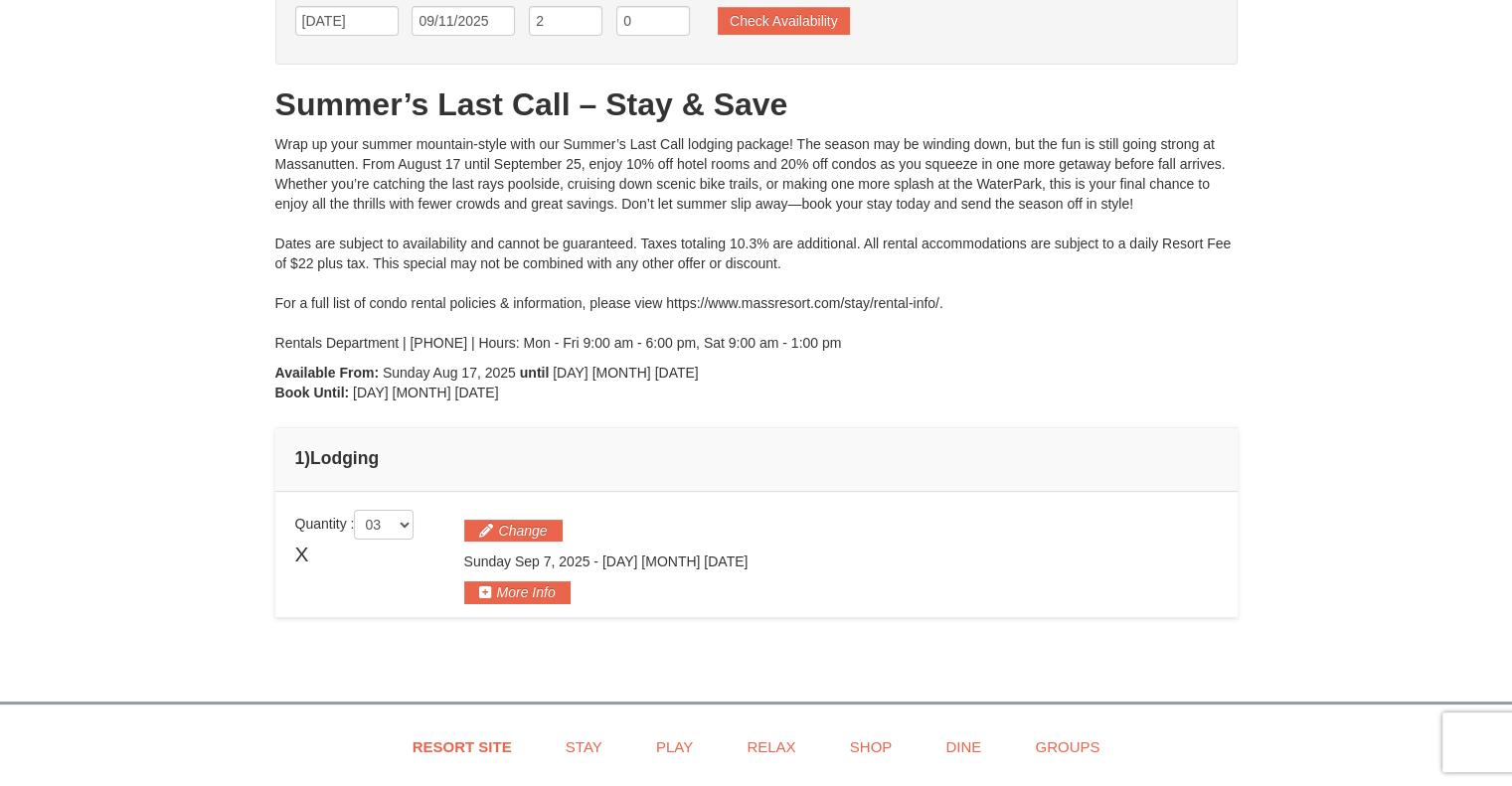 scroll, scrollTop: 0, scrollLeft: 0, axis: both 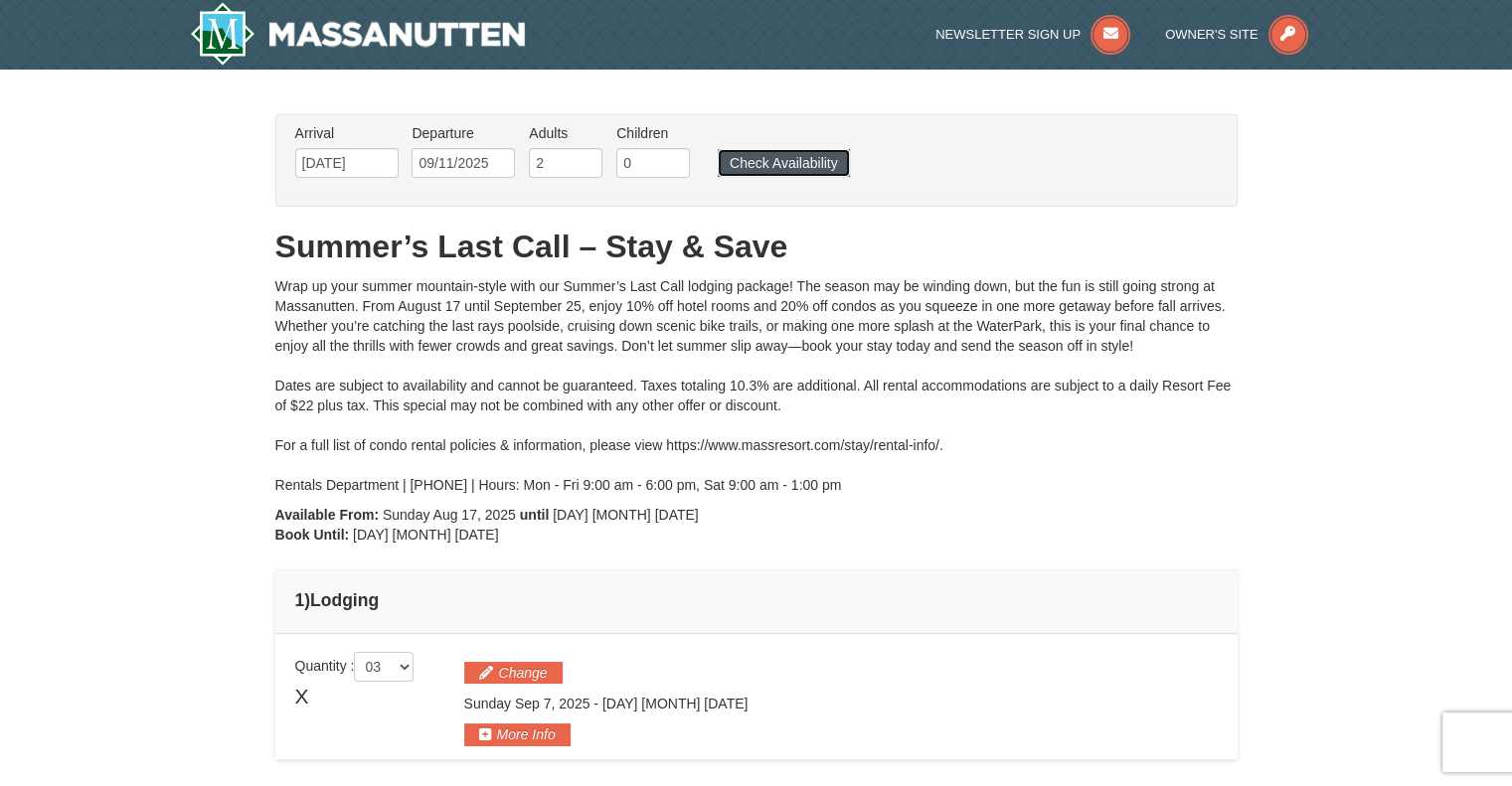 drag, startPoint x: 787, startPoint y: 155, endPoint x: 980, endPoint y: 295, distance: 238.43028 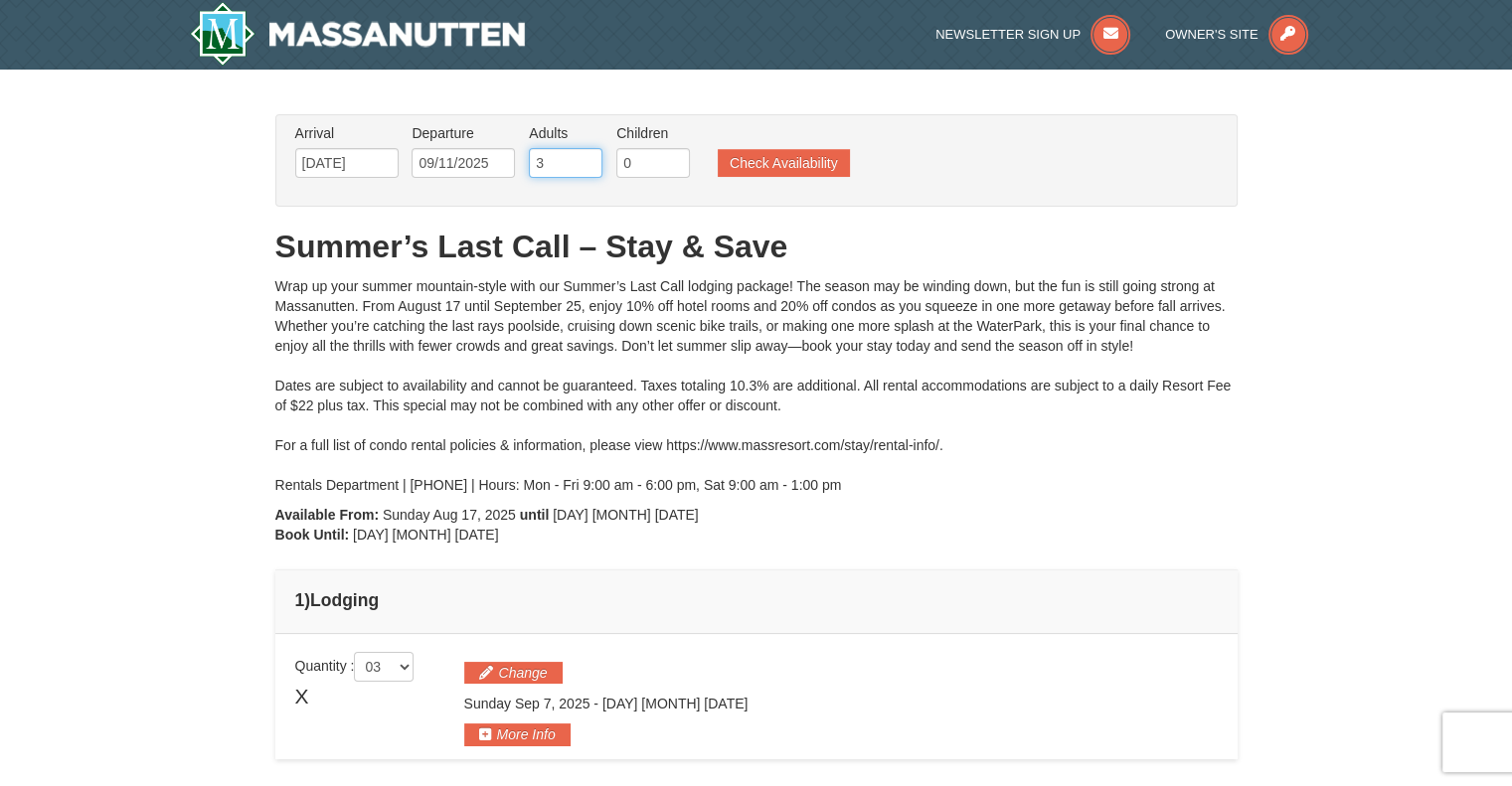 click on "3" at bounding box center [566, 163] 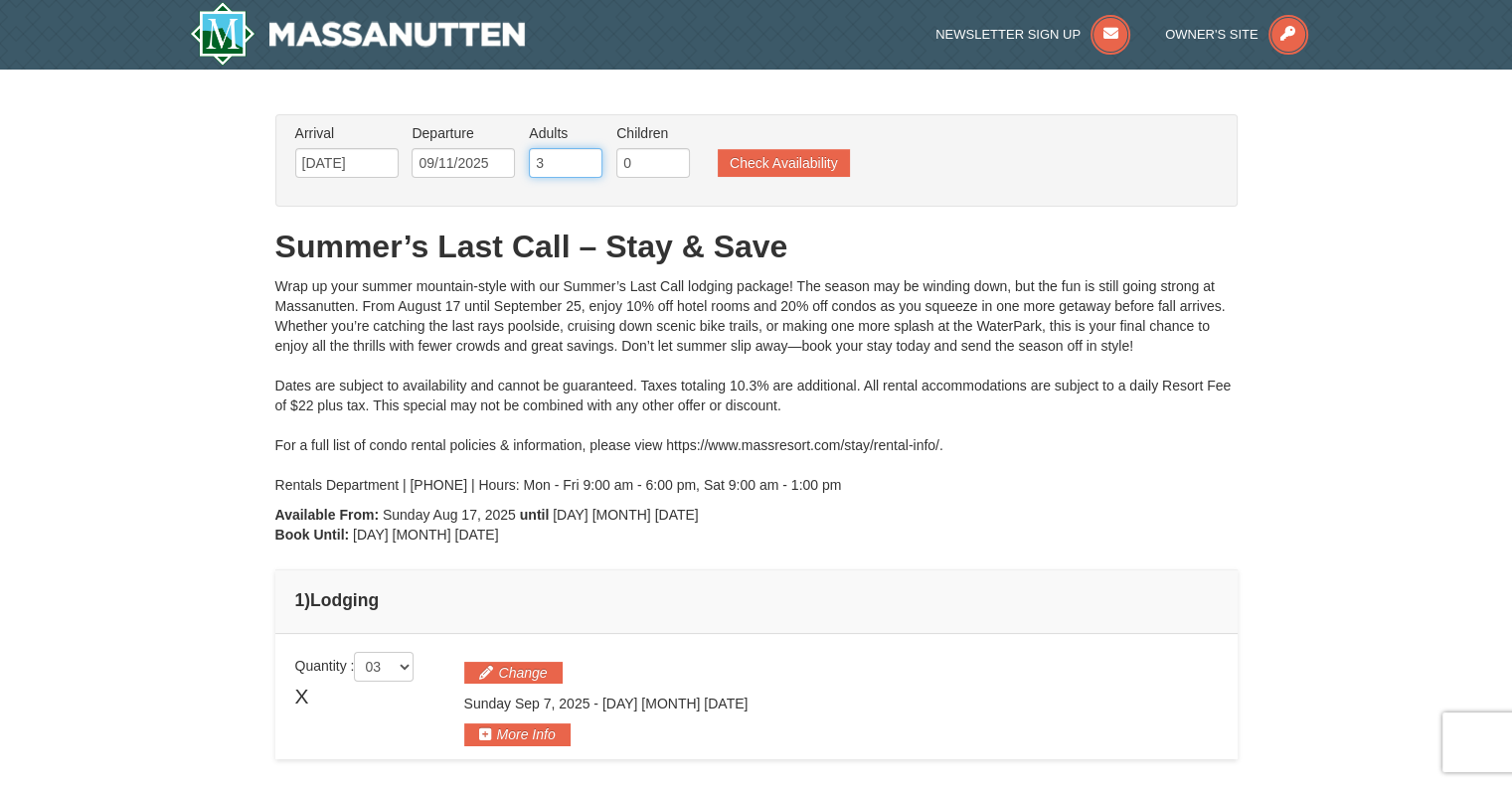 click on "3" at bounding box center (566, 163) 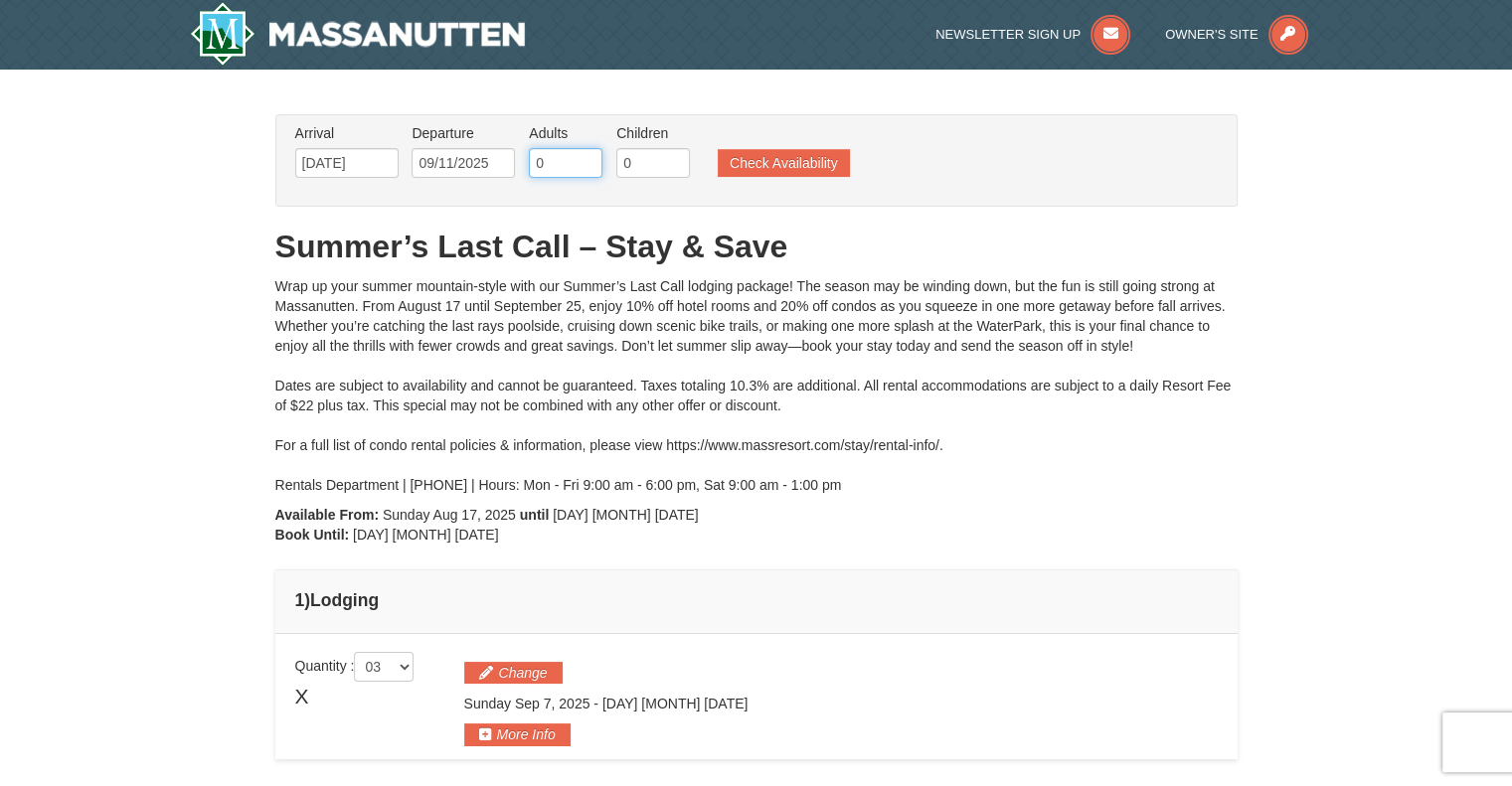 click on "0" at bounding box center [566, 163] 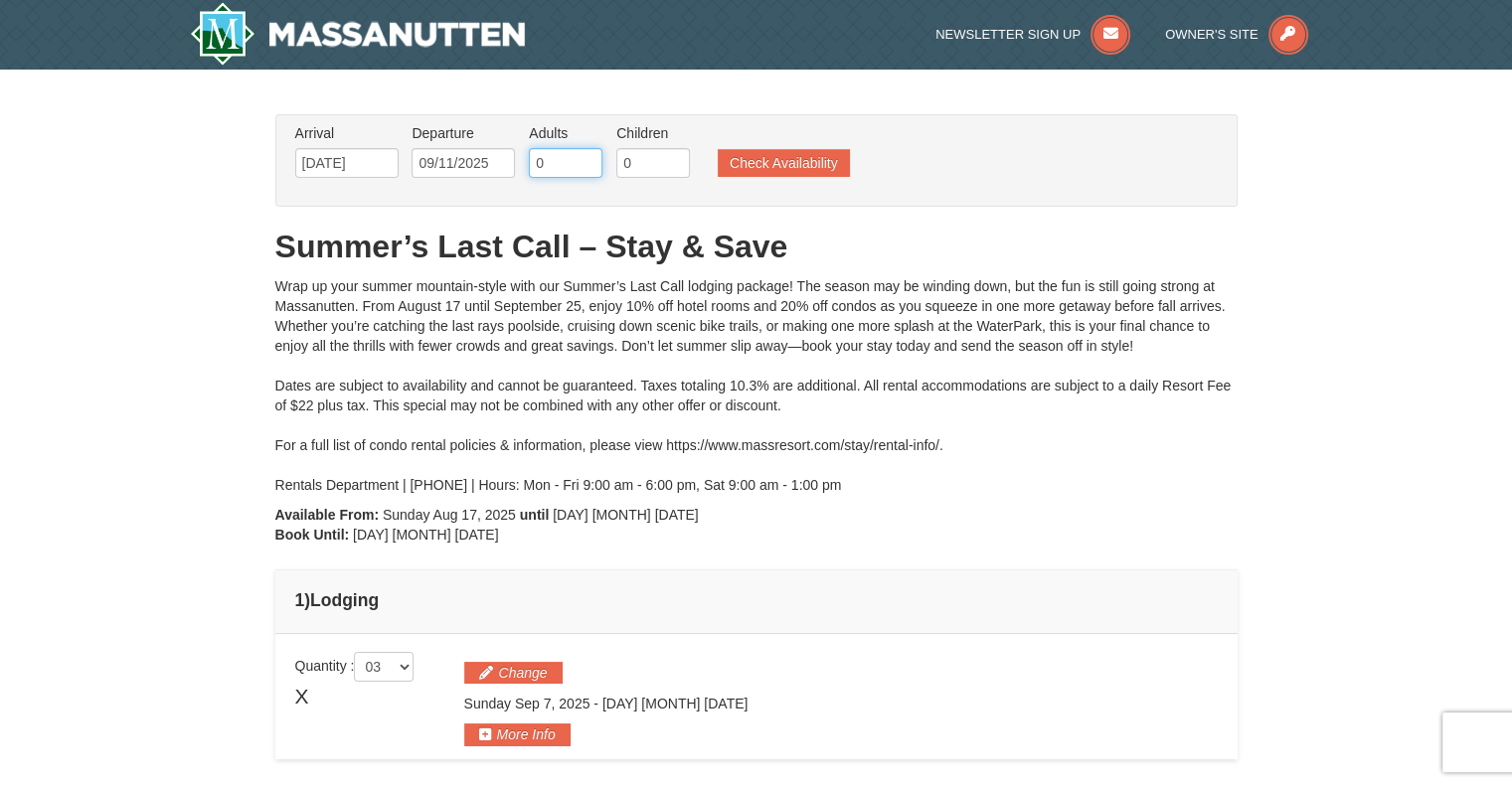 click on "0" at bounding box center [566, 163] 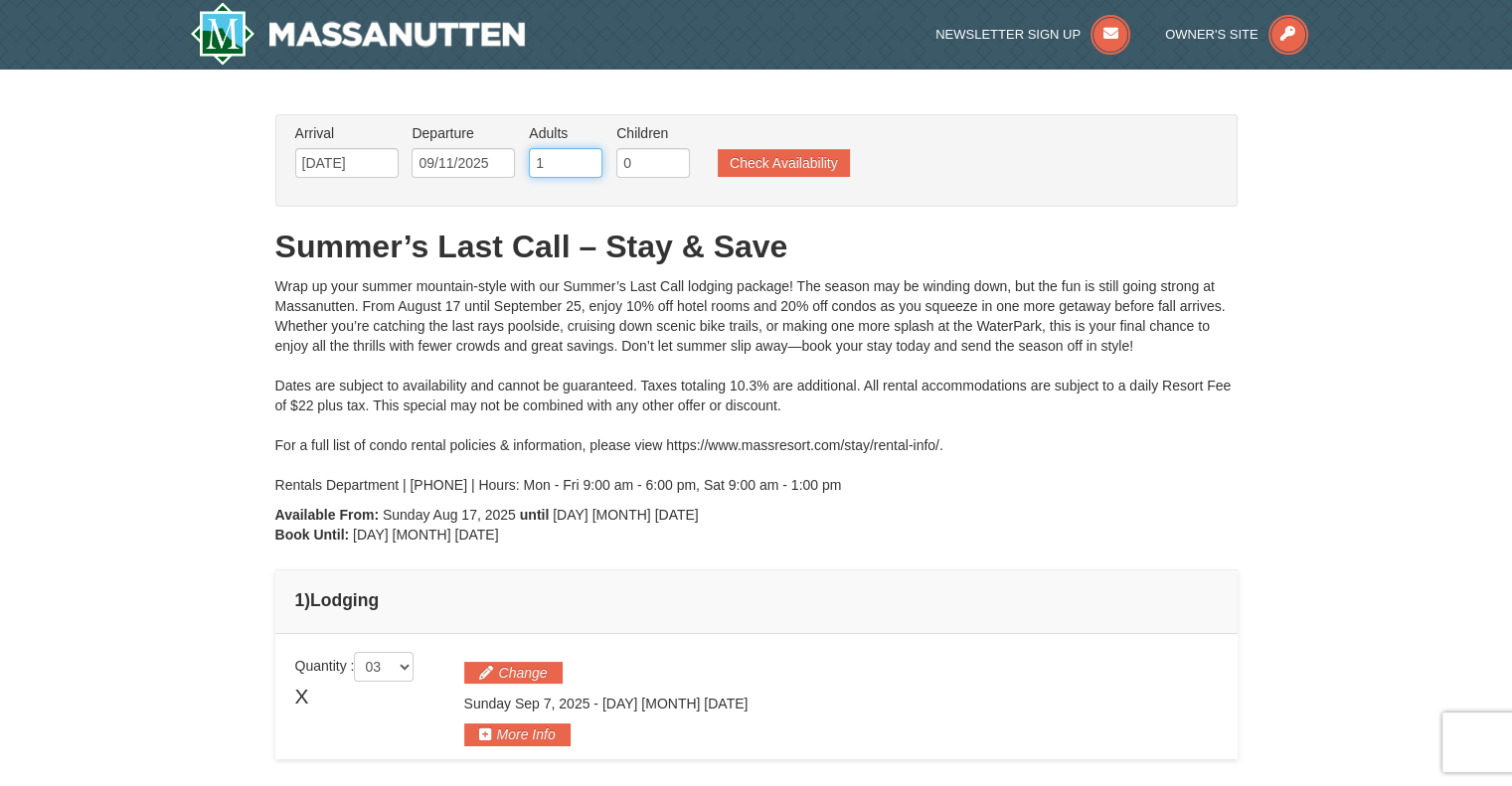 click on "1" at bounding box center (566, 163) 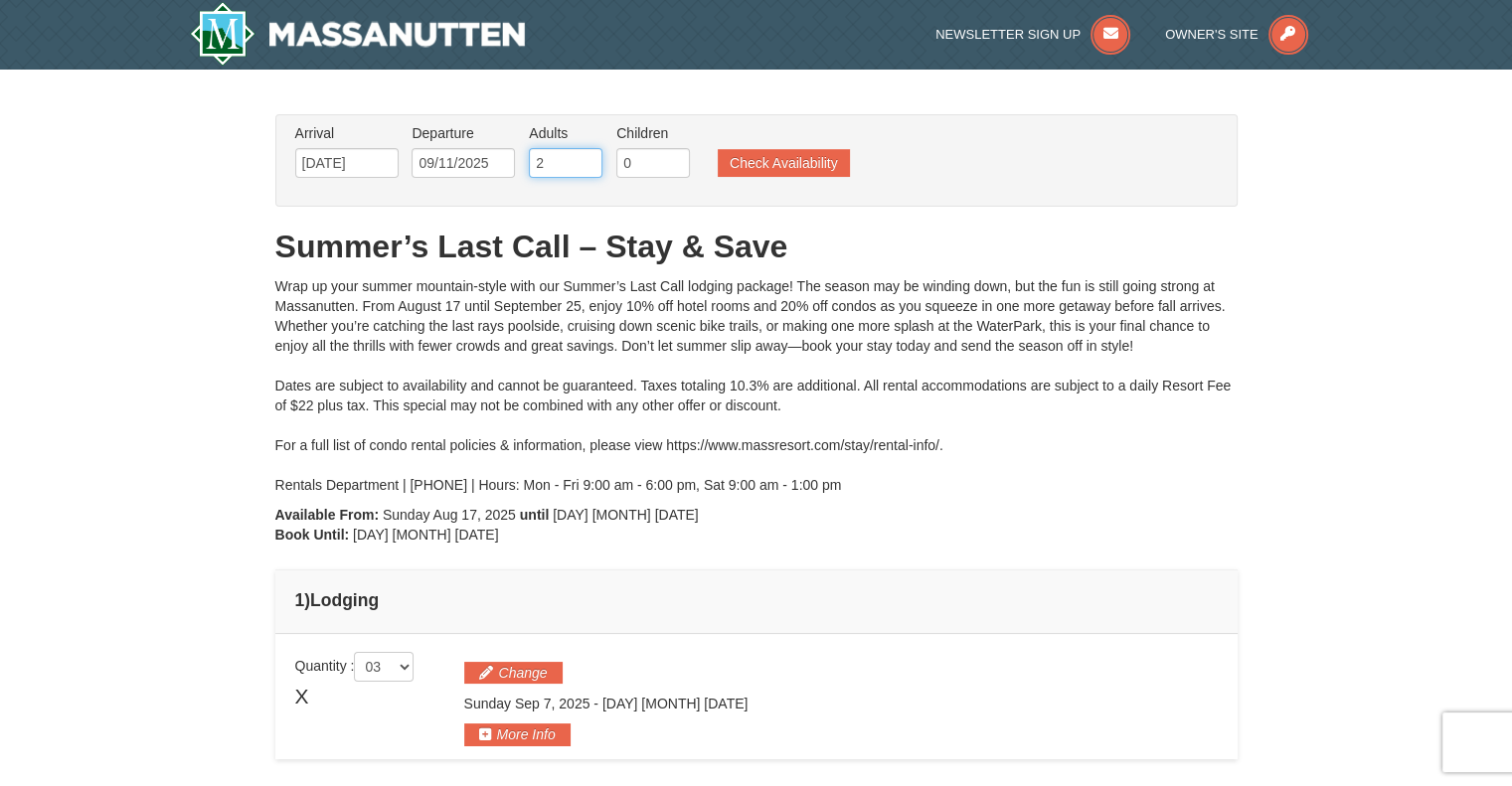 click on "2" at bounding box center (566, 163) 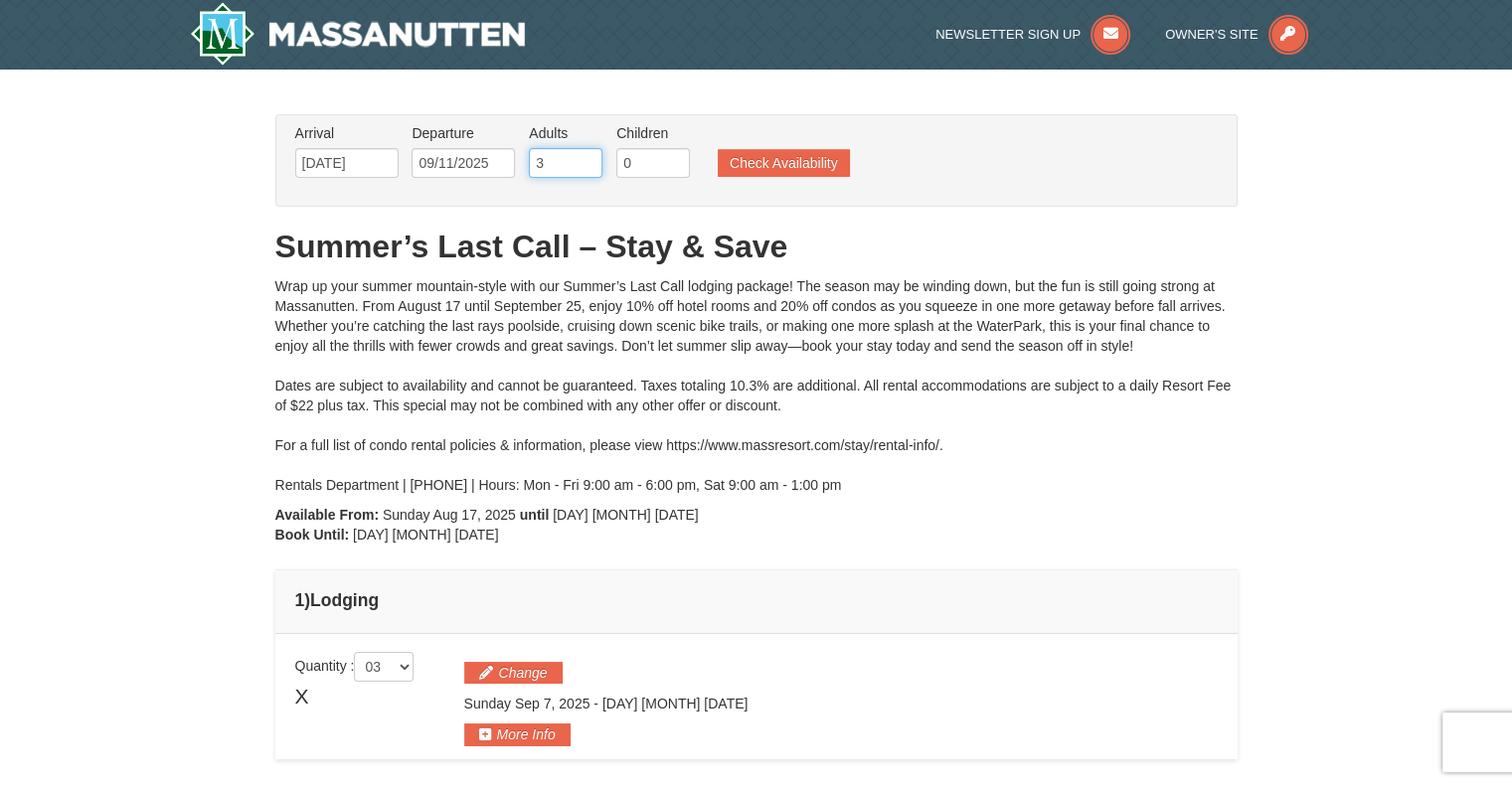 click on "3" at bounding box center [566, 163] 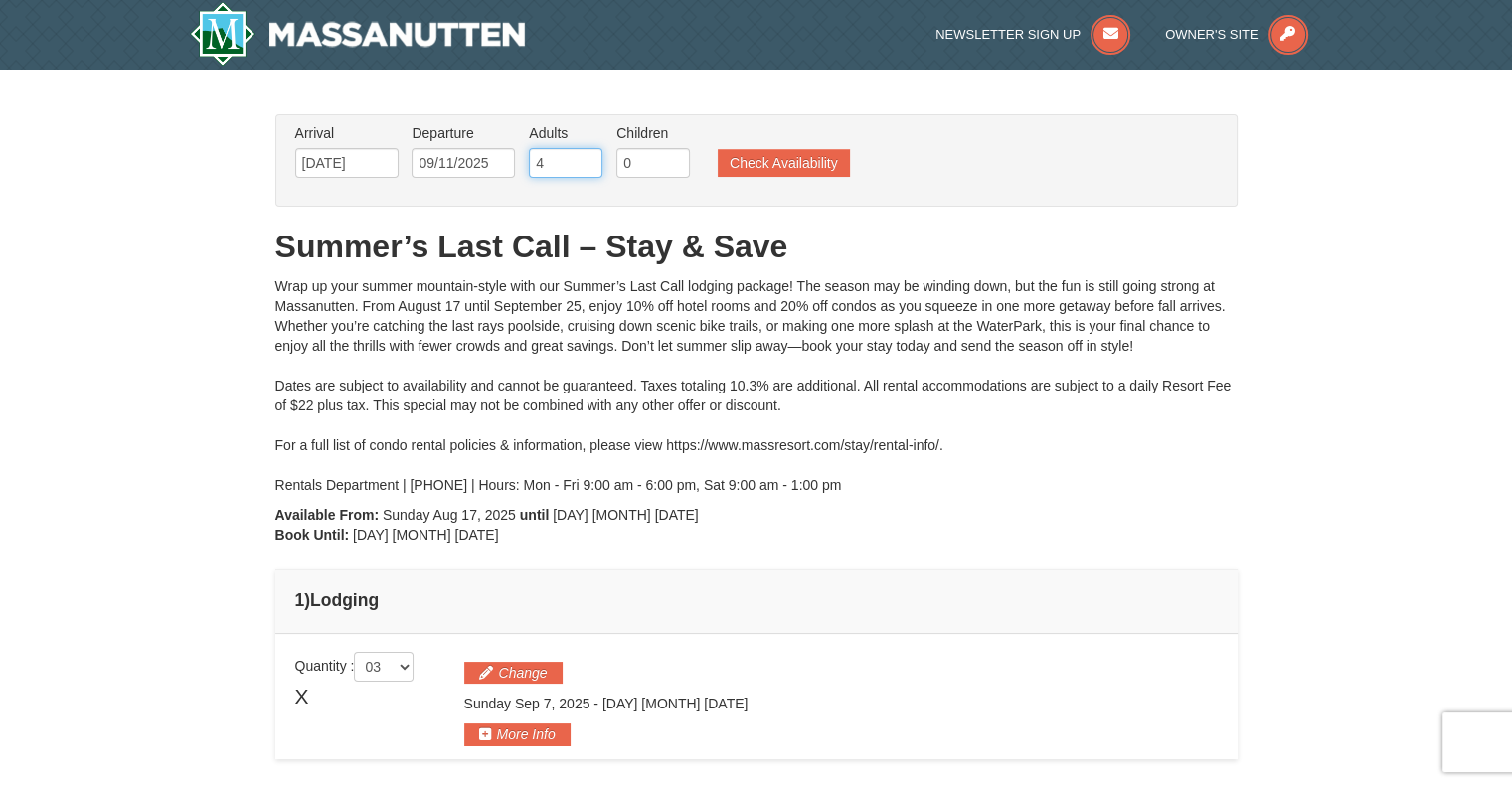 click on "4" at bounding box center (566, 163) 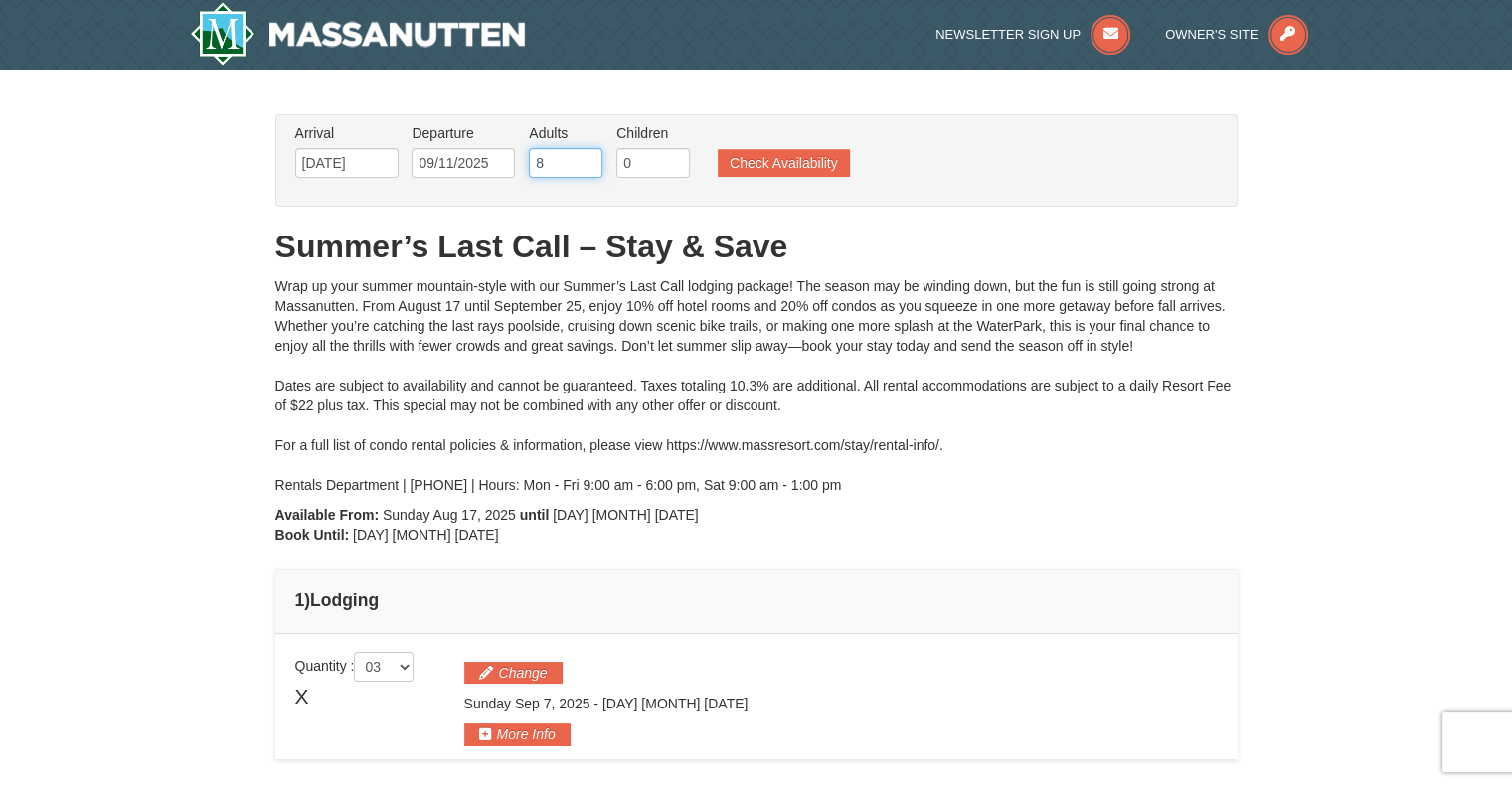 click on "8" at bounding box center [566, 163] 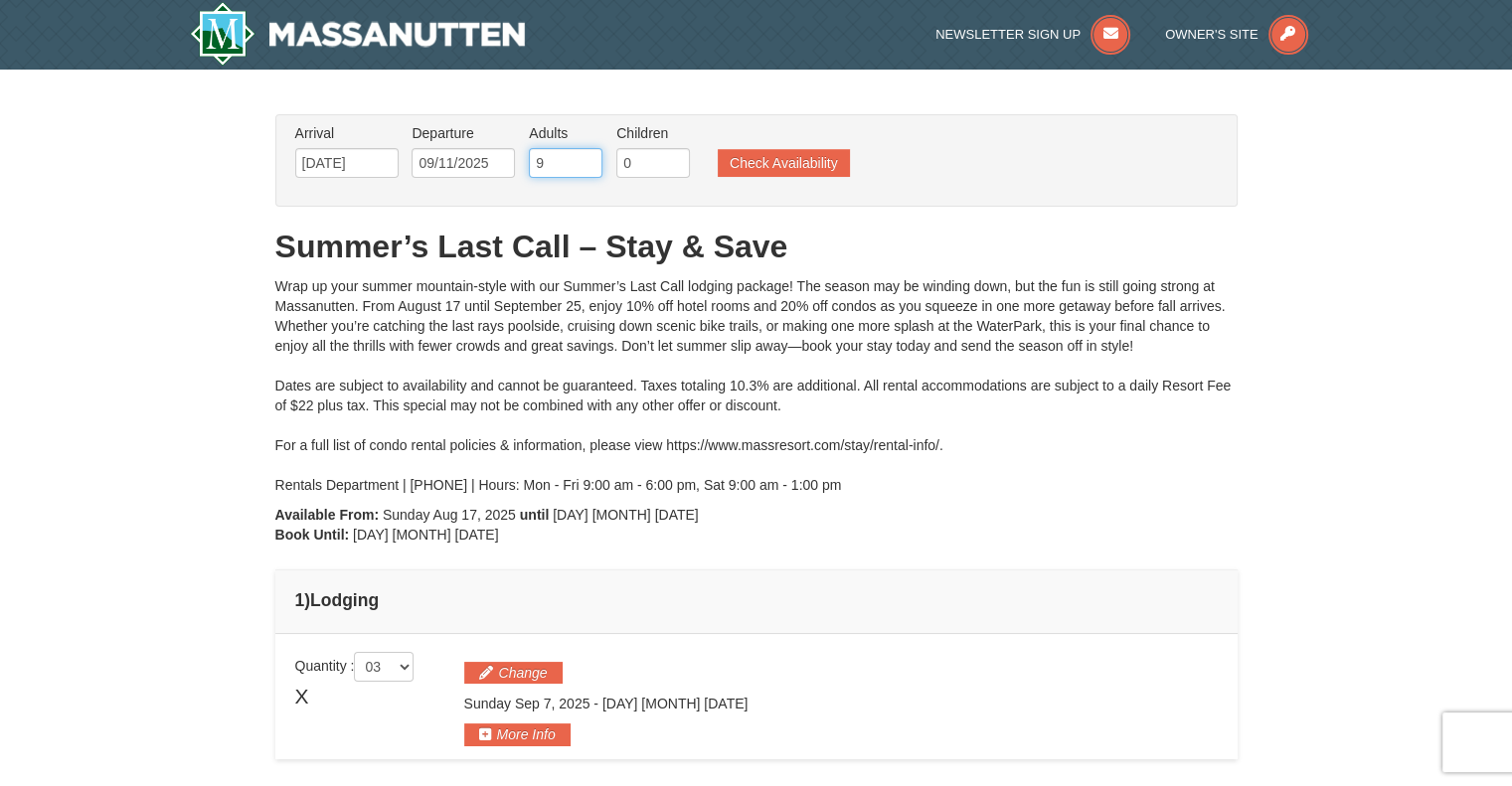 click on "9" at bounding box center (566, 163) 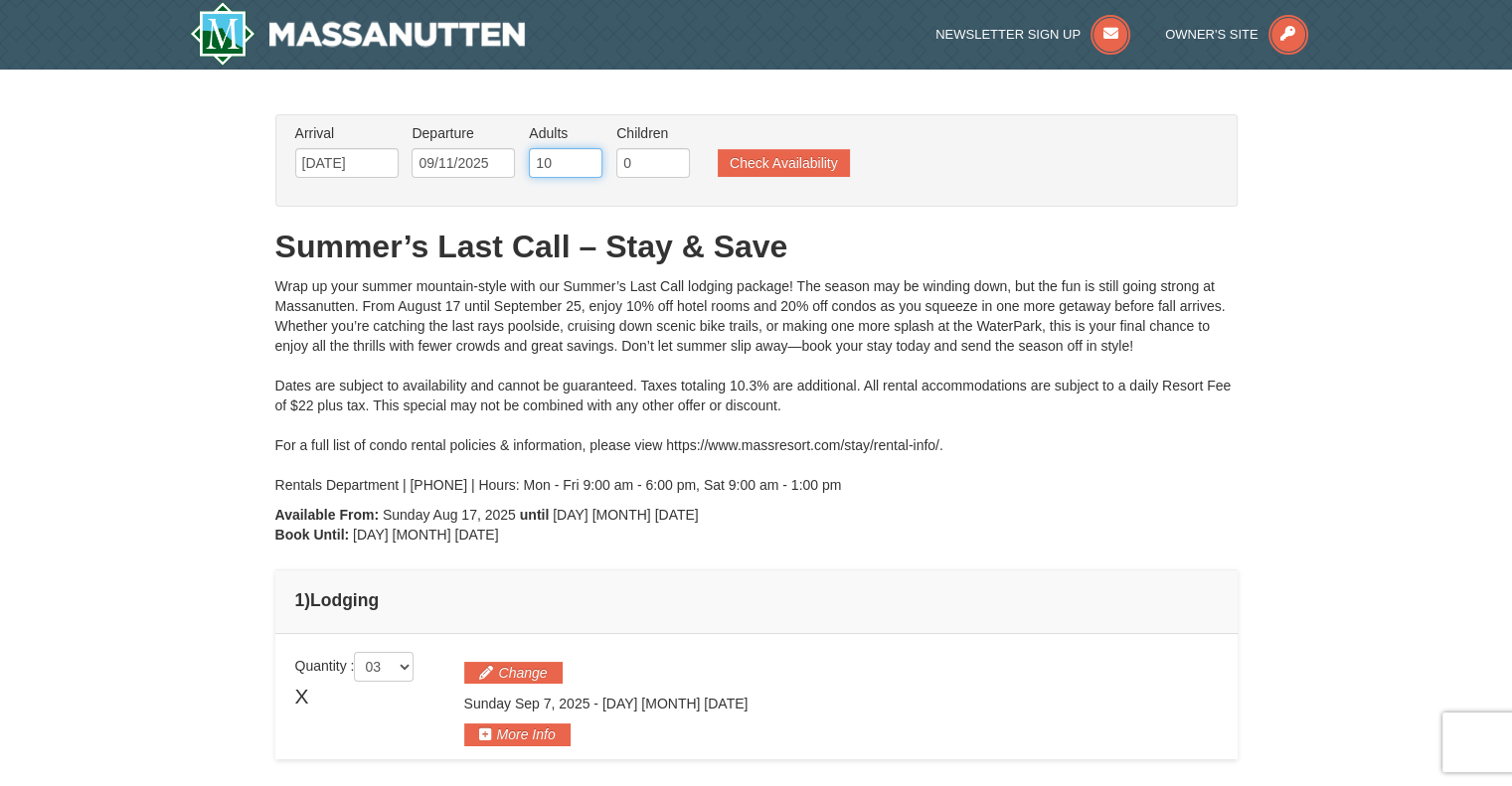 click on "10" at bounding box center (566, 163) 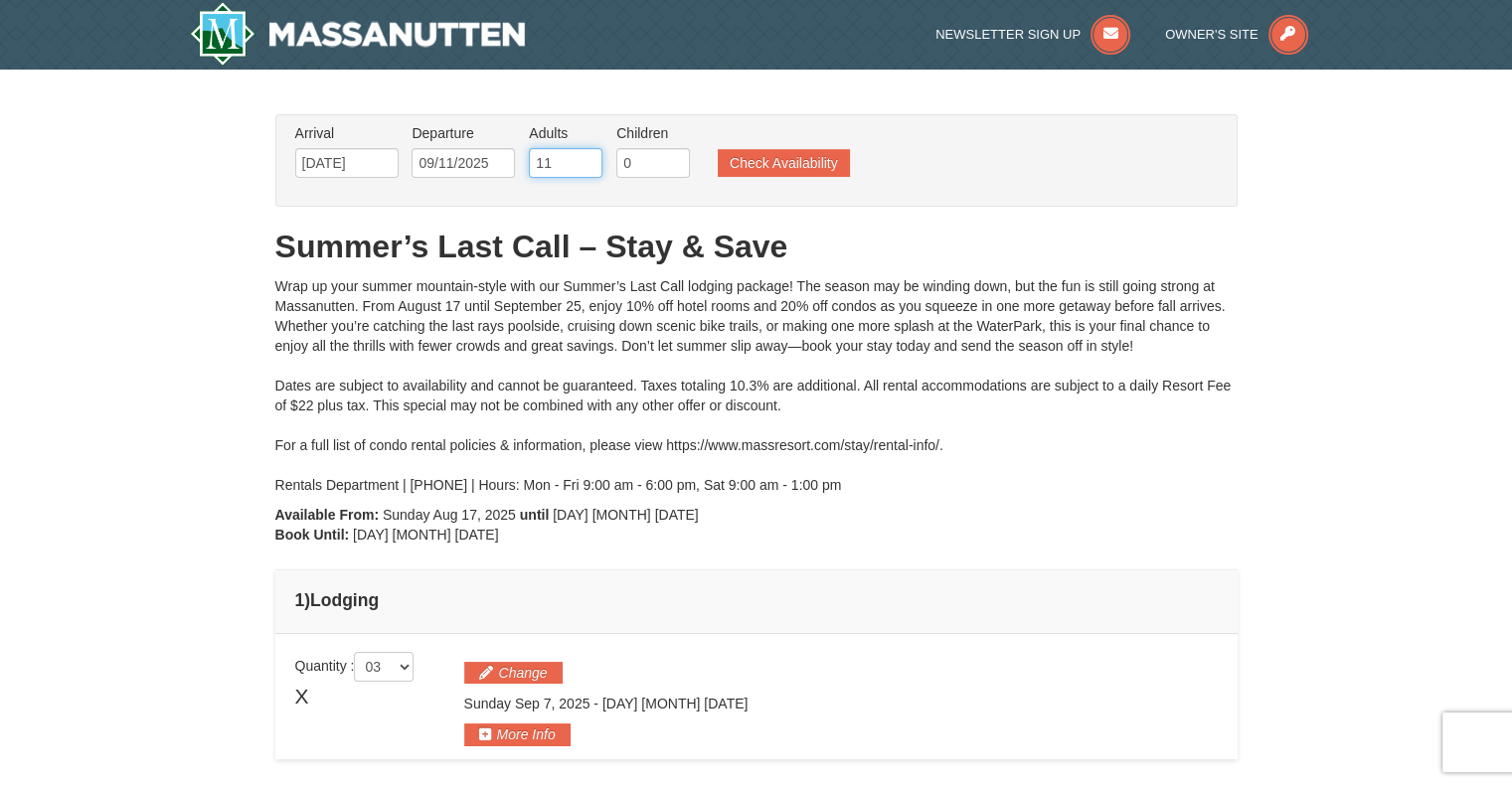 click on "11" at bounding box center (566, 163) 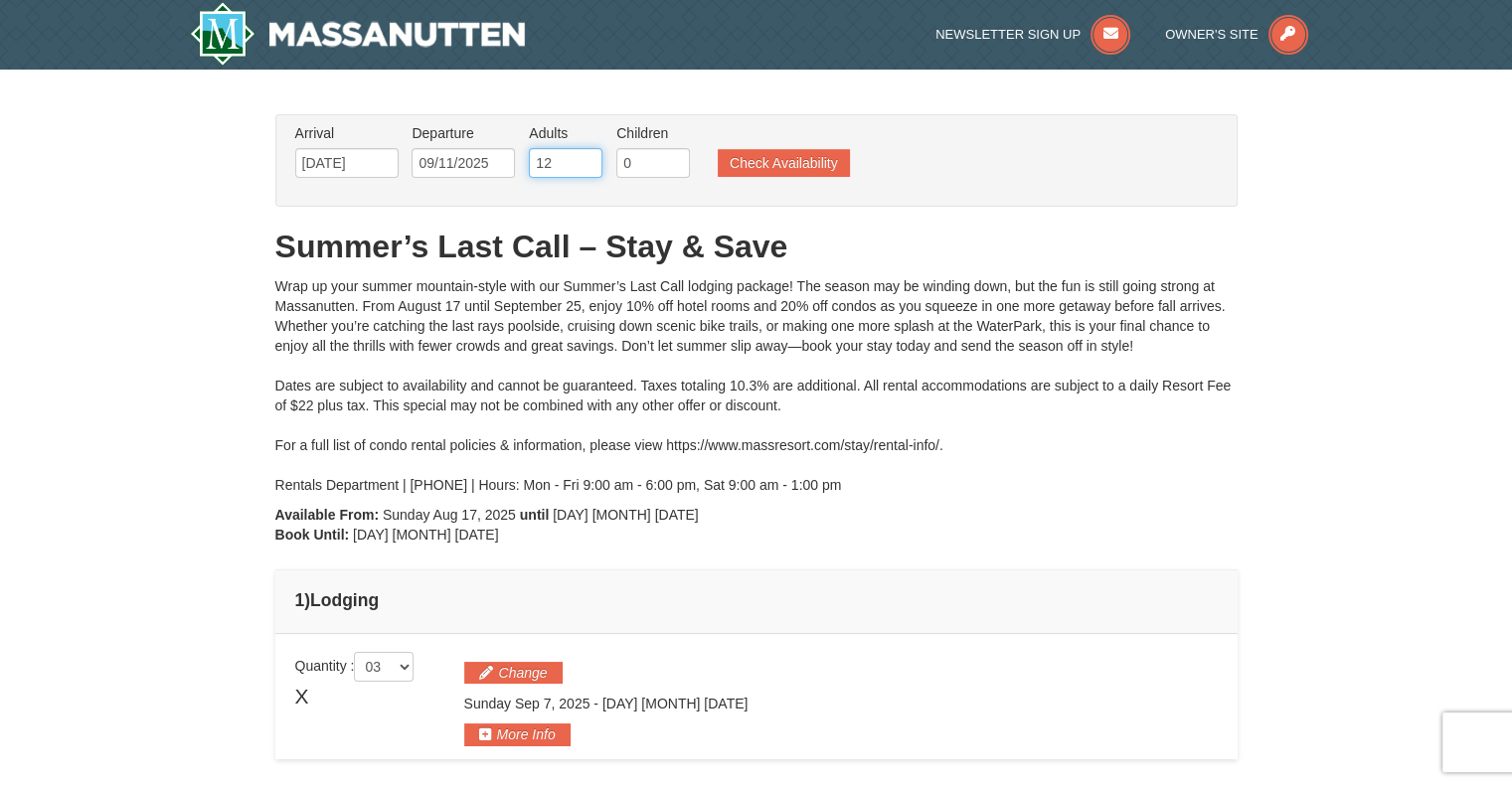 click on "12" at bounding box center (566, 163) 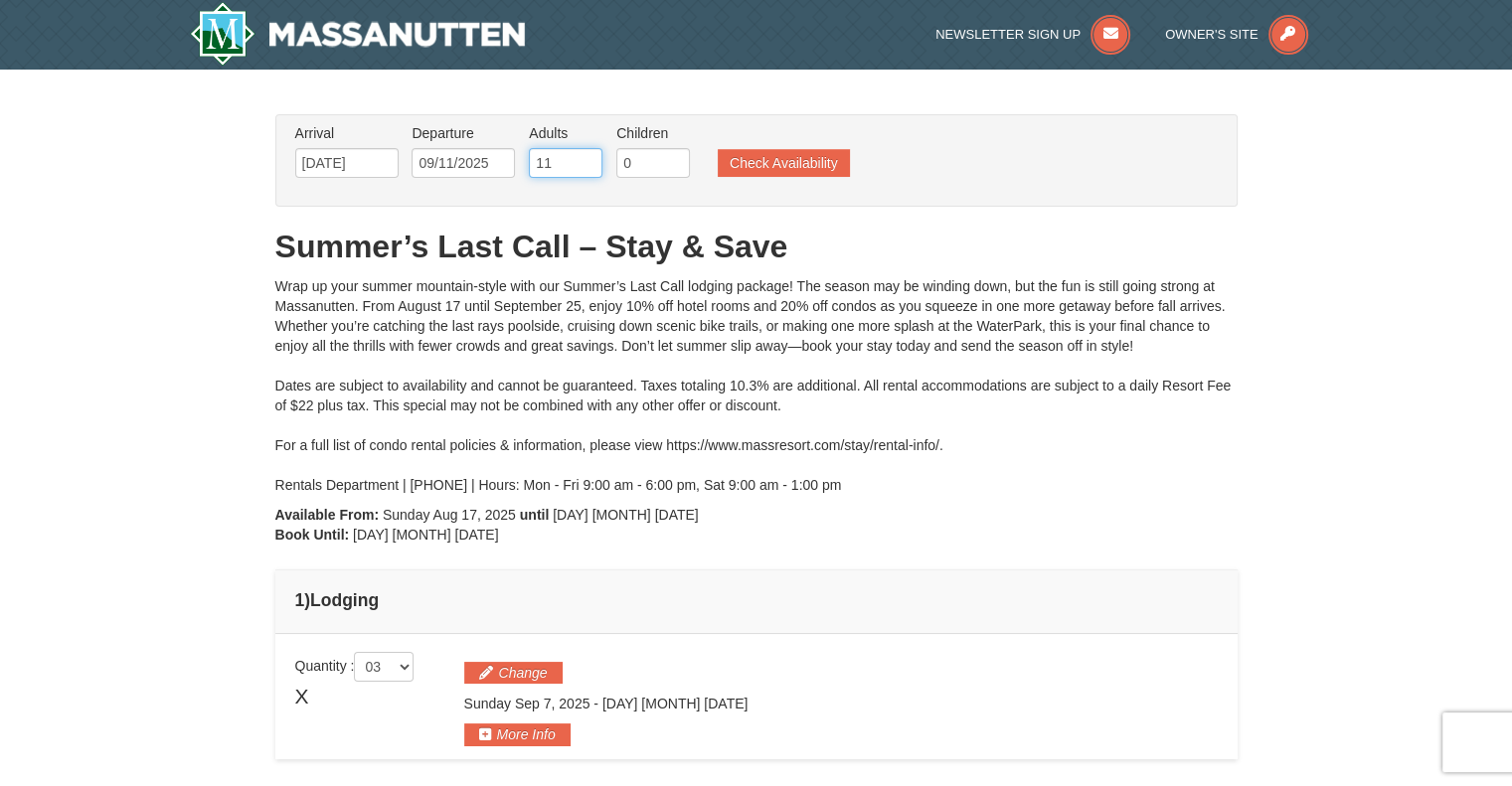 click on "11" at bounding box center (566, 163) 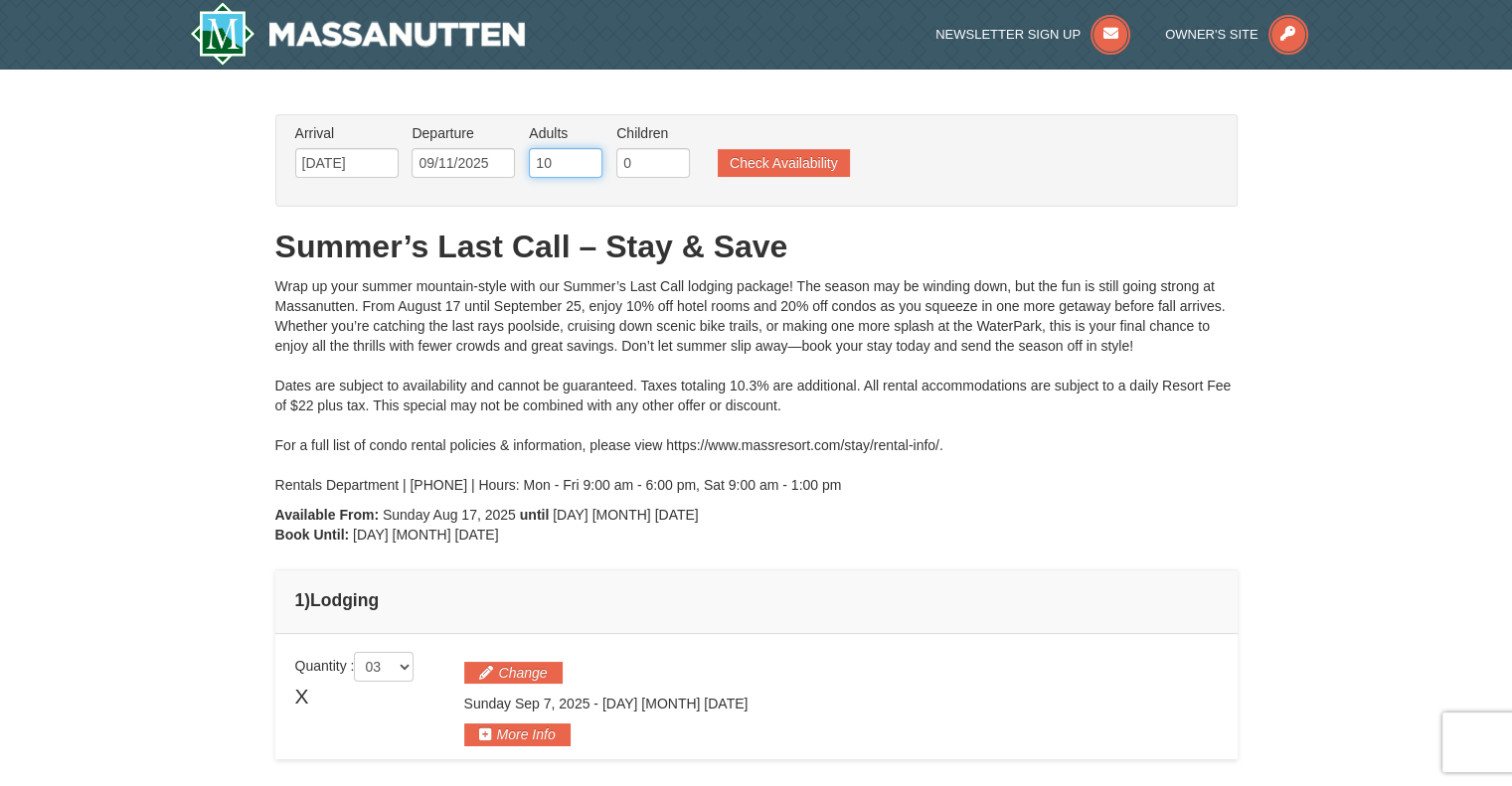 click on "10" at bounding box center (566, 163) 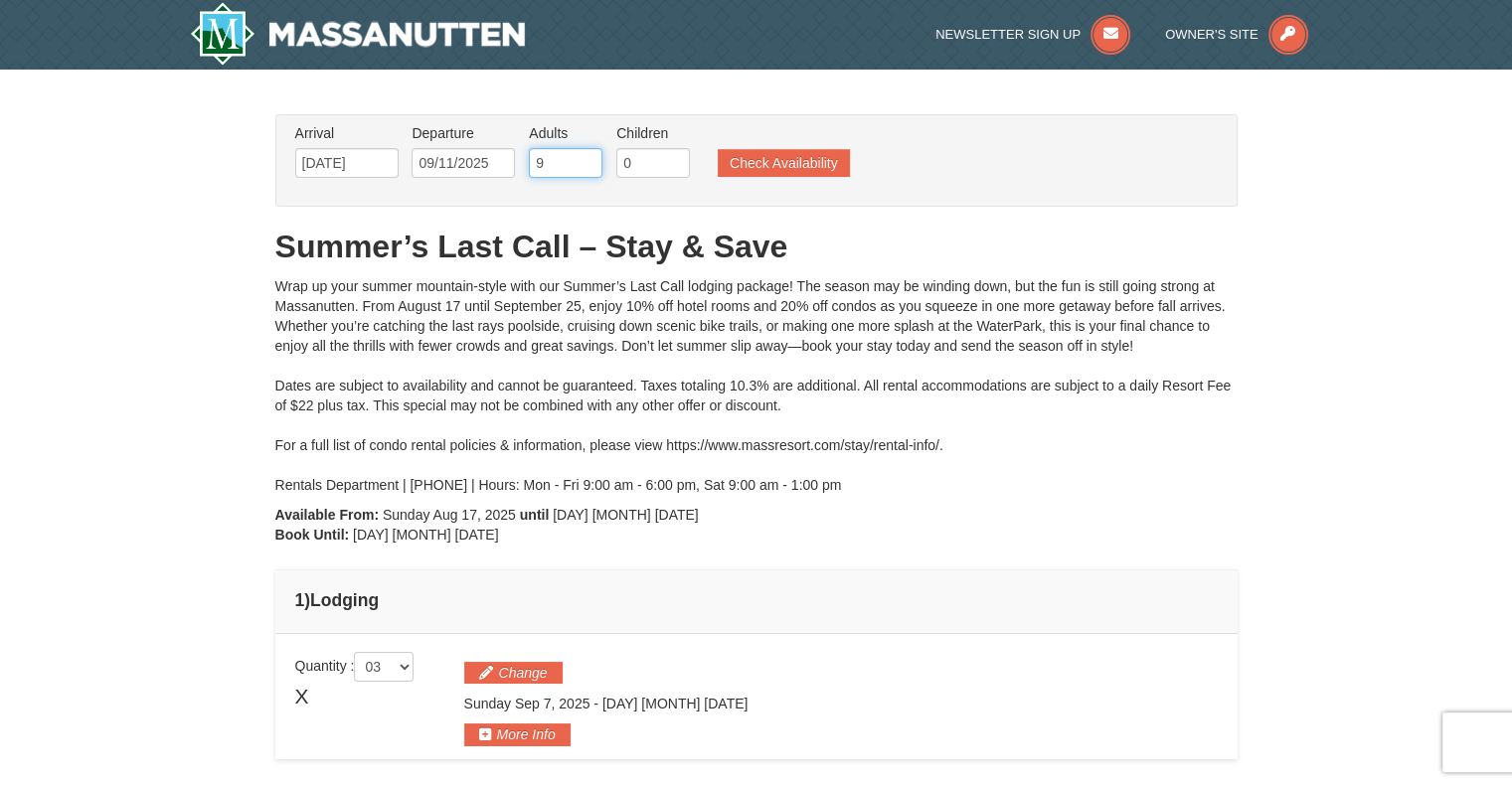 type on "9" 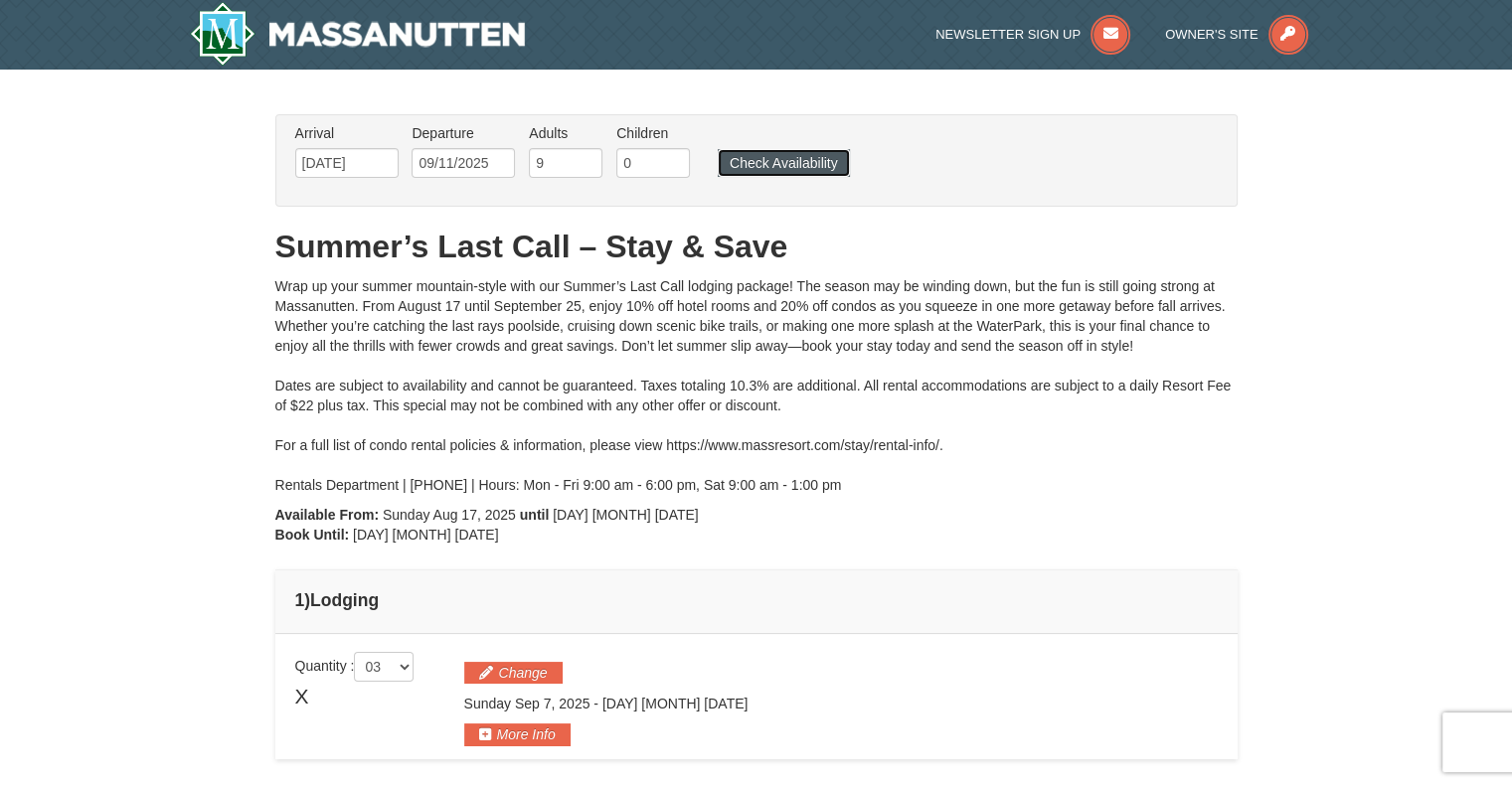 click on "Check Availability" at bounding box center (783, 163) 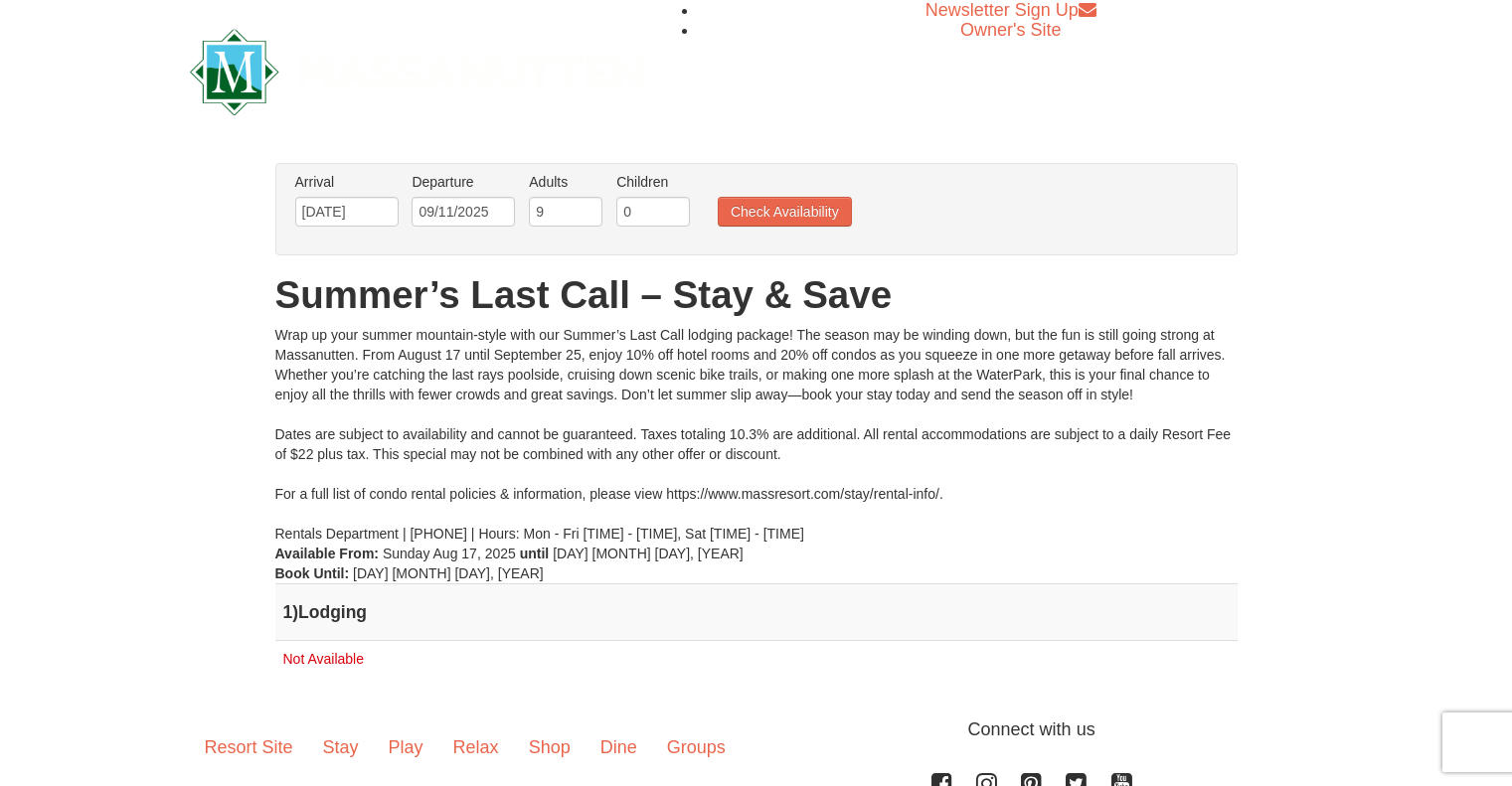 scroll, scrollTop: 0, scrollLeft: 0, axis: both 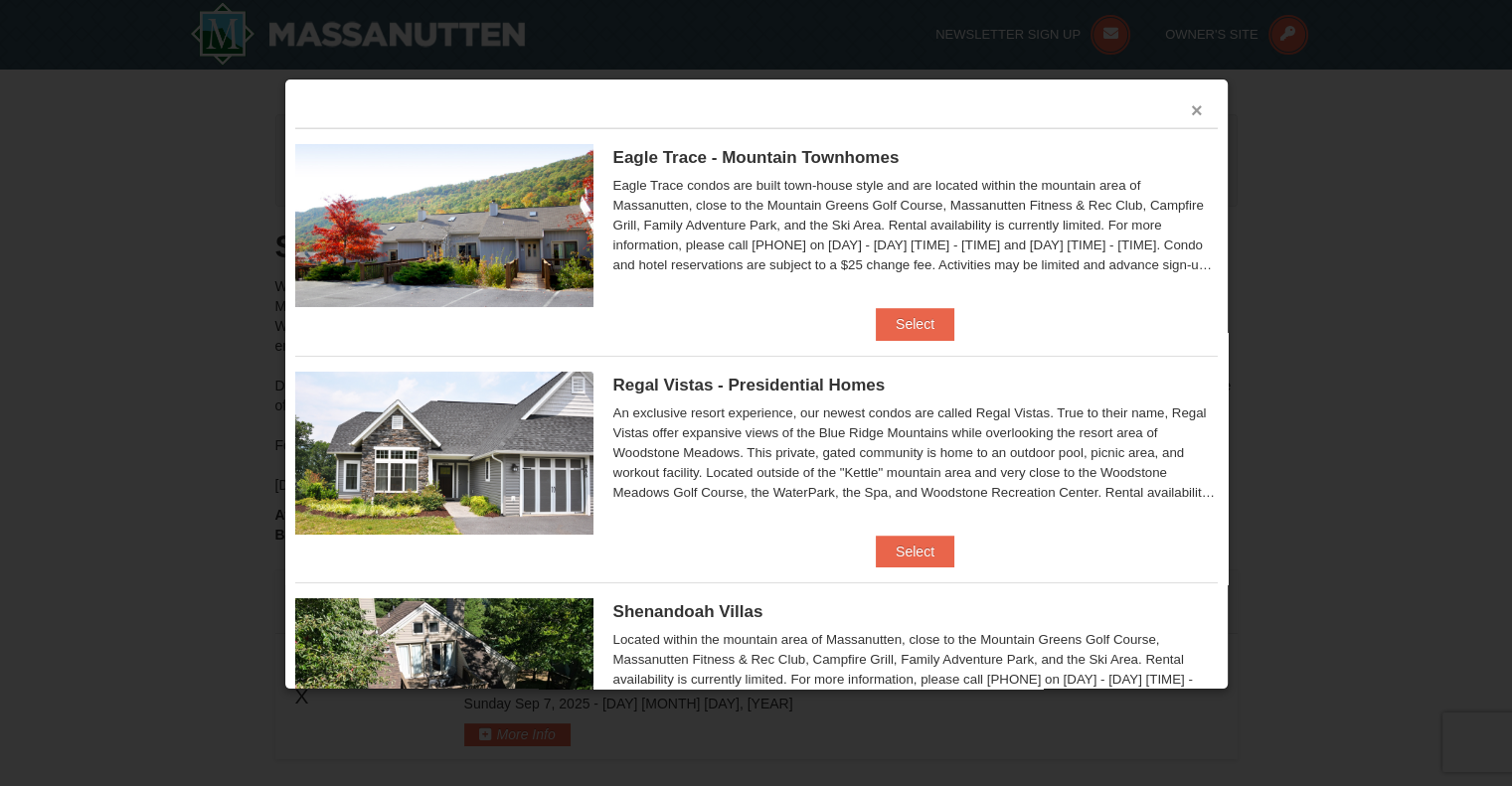 click on "×" at bounding box center [1197, 110] 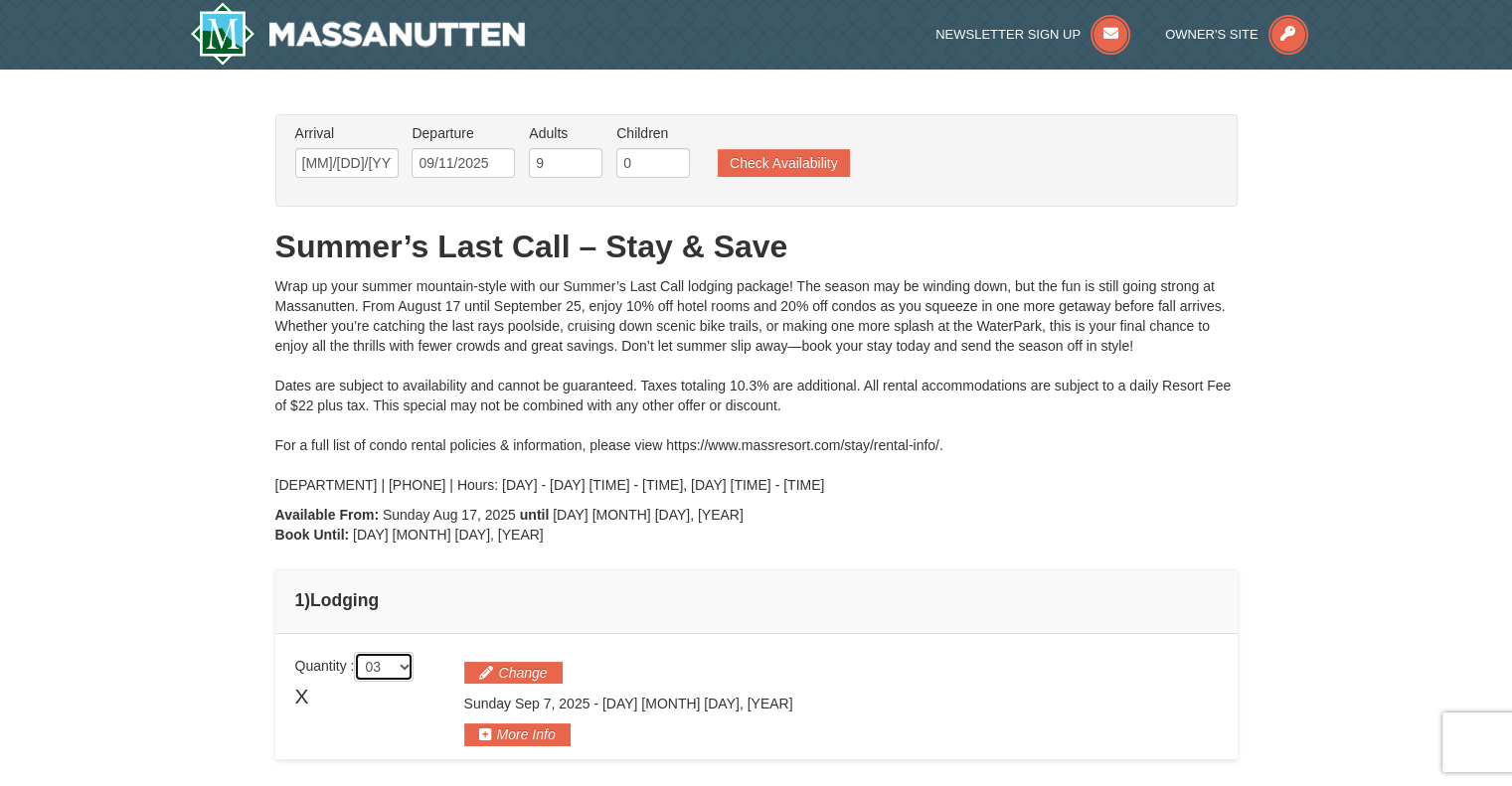 click on "01
02
03
04
05" at bounding box center [384, 667] 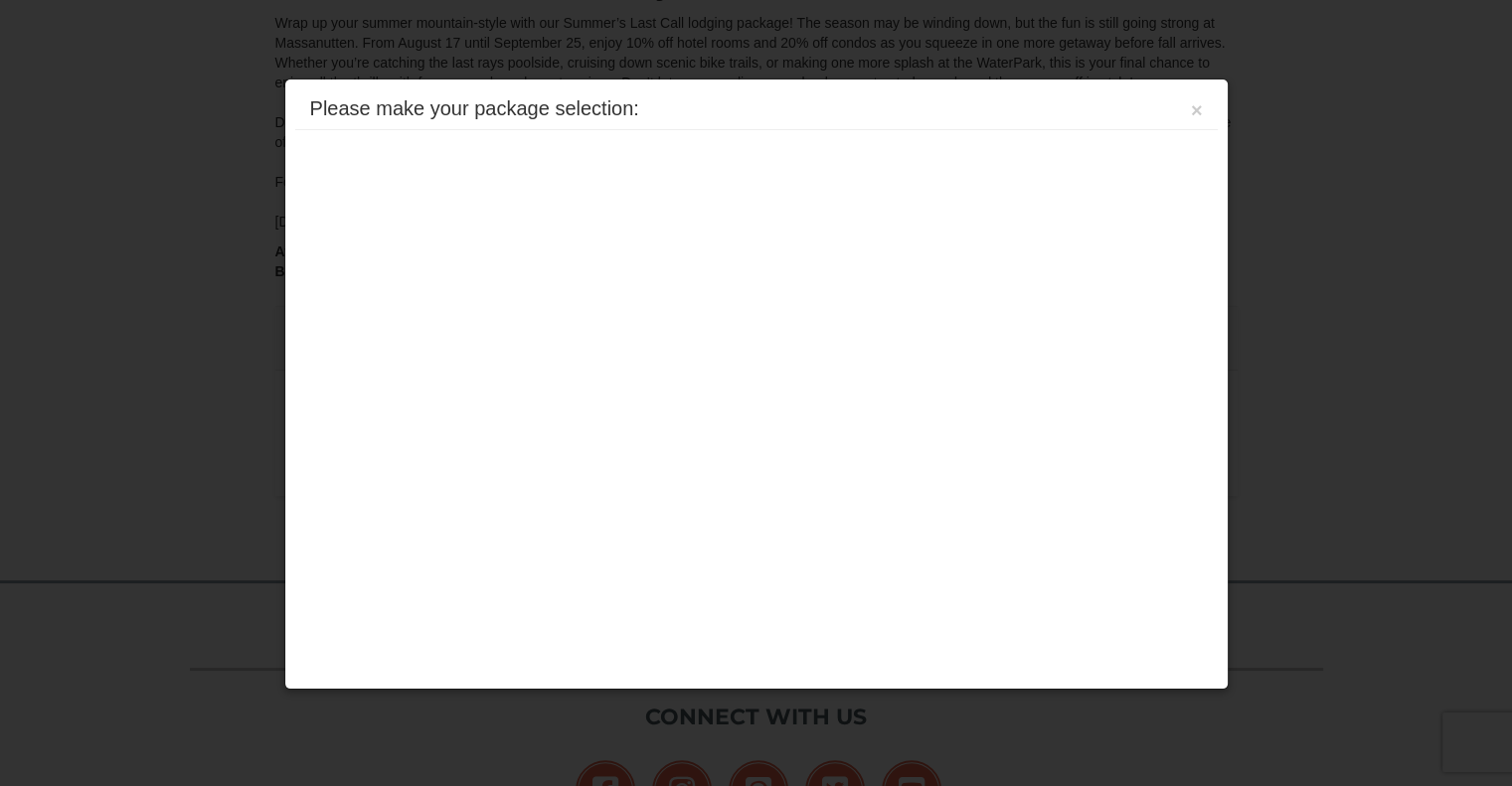 scroll, scrollTop: 532, scrollLeft: 0, axis: vertical 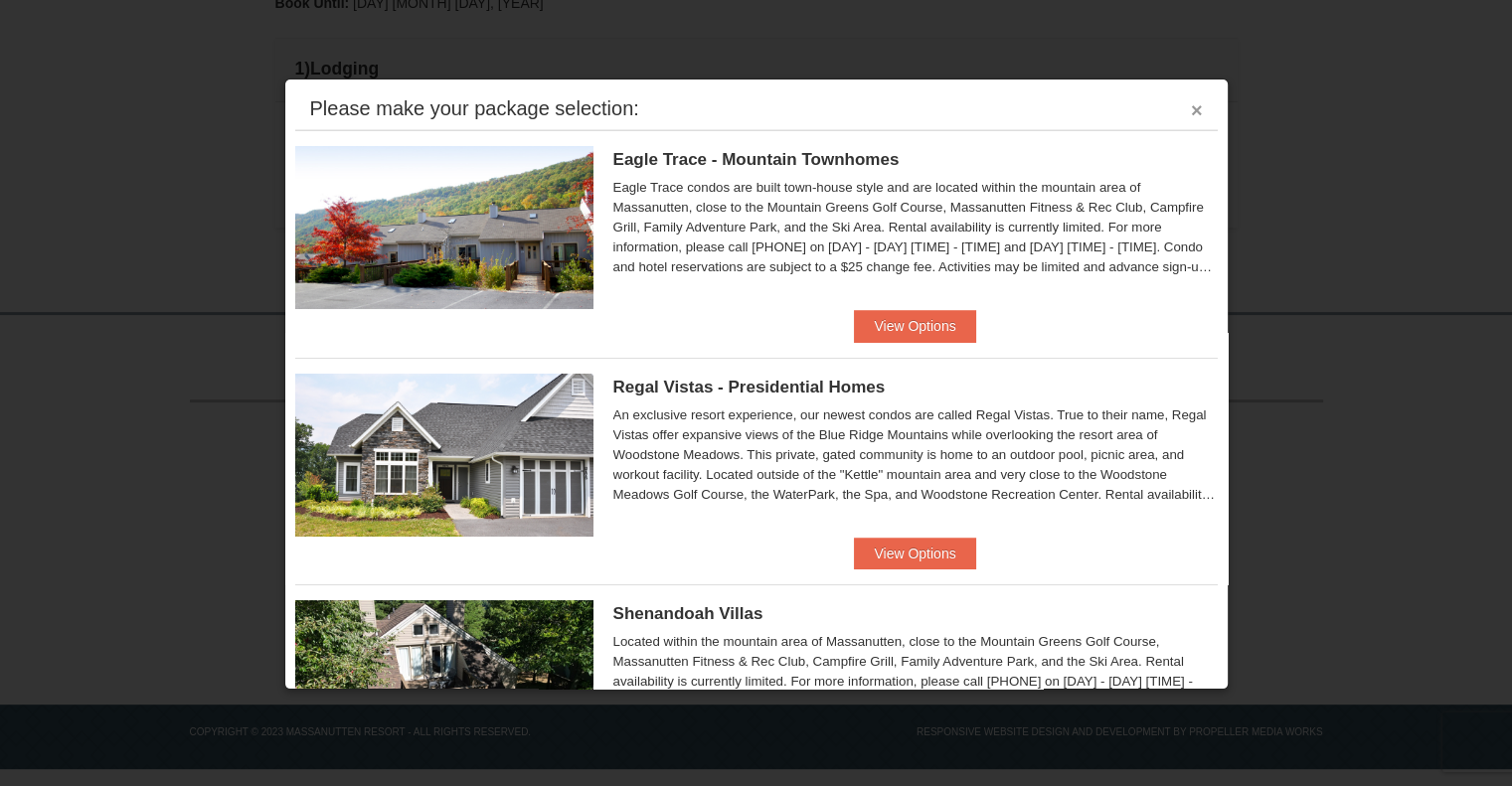 click on "×" at bounding box center (1197, 110) 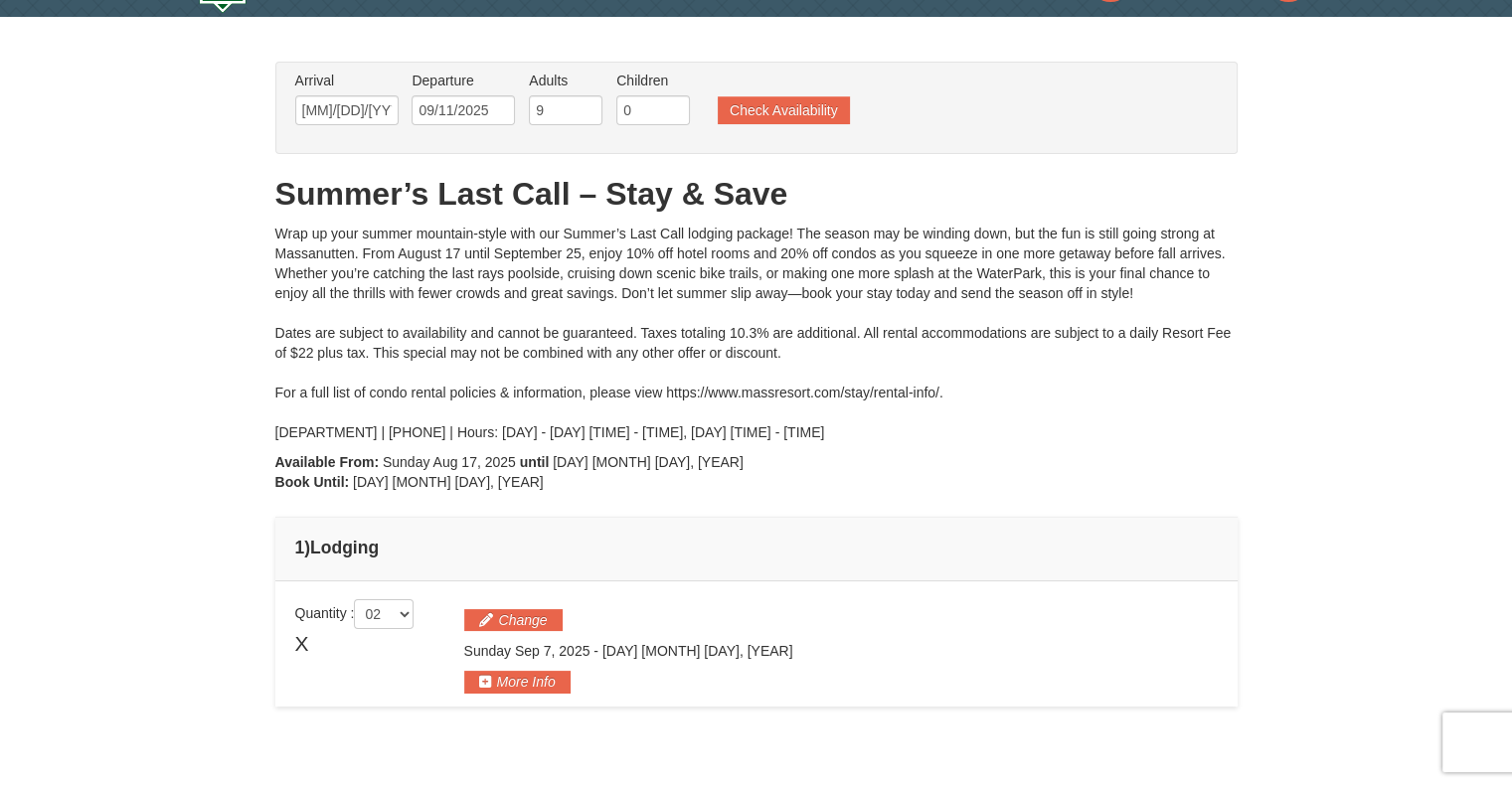 scroll, scrollTop: 0, scrollLeft: 0, axis: both 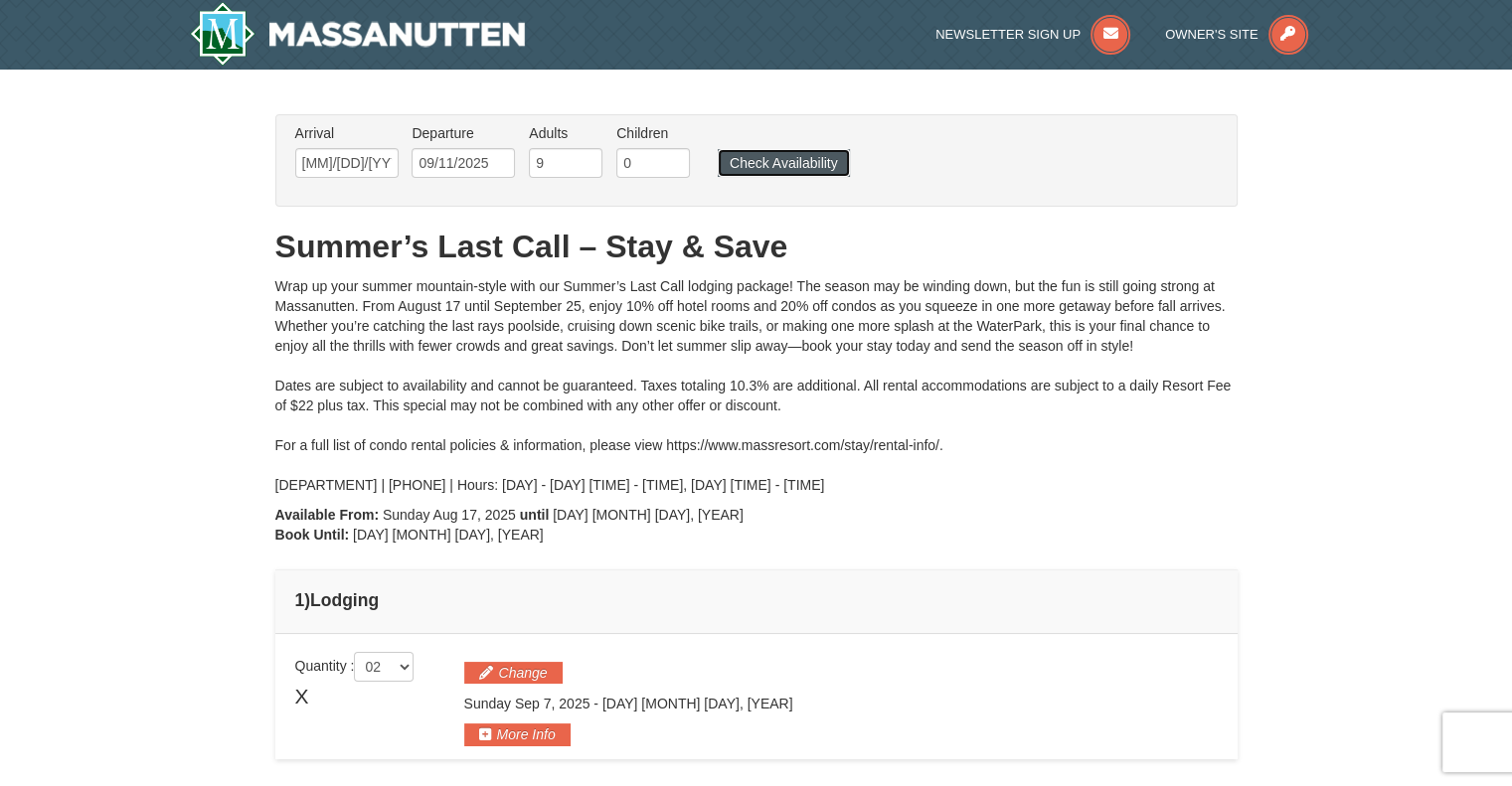 click on "Check Availability" at bounding box center [783, 163] 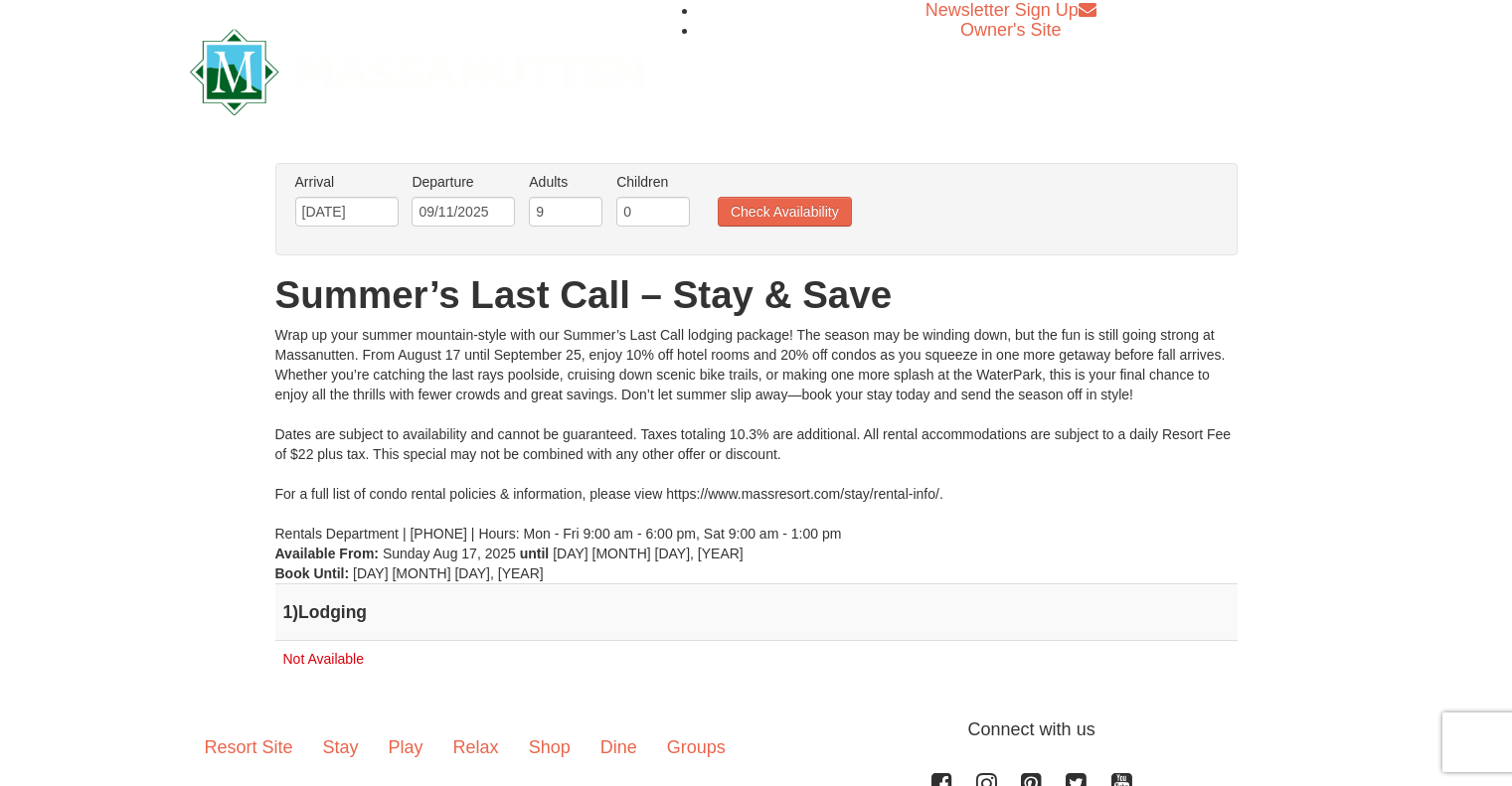 scroll, scrollTop: 0, scrollLeft: 0, axis: both 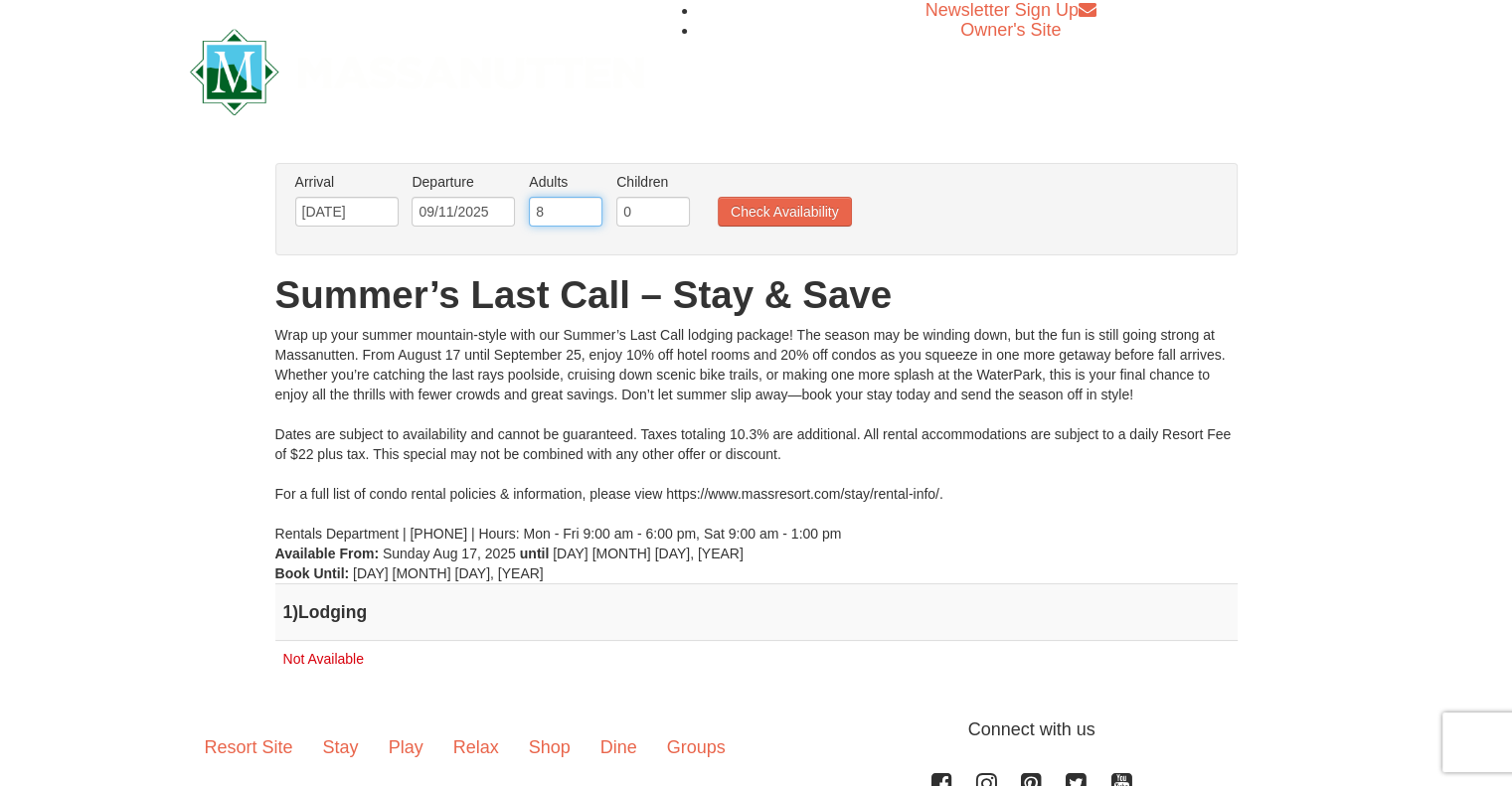 type on "8" 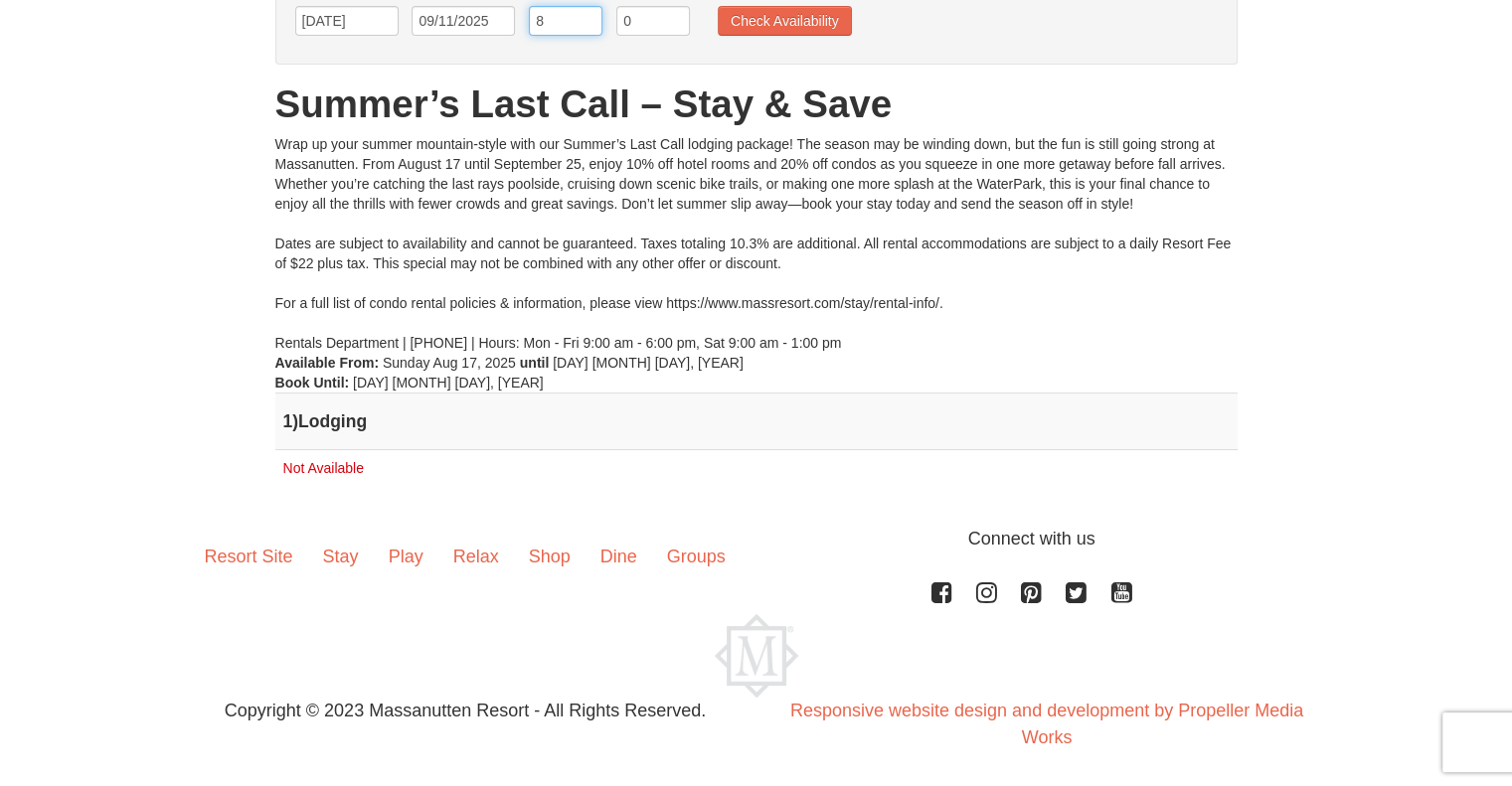 scroll, scrollTop: 0, scrollLeft: 0, axis: both 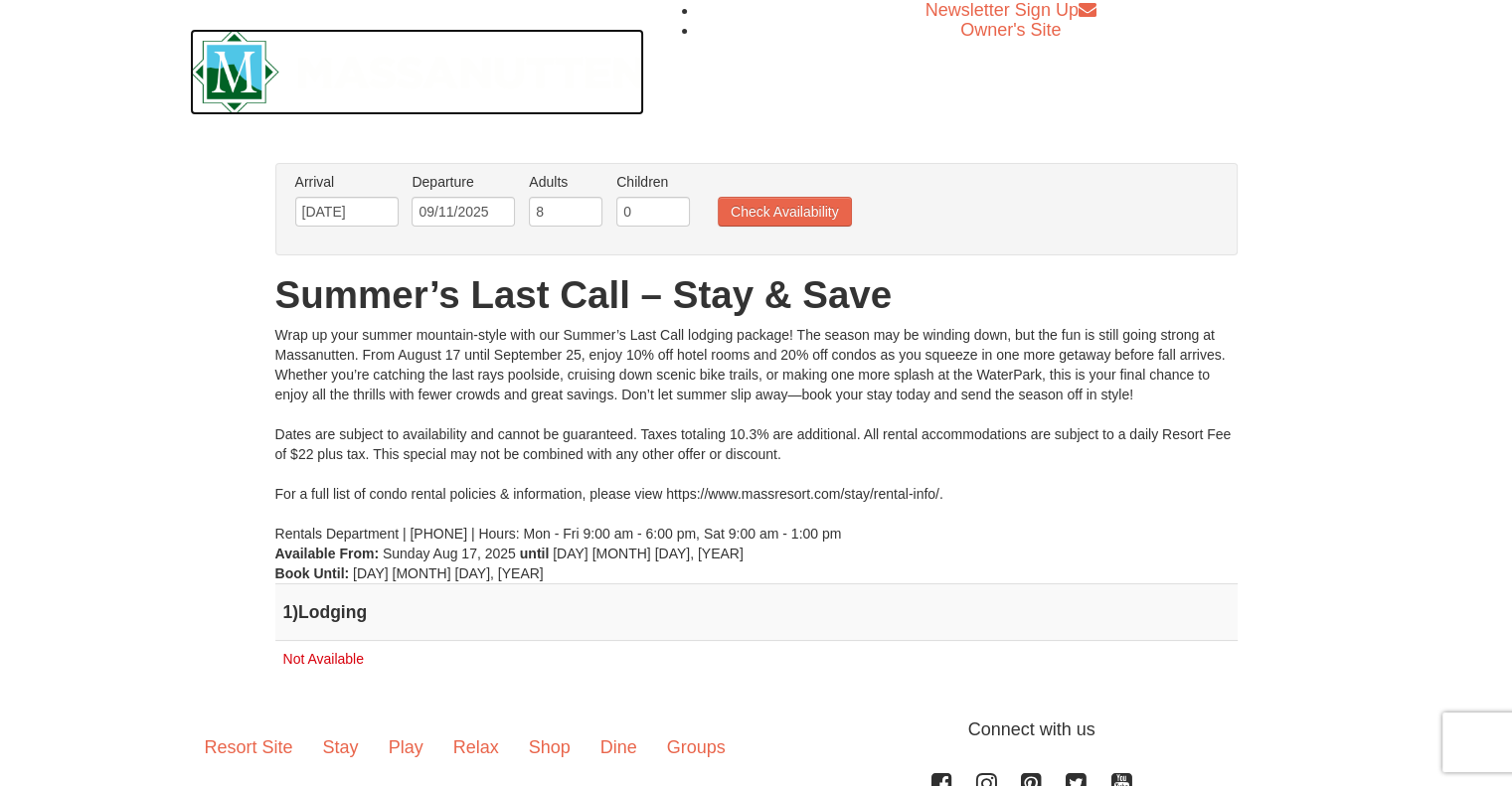 drag, startPoint x: 422, startPoint y: 34, endPoint x: 457, endPoint y: 25, distance: 36.138622 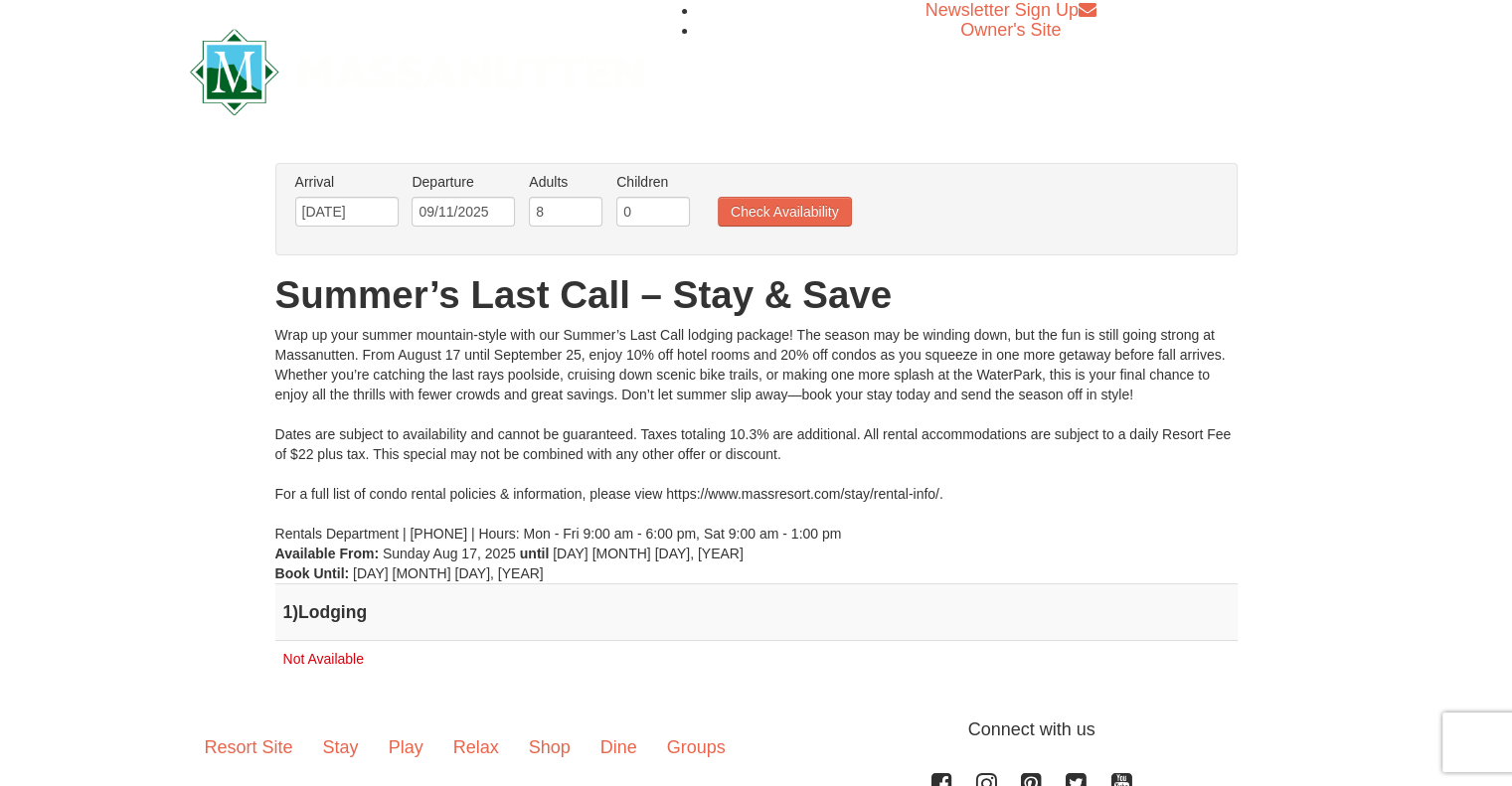 drag, startPoint x: 457, startPoint y: 25, endPoint x: 1193, endPoint y: 149, distance: 746.37256 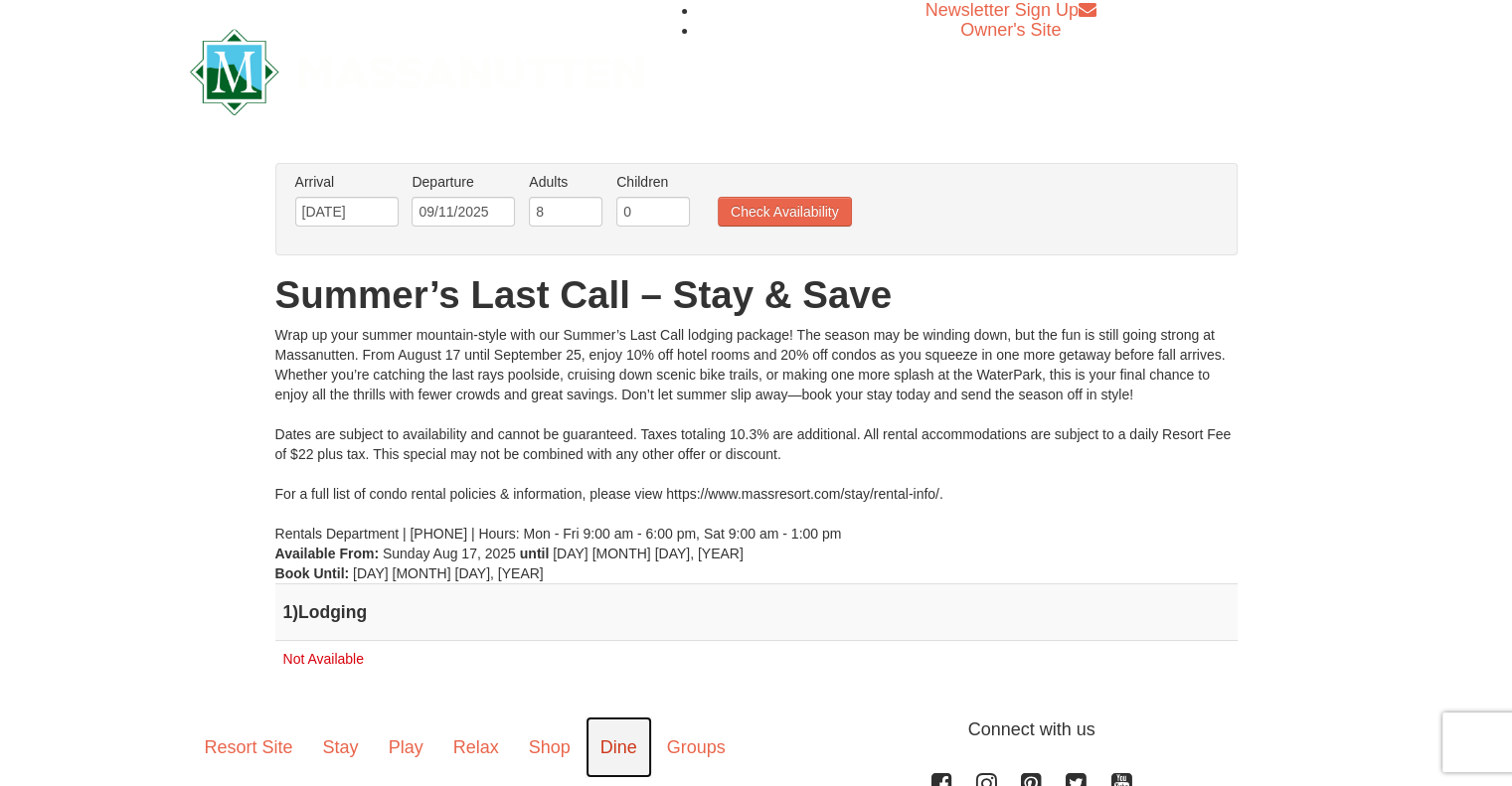 click on "Dine" at bounding box center (618, 747) 